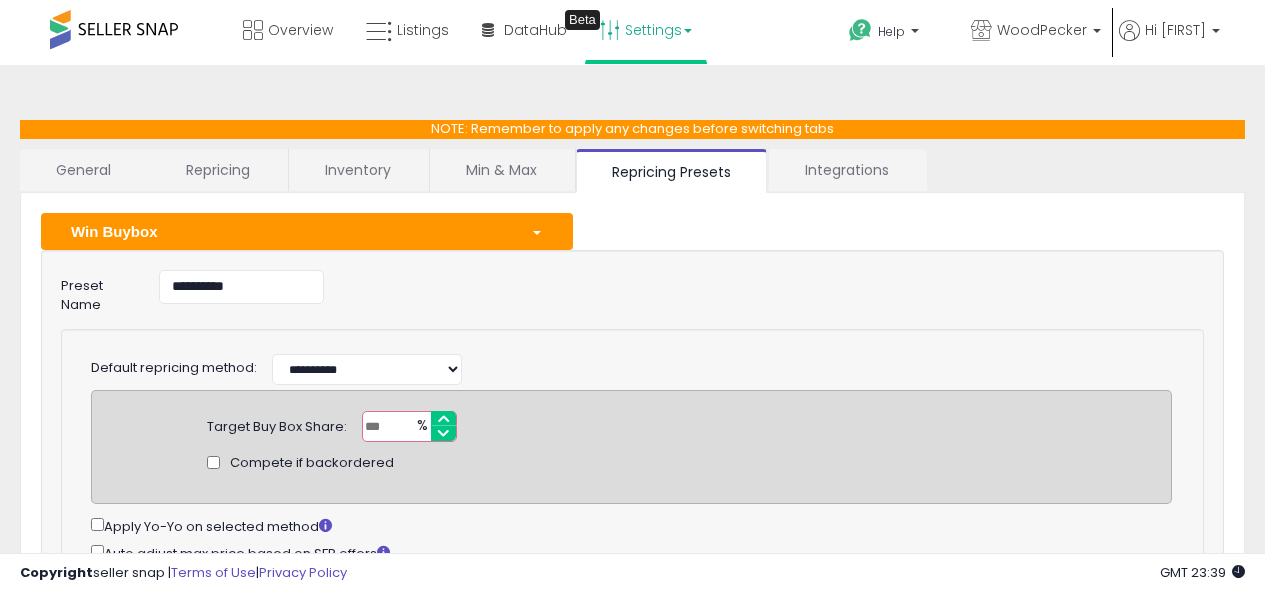 select on "******" 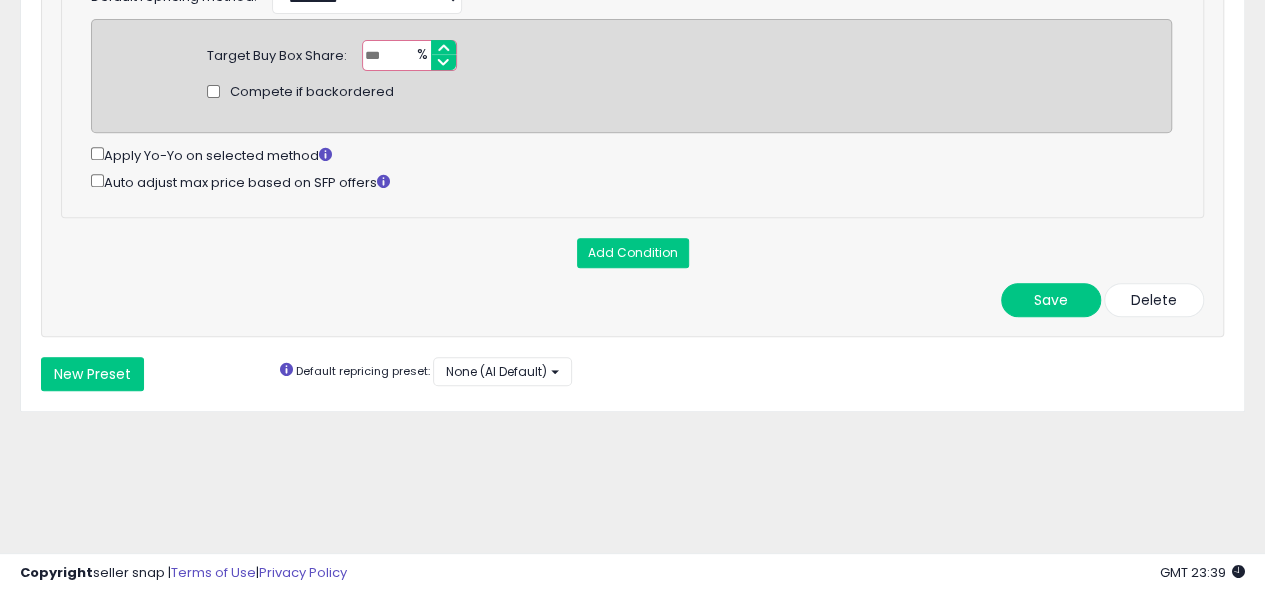scroll, scrollTop: 0, scrollLeft: 0, axis: both 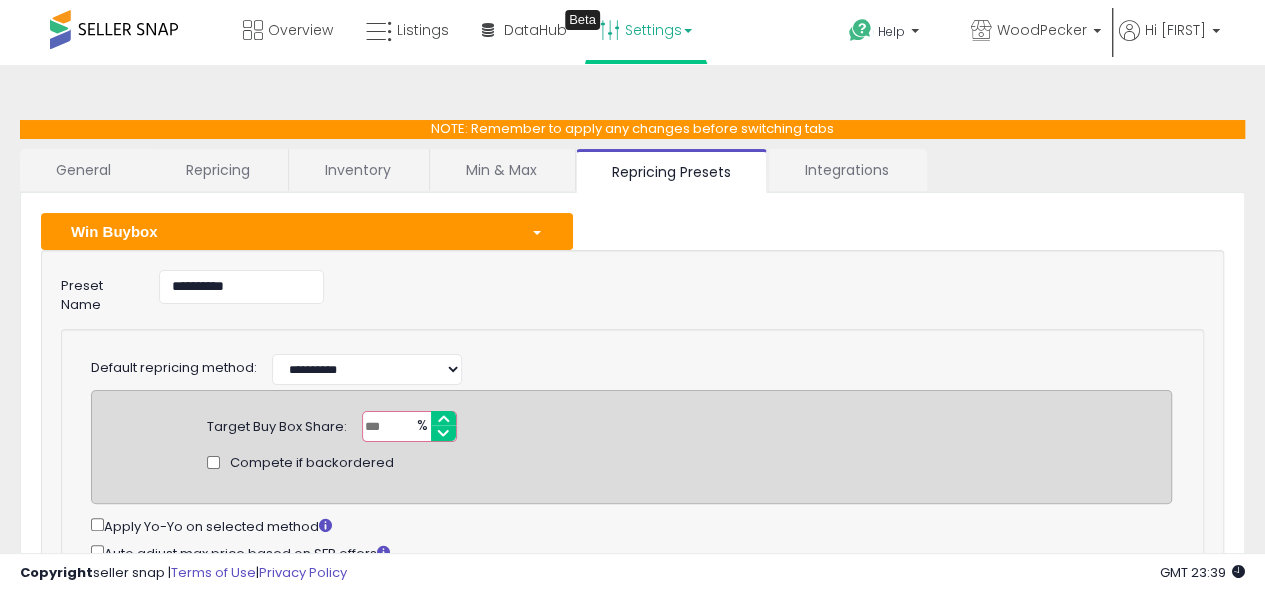 click at bounding box center (114, 29) 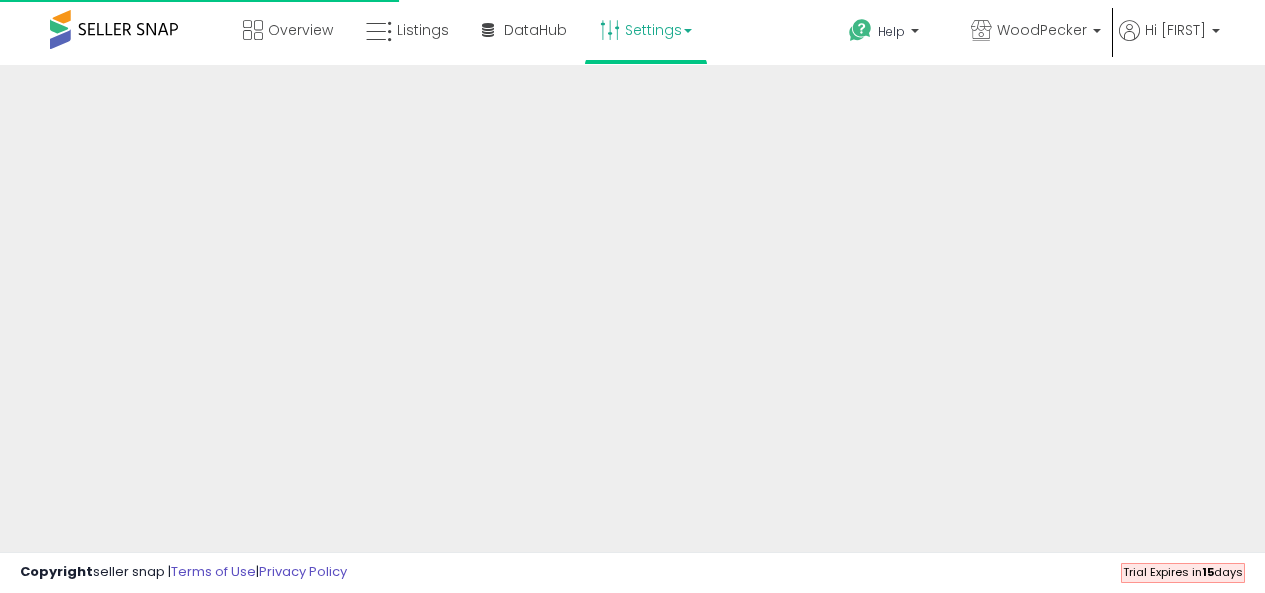 scroll, scrollTop: 0, scrollLeft: 0, axis: both 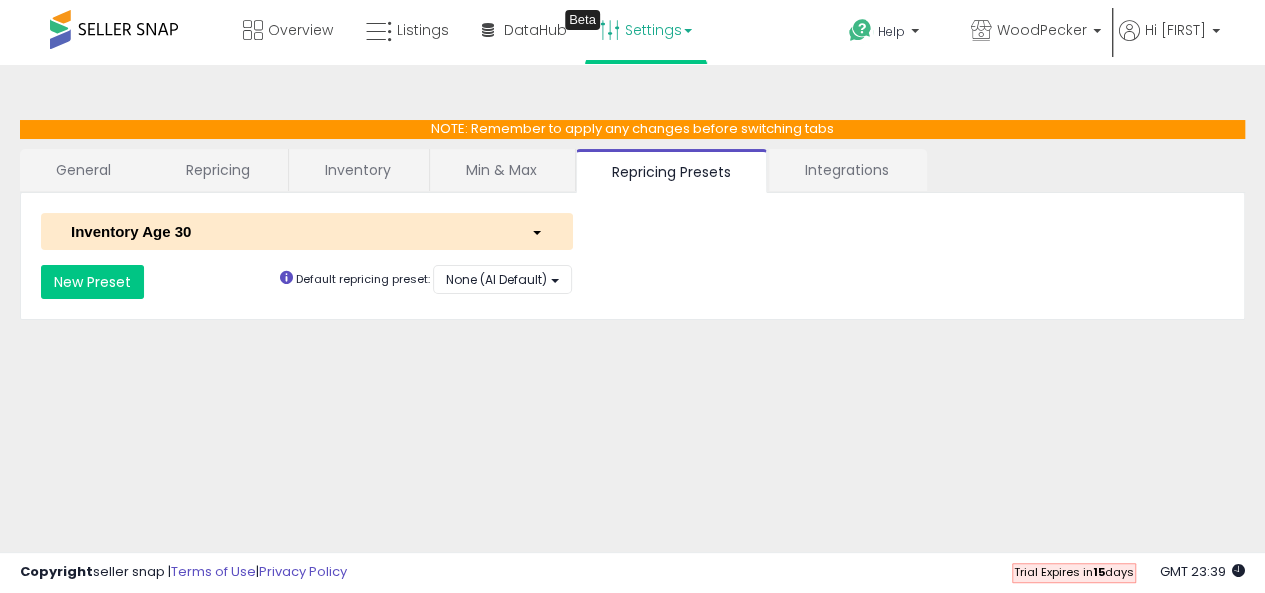 click at bounding box center [114, 29] 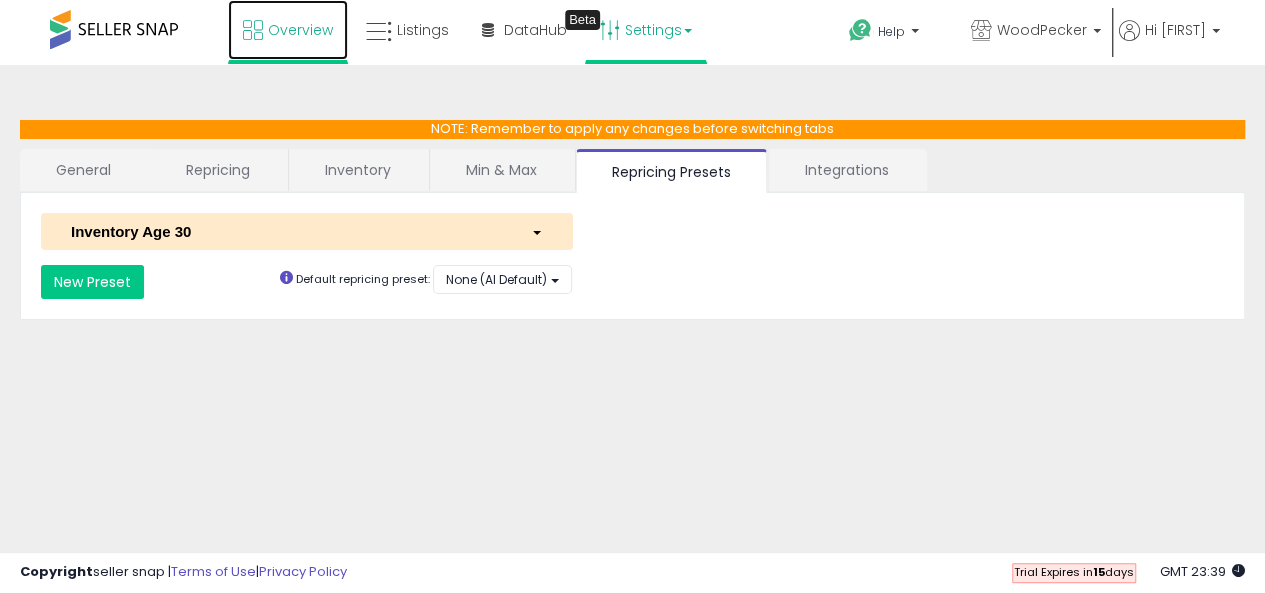 click on "Overview" at bounding box center (300, 30) 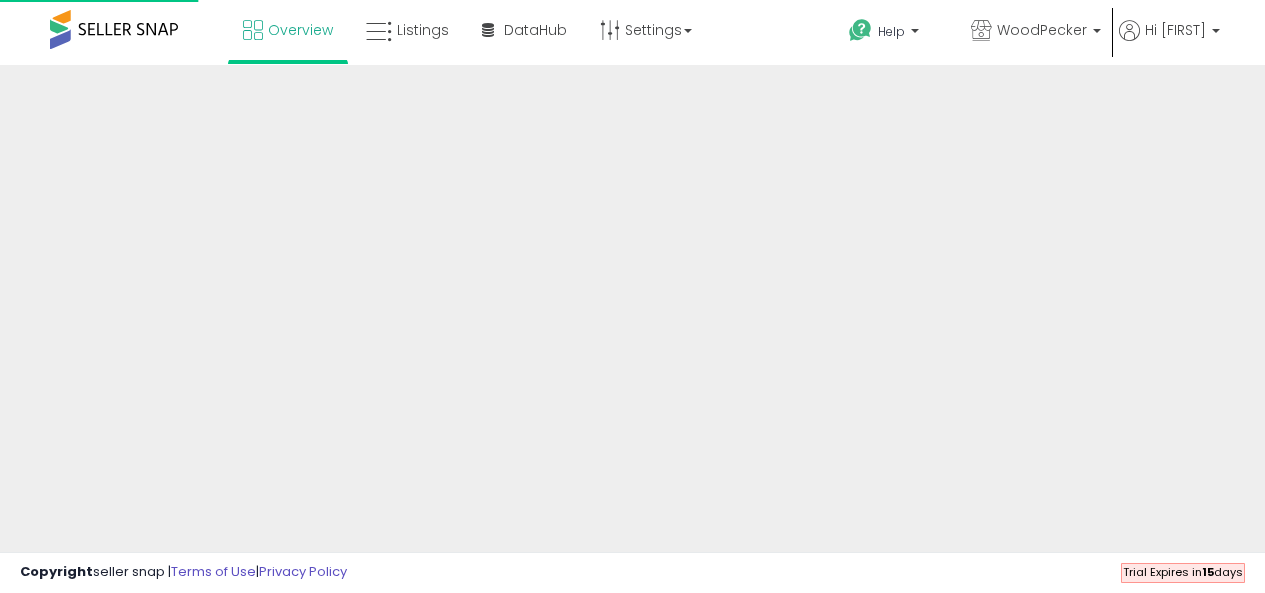 scroll, scrollTop: 0, scrollLeft: 0, axis: both 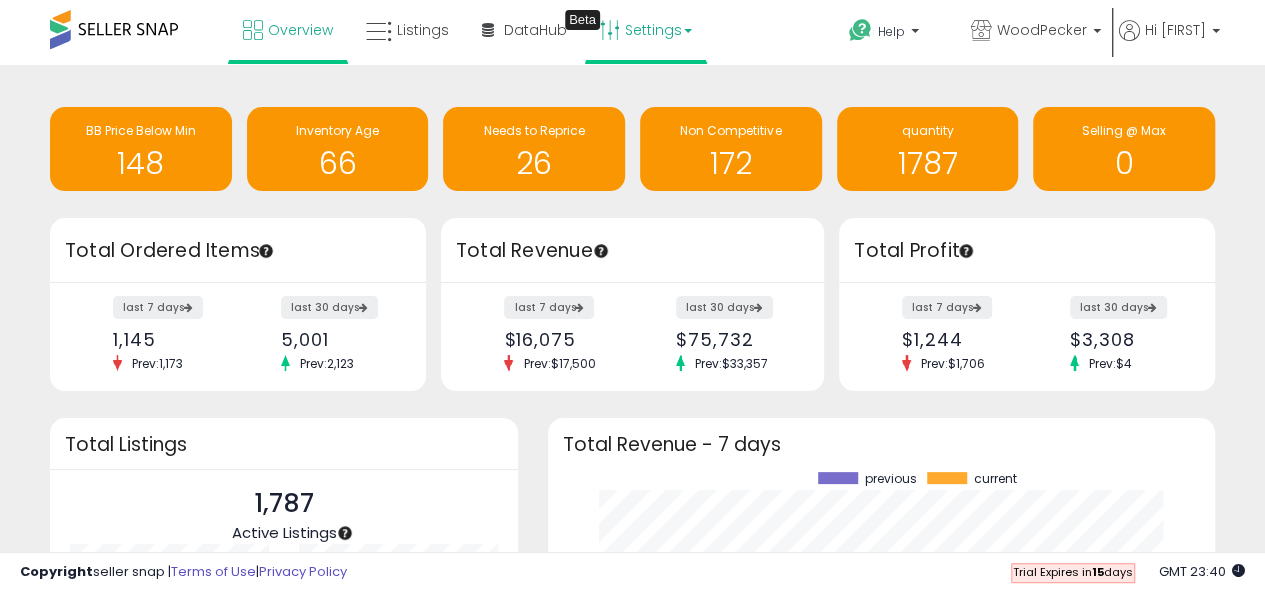 click on "Settings" at bounding box center [646, 30] 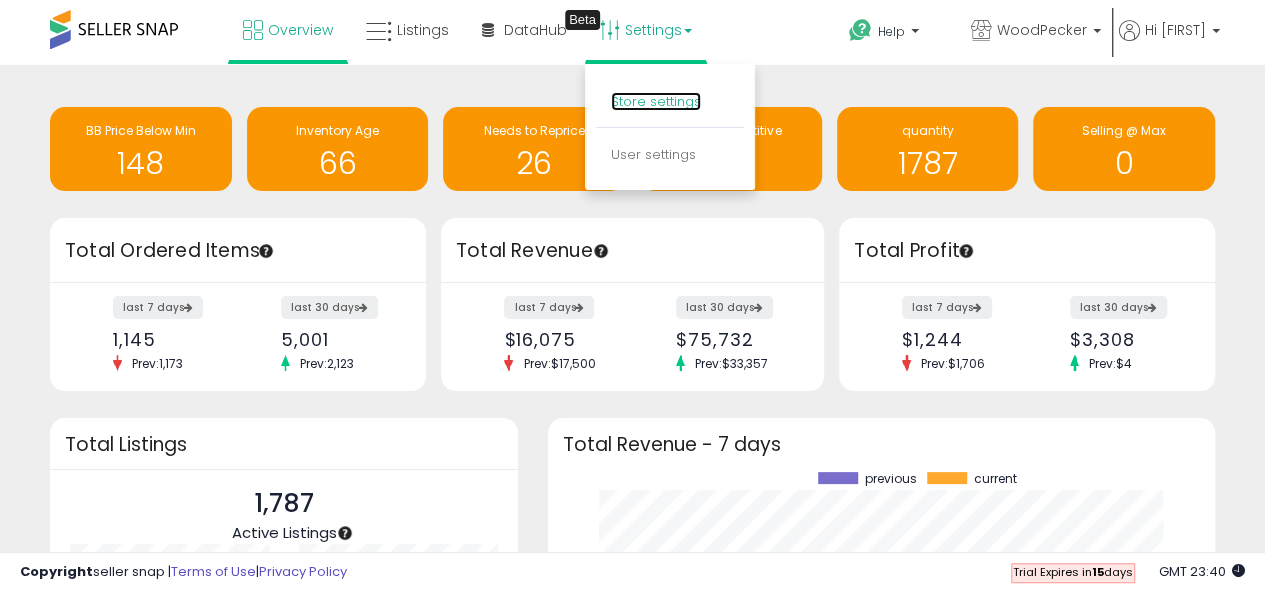 click on "Store
settings" at bounding box center (656, 101) 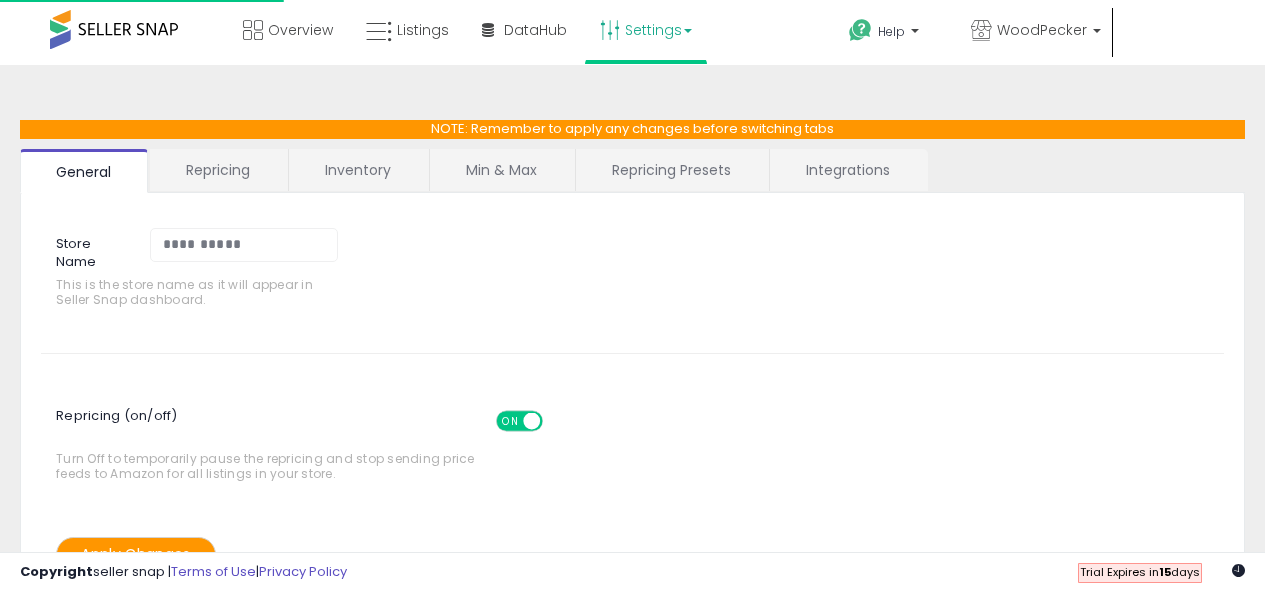 scroll, scrollTop: 0, scrollLeft: 0, axis: both 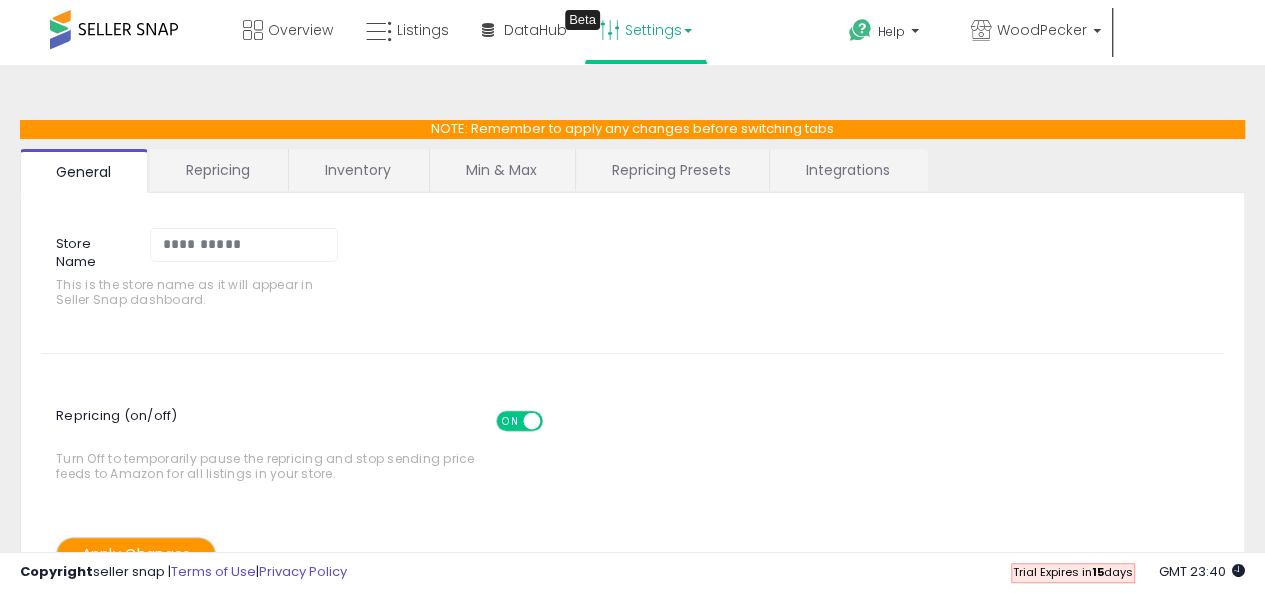 click on "Repricing Presets" at bounding box center (671, 170) 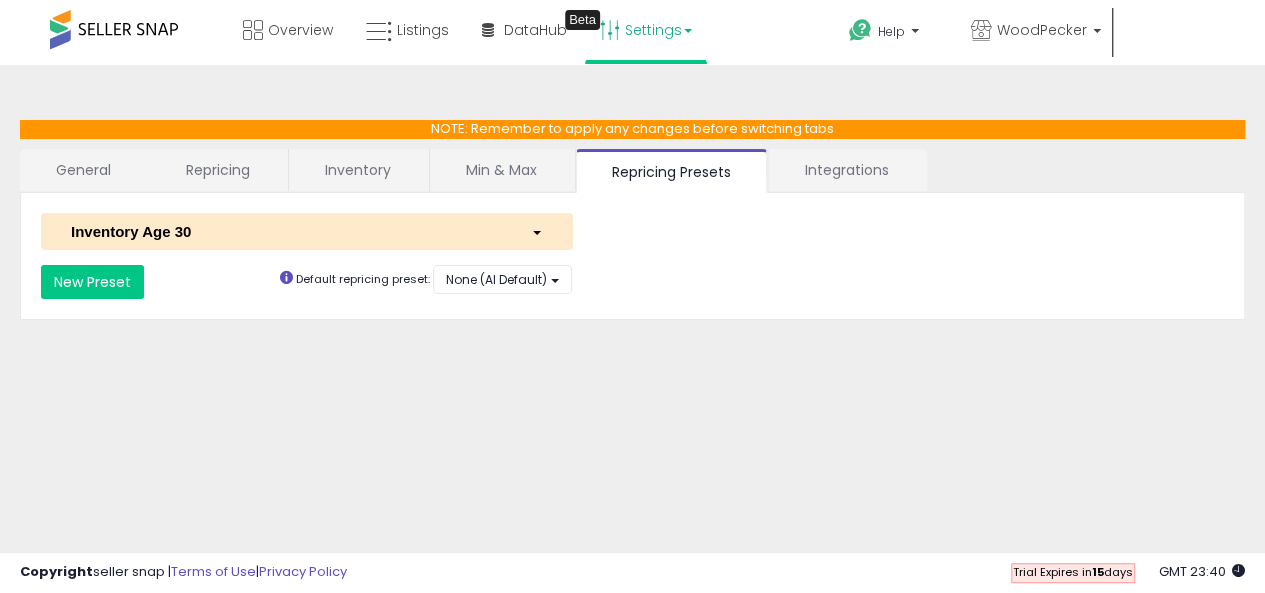 click on "Min & Max" at bounding box center [501, 170] 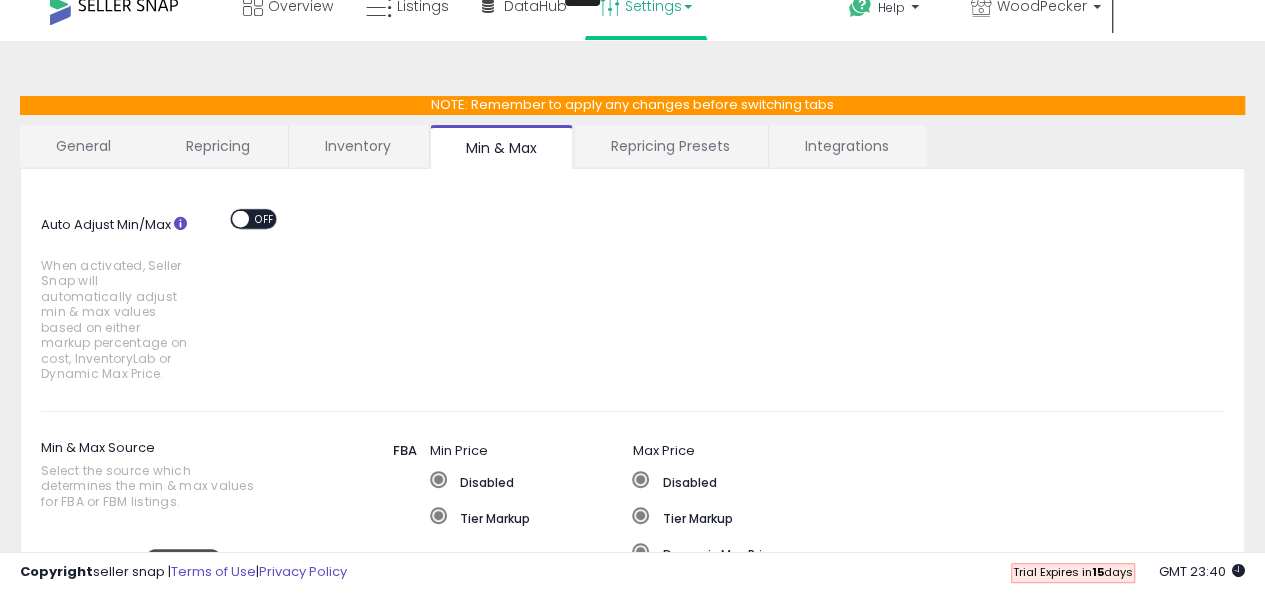 scroll, scrollTop: 0, scrollLeft: 0, axis: both 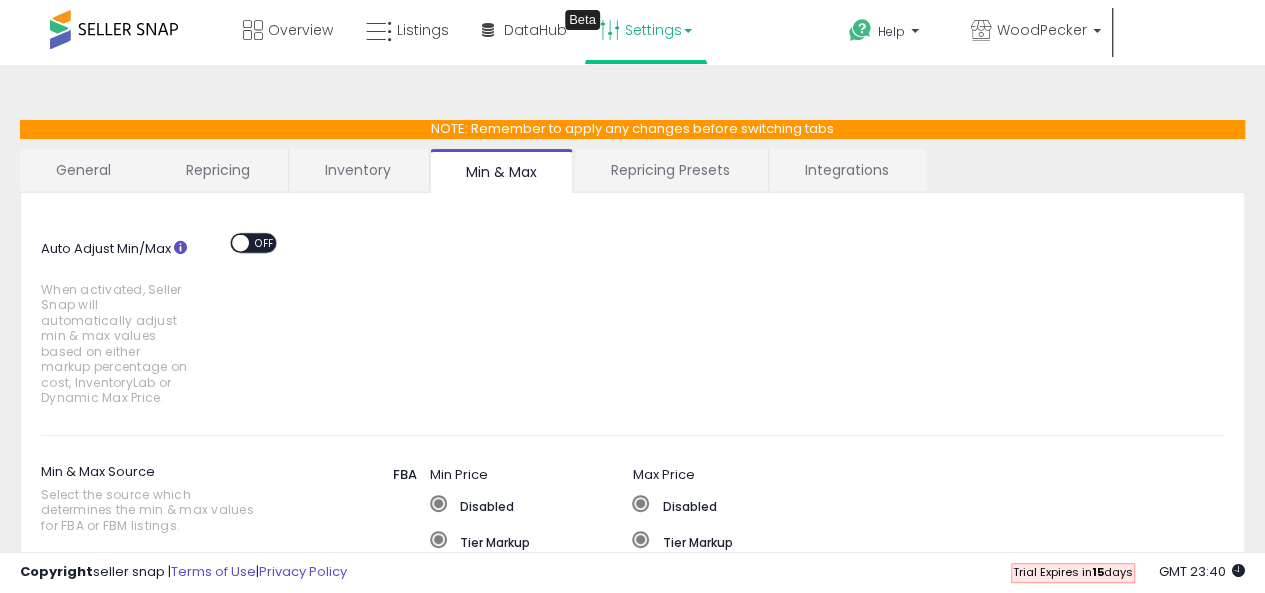 click on "Repricing" at bounding box center (218, 170) 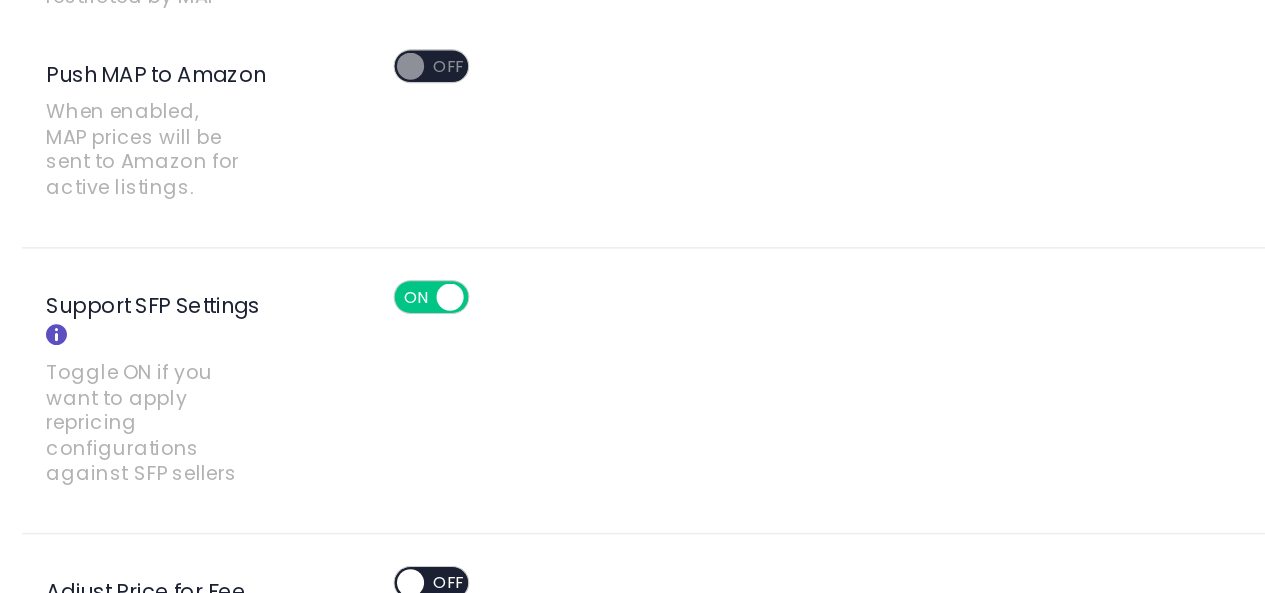 scroll, scrollTop: 1046, scrollLeft: 0, axis: vertical 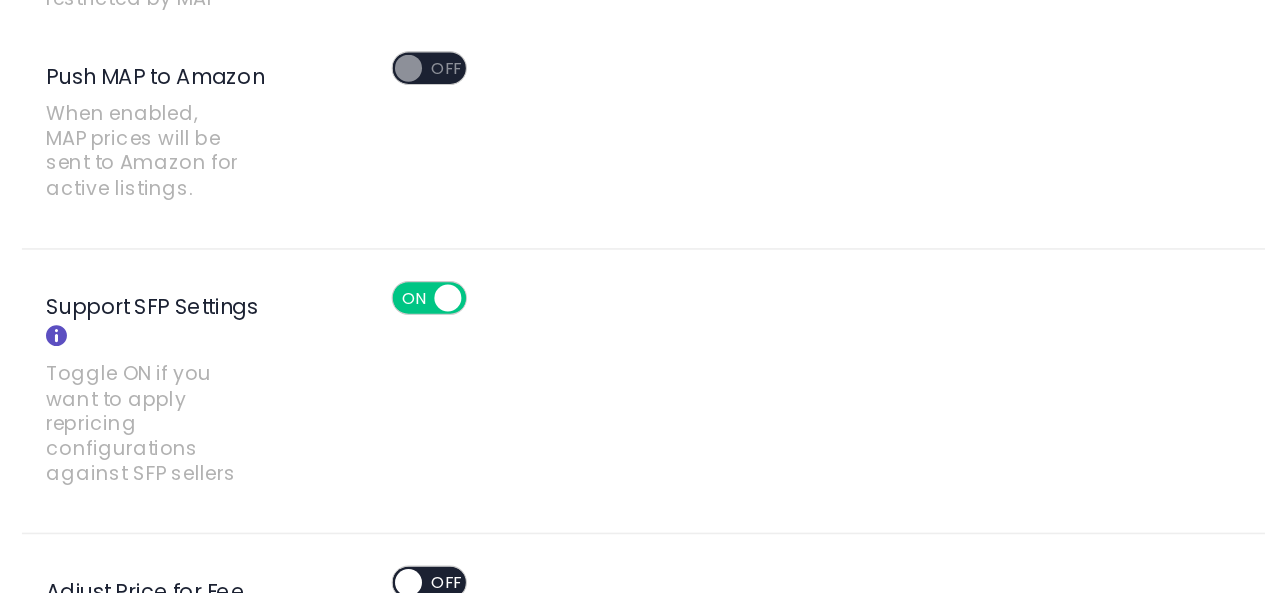 click at bounding box center (62, 367) 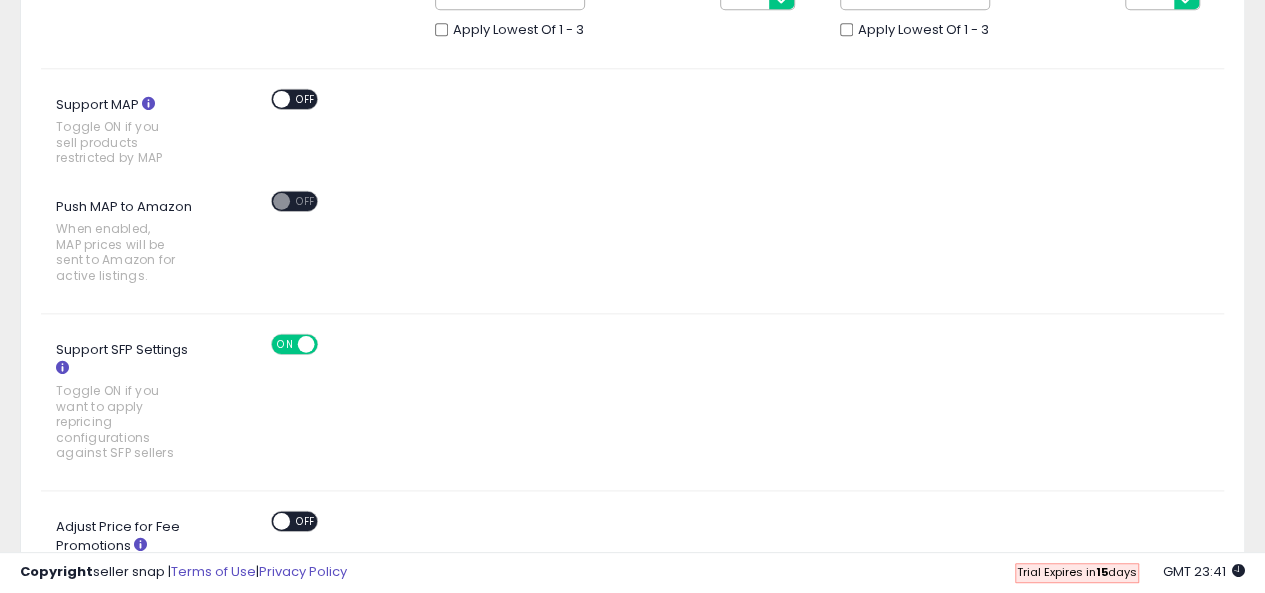 click at bounding box center [305, 344] 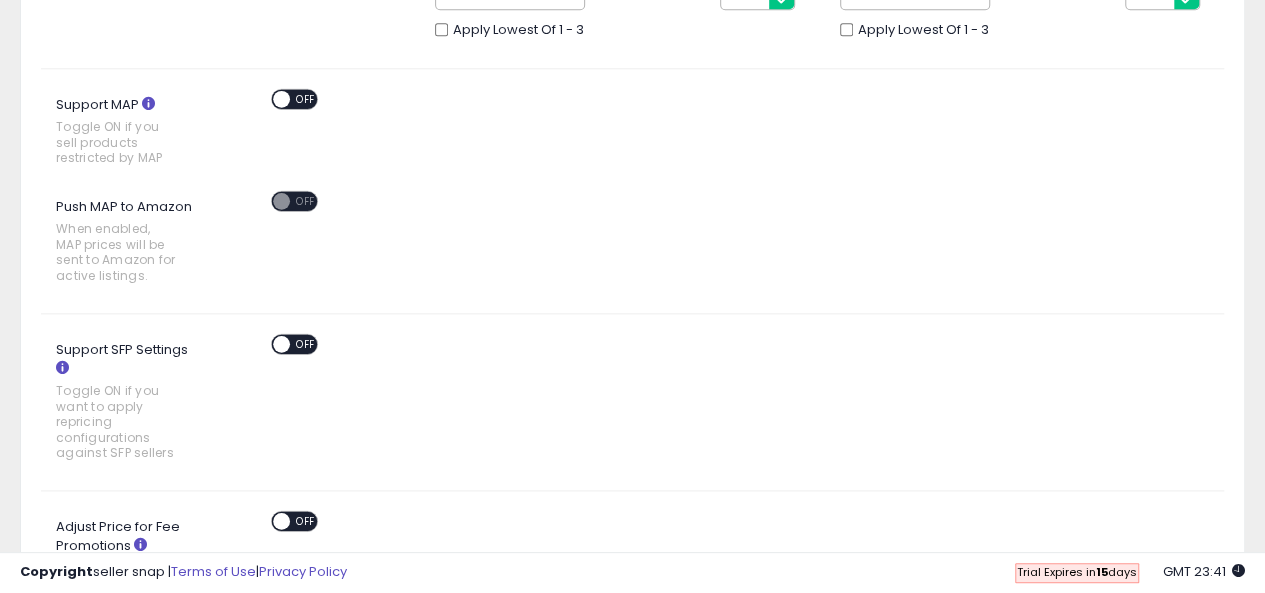 click on "Support SFP Settings
Toggle ON if you want to apply repricing configurations against SFP sellers
ON   OFF" 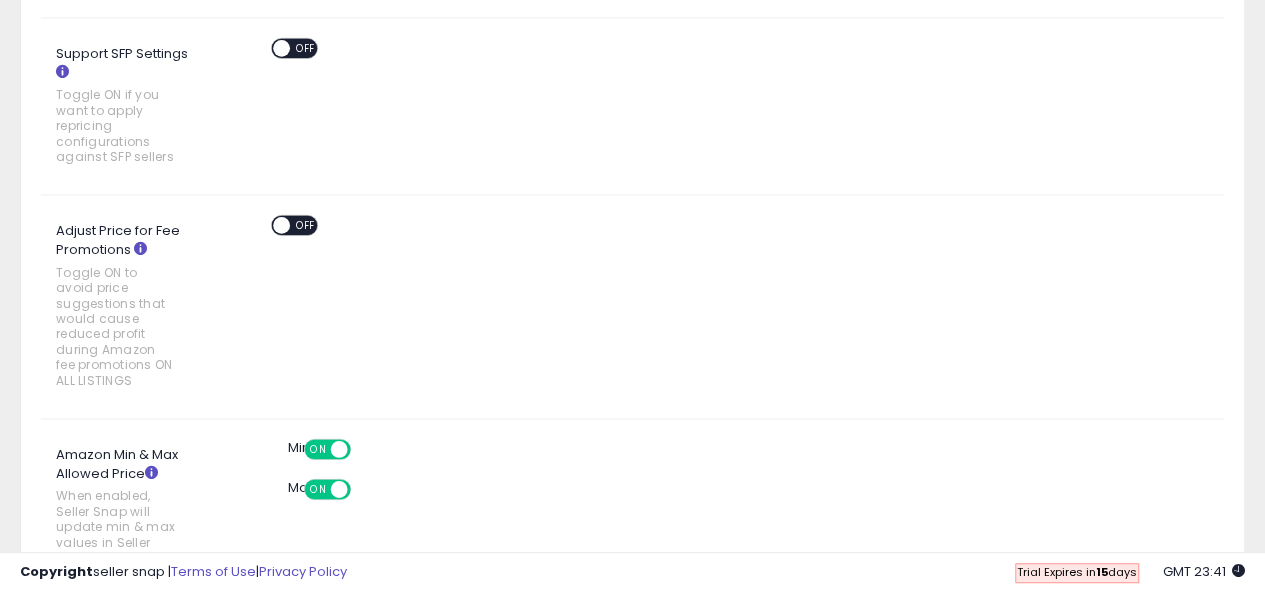 scroll, scrollTop: 1532, scrollLeft: 0, axis: vertical 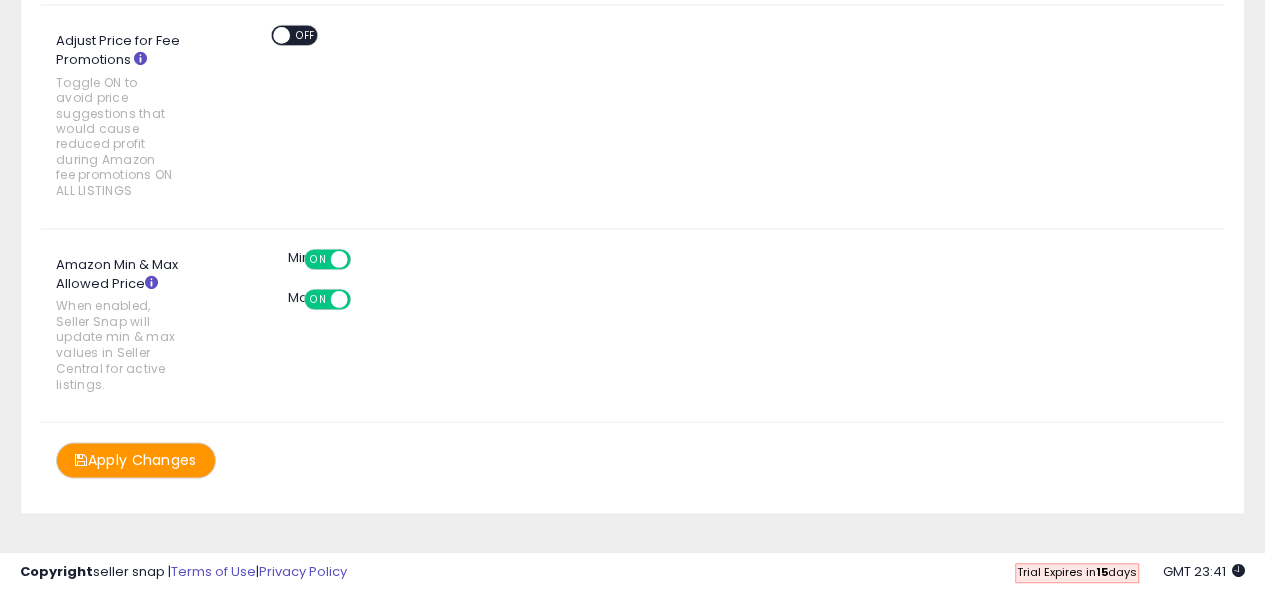 click on "Apply Changes" at bounding box center (136, 459) 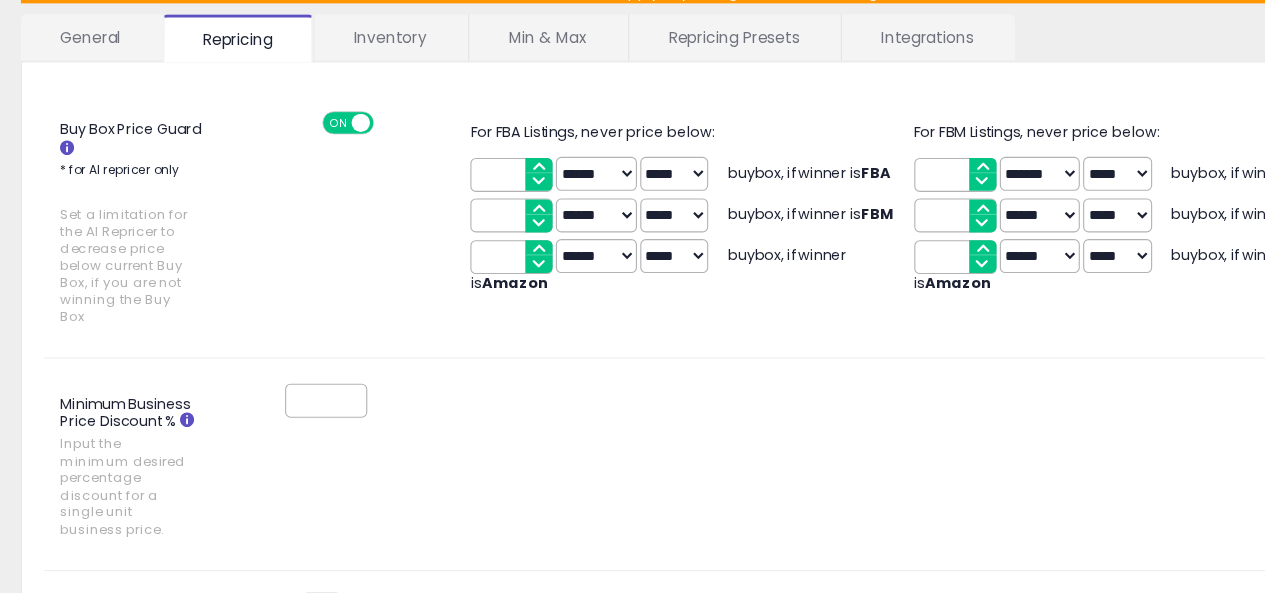 scroll, scrollTop: 119, scrollLeft: 0, axis: vertical 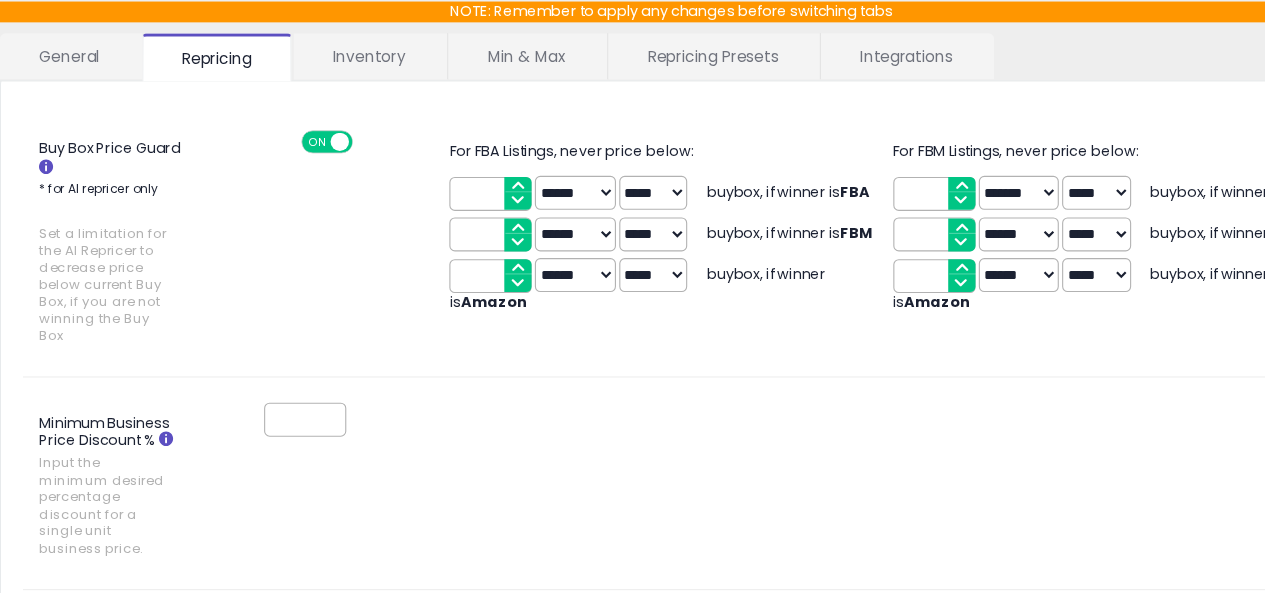 click on "****" at bounding box center (467, 176) 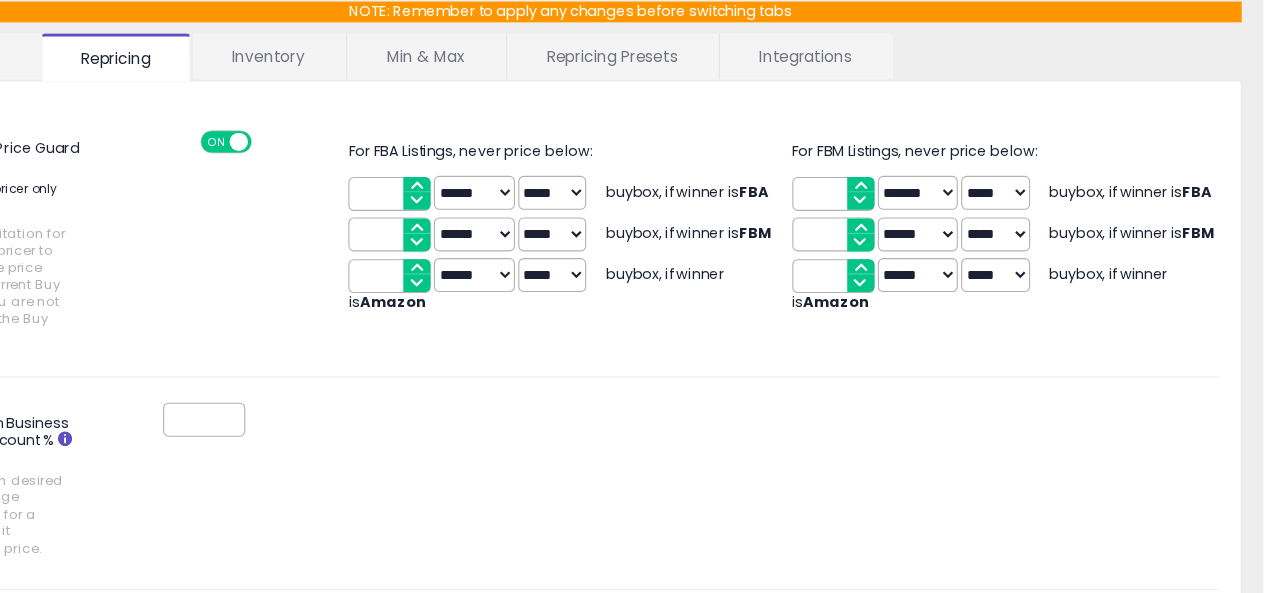 scroll, scrollTop: 119, scrollLeft: 0, axis: vertical 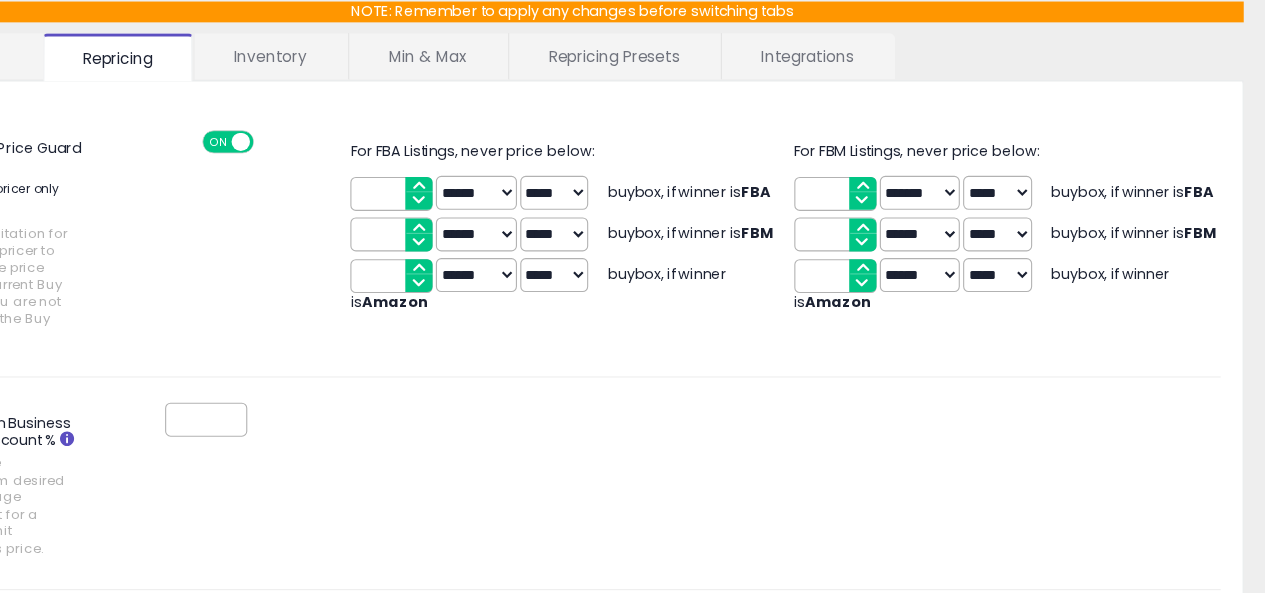 click on "****** *******" at bounding box center (544, 175) 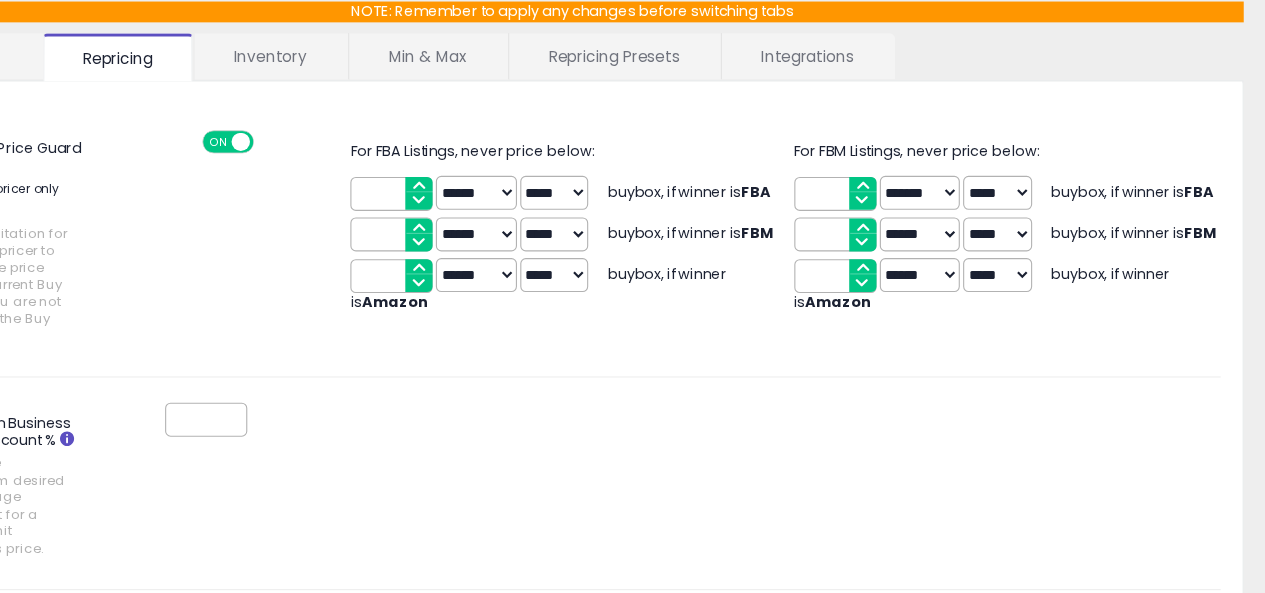 click on "***** *****" at bounding box center [616, 213] 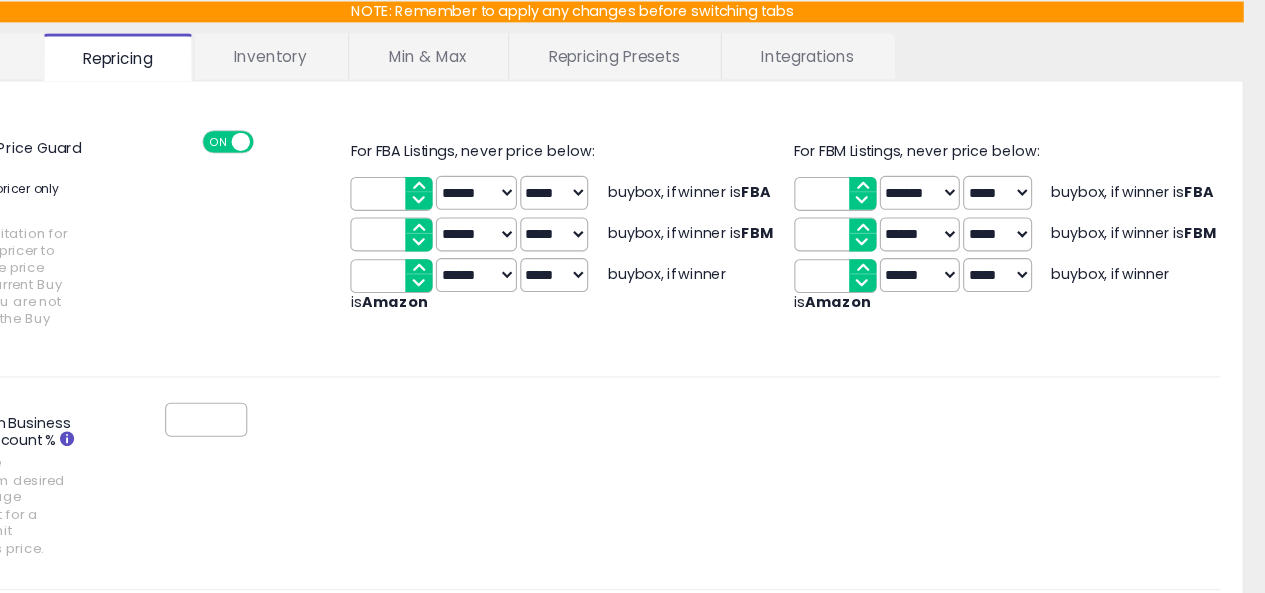 select on "*****" 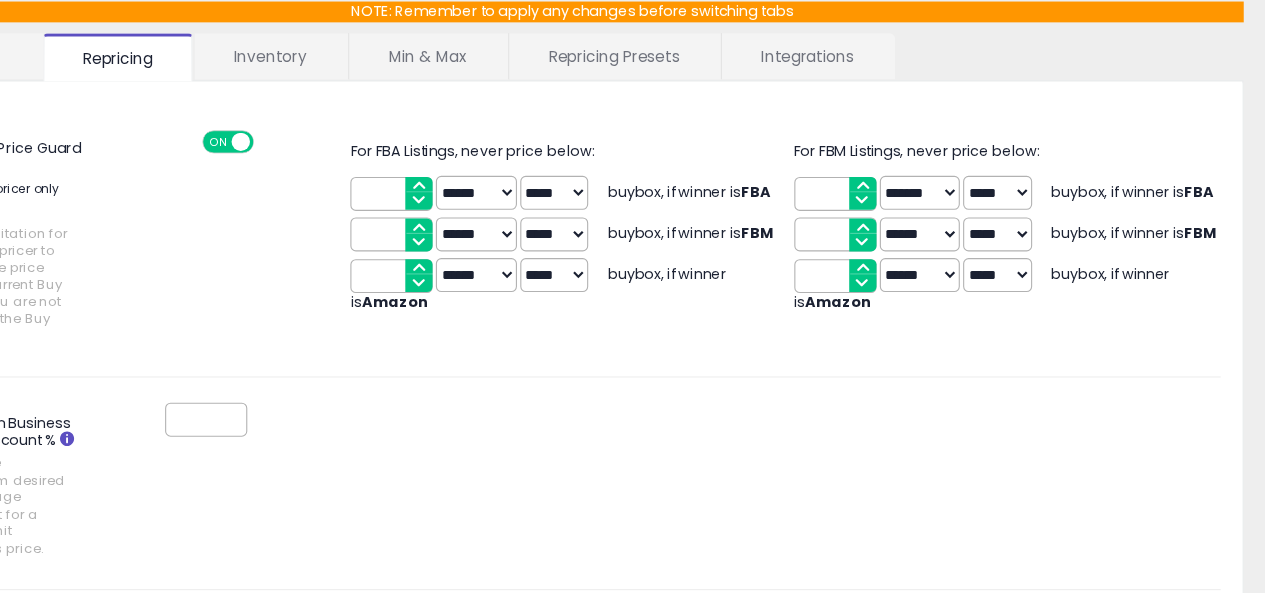 click on "*" at bounding box center [467, 213] 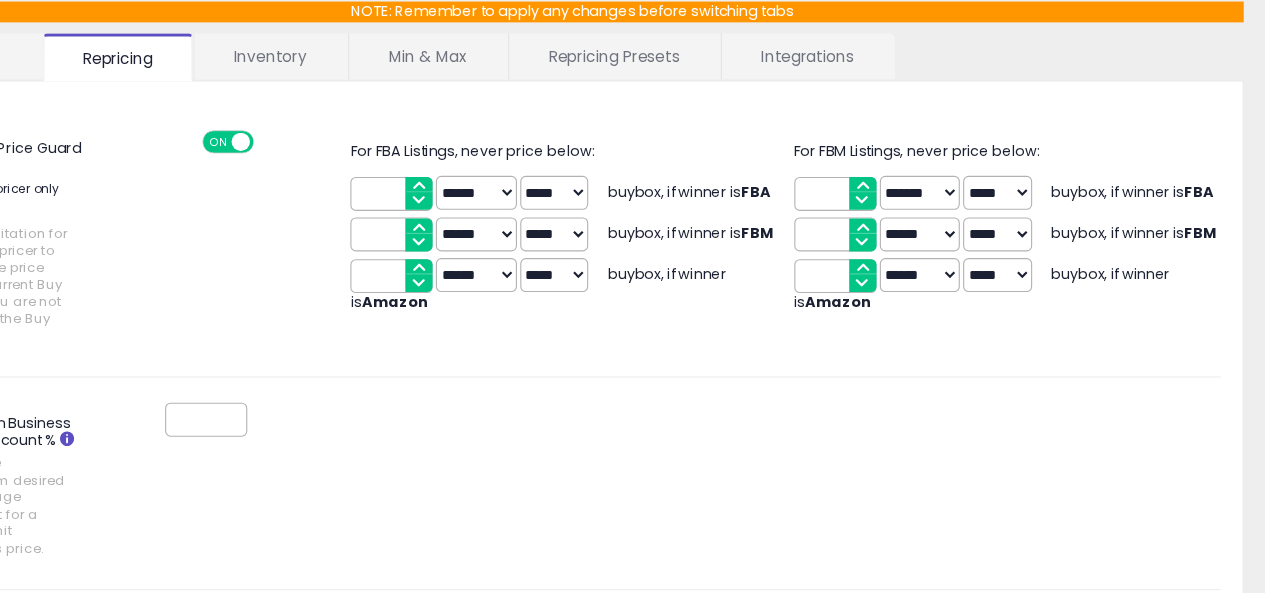 click on "*" at bounding box center [467, 213] 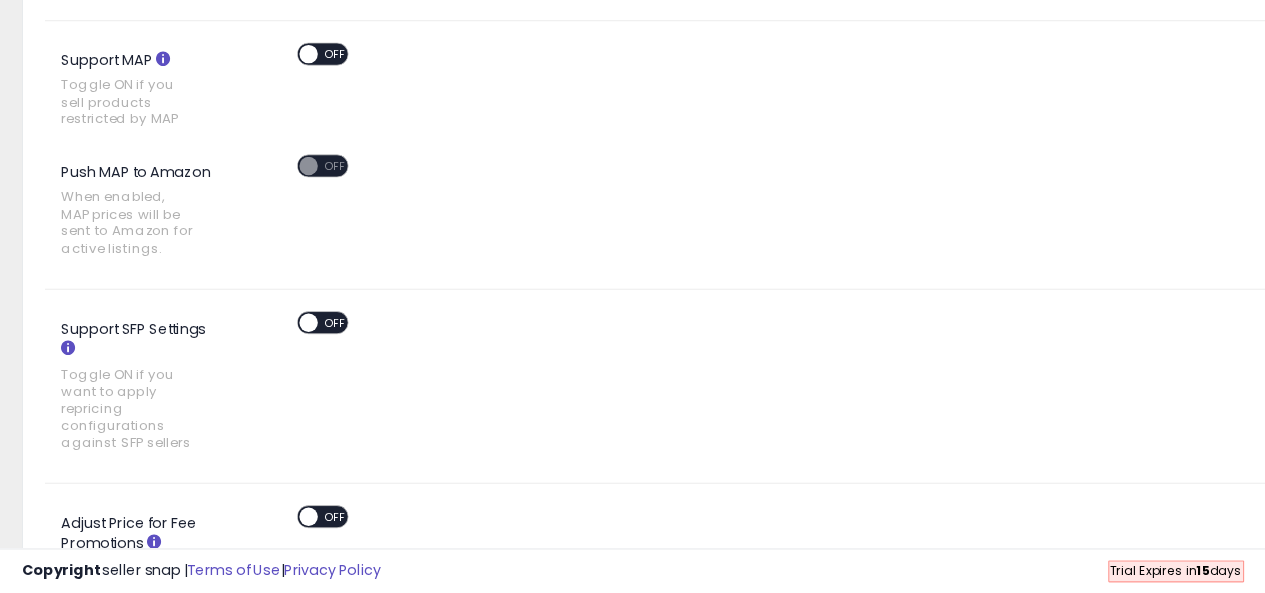 scroll, scrollTop: 1532, scrollLeft: 0, axis: vertical 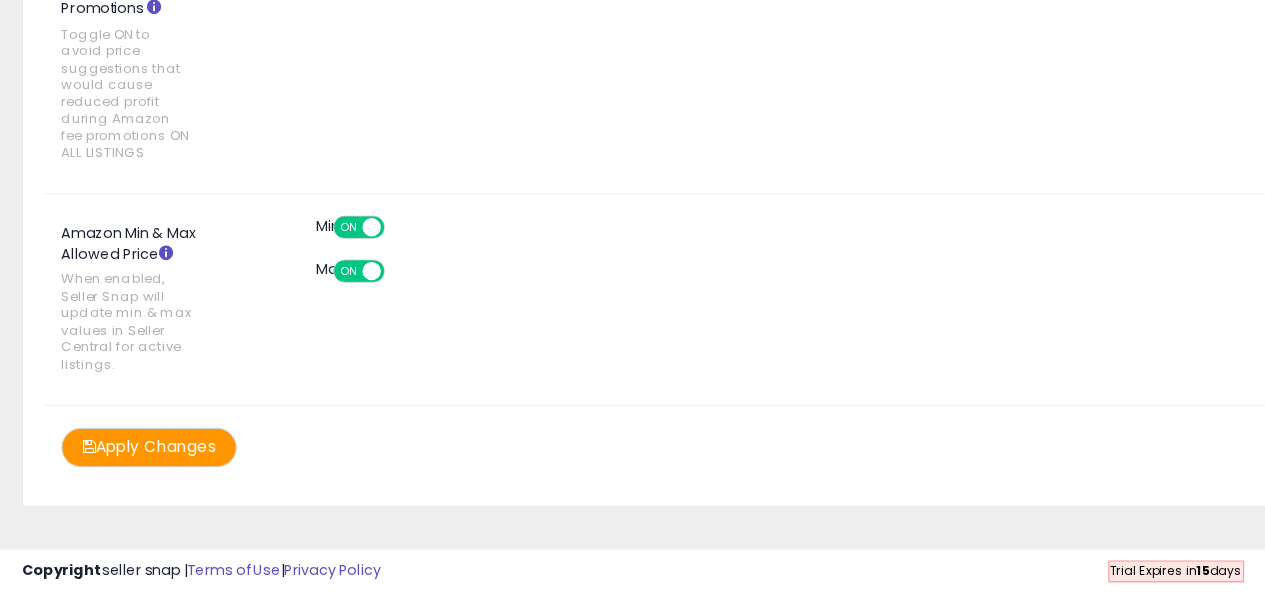 type on "****" 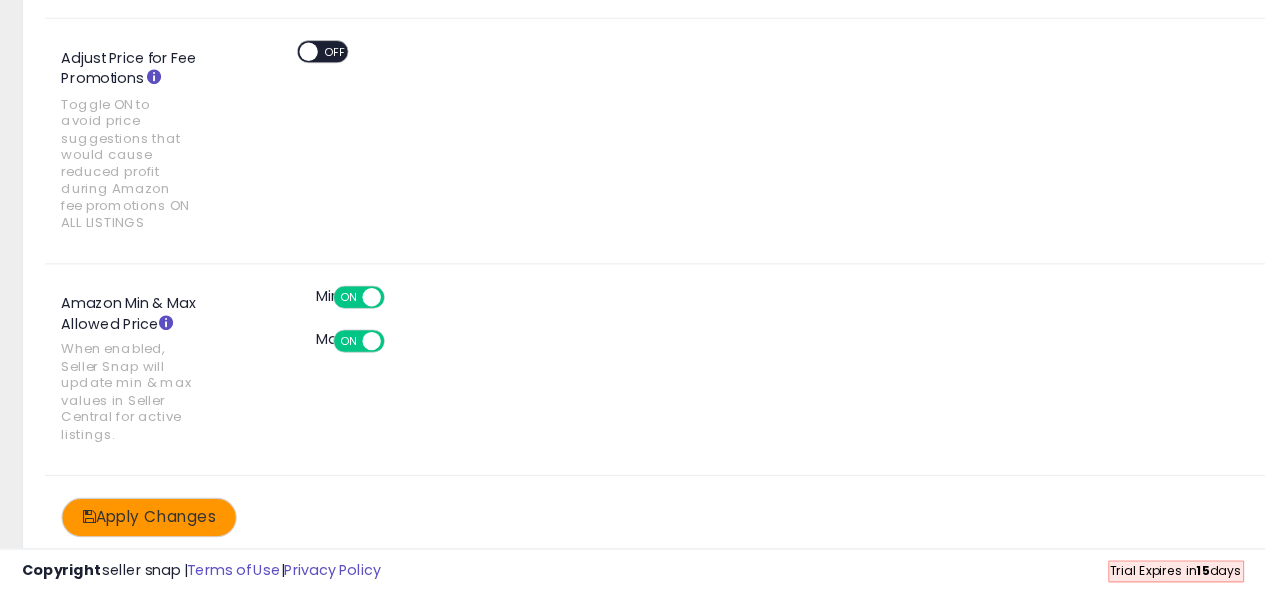 scroll, scrollTop: 1532, scrollLeft: 0, axis: vertical 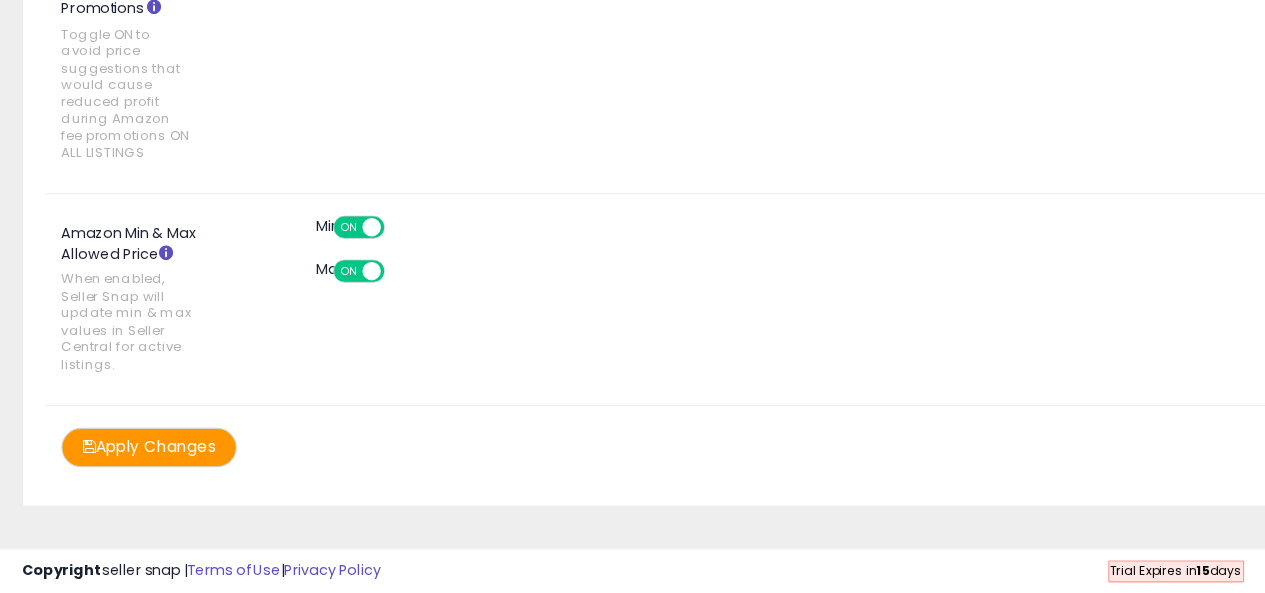 click on "Apply Changes" at bounding box center [136, 459] 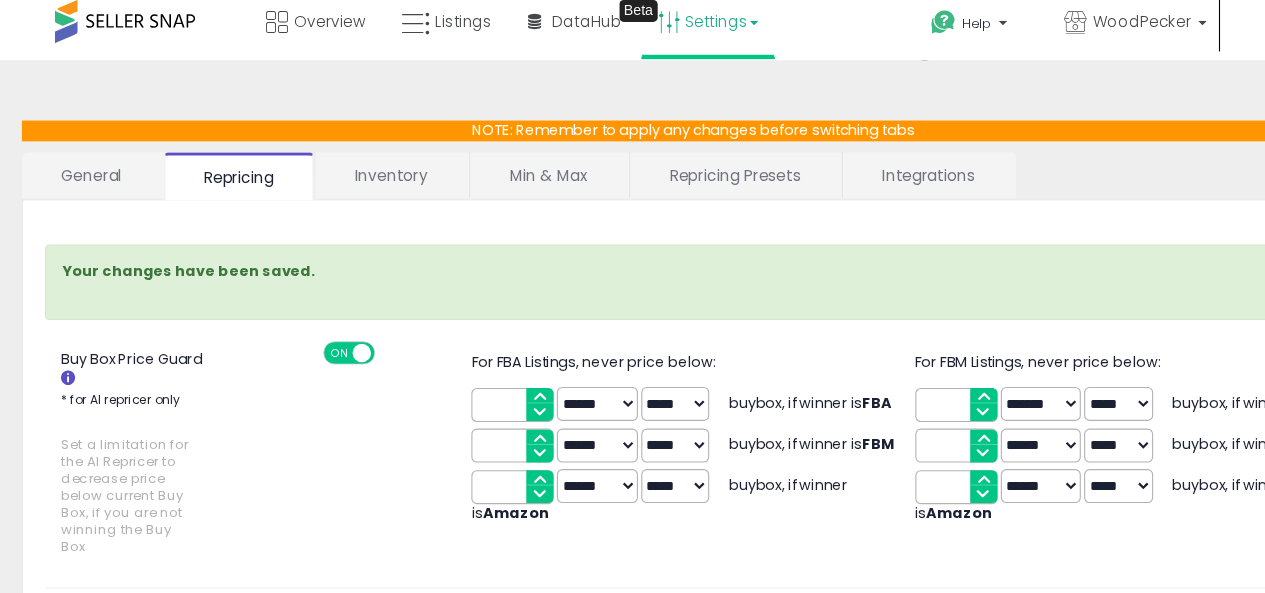 scroll, scrollTop: 0, scrollLeft: 0, axis: both 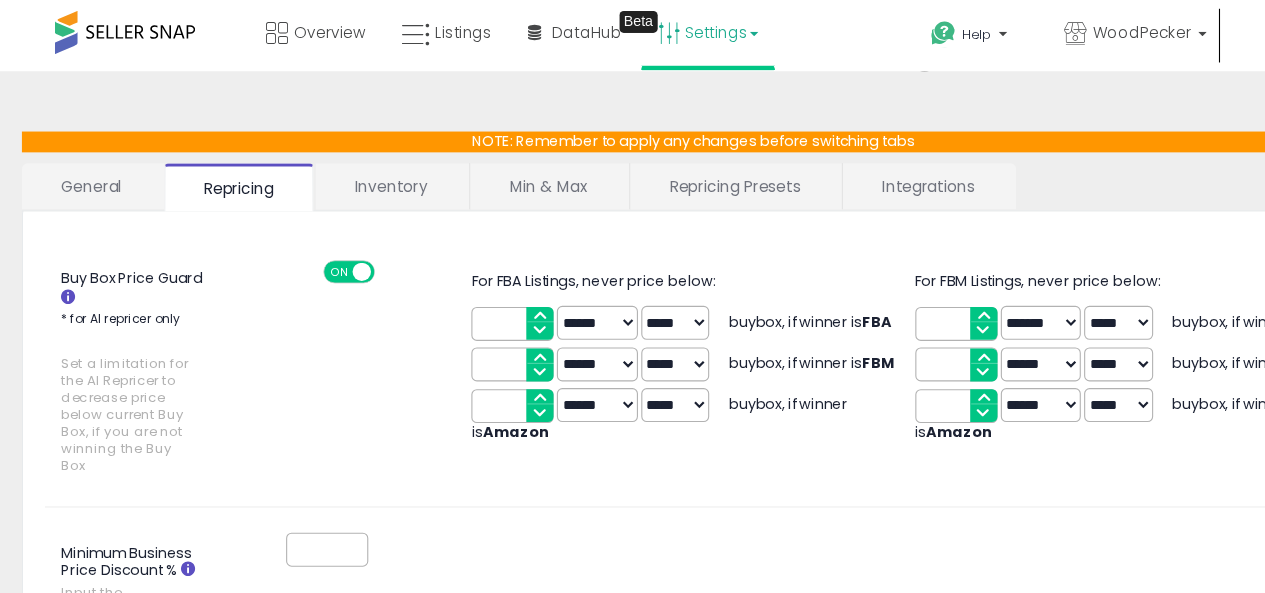 click on "General" at bounding box center [84, 170] 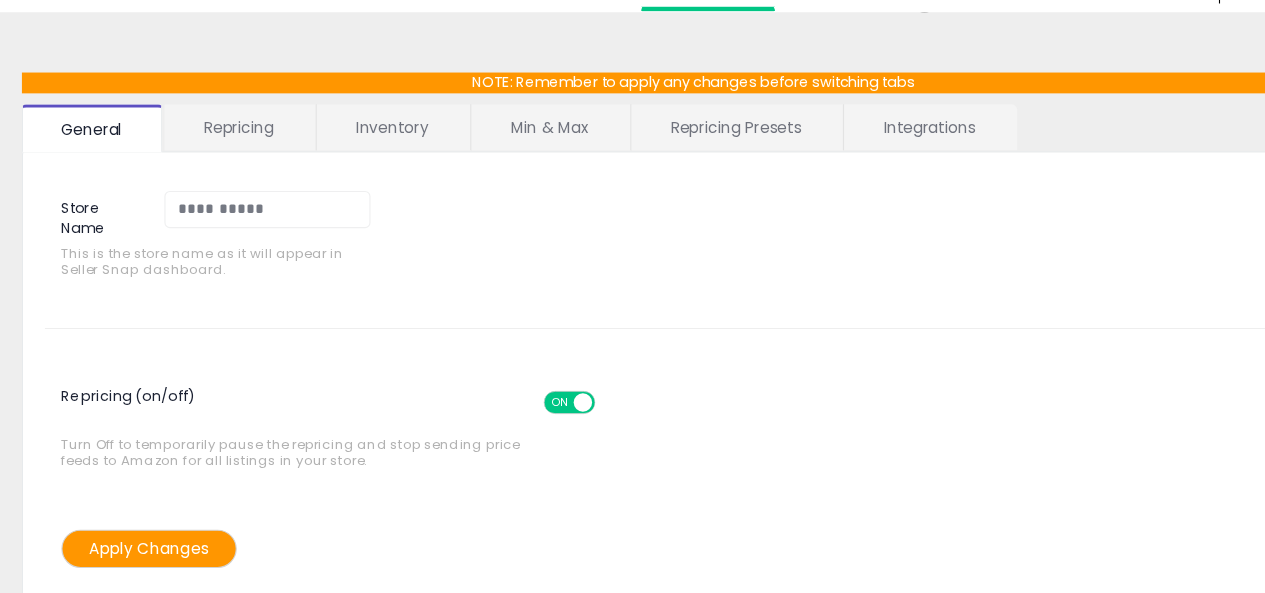 scroll, scrollTop: 52, scrollLeft: 0, axis: vertical 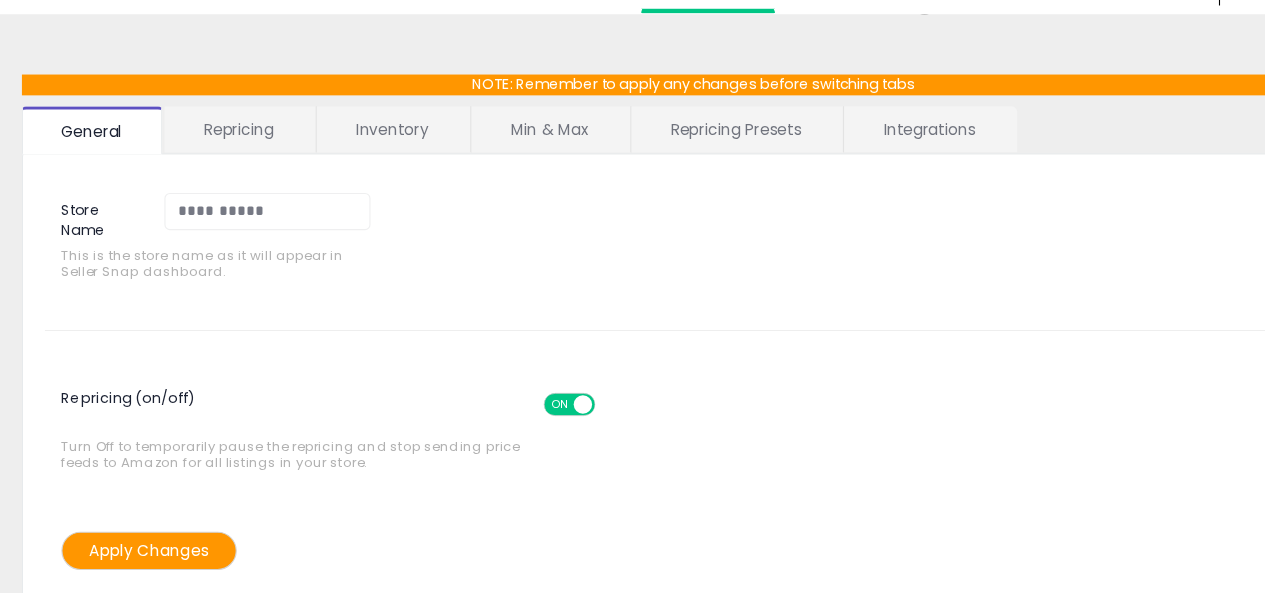 click on "Repricing" at bounding box center (218, 118) 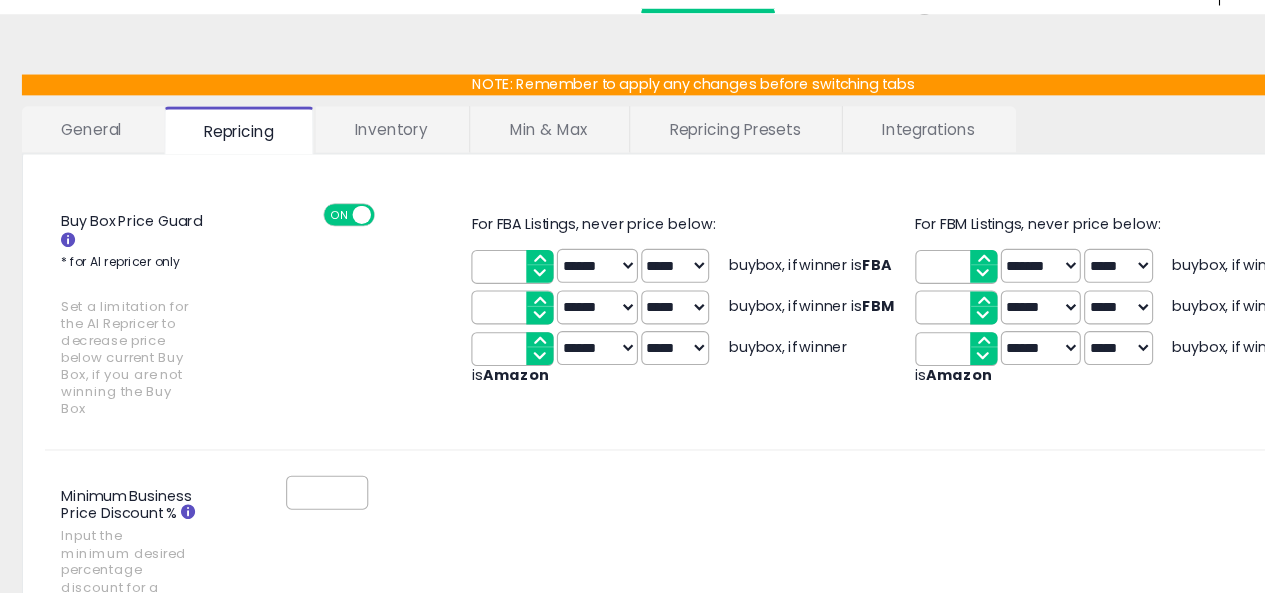 scroll, scrollTop: 0, scrollLeft: 0, axis: both 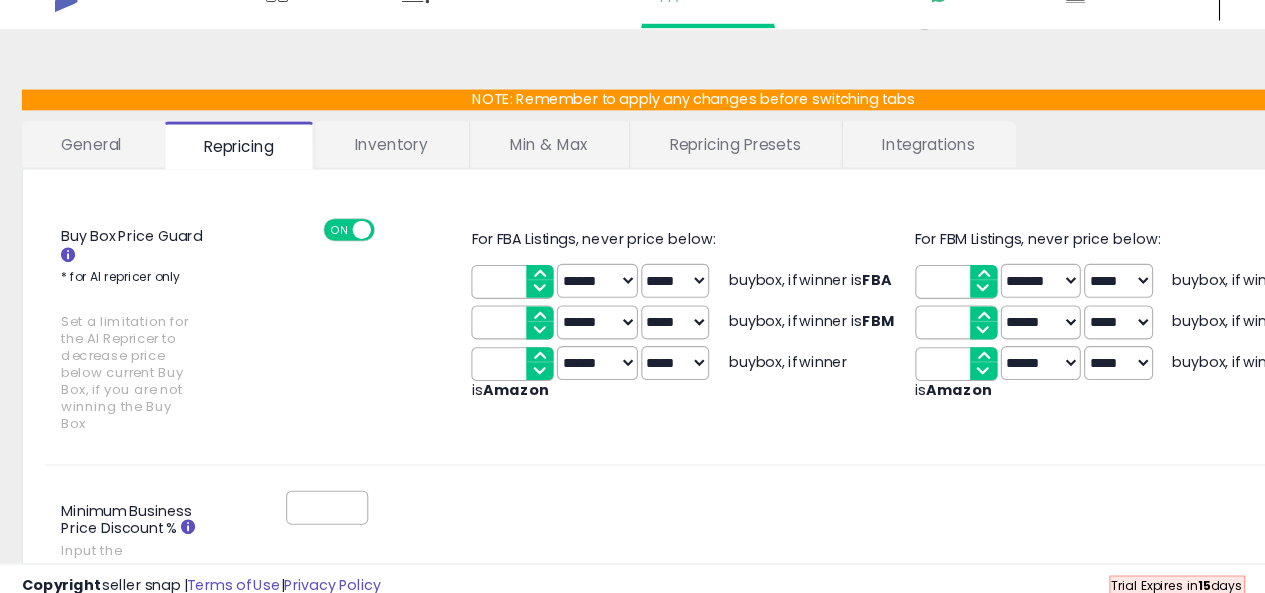 click on "Inventory" at bounding box center (357, 170) 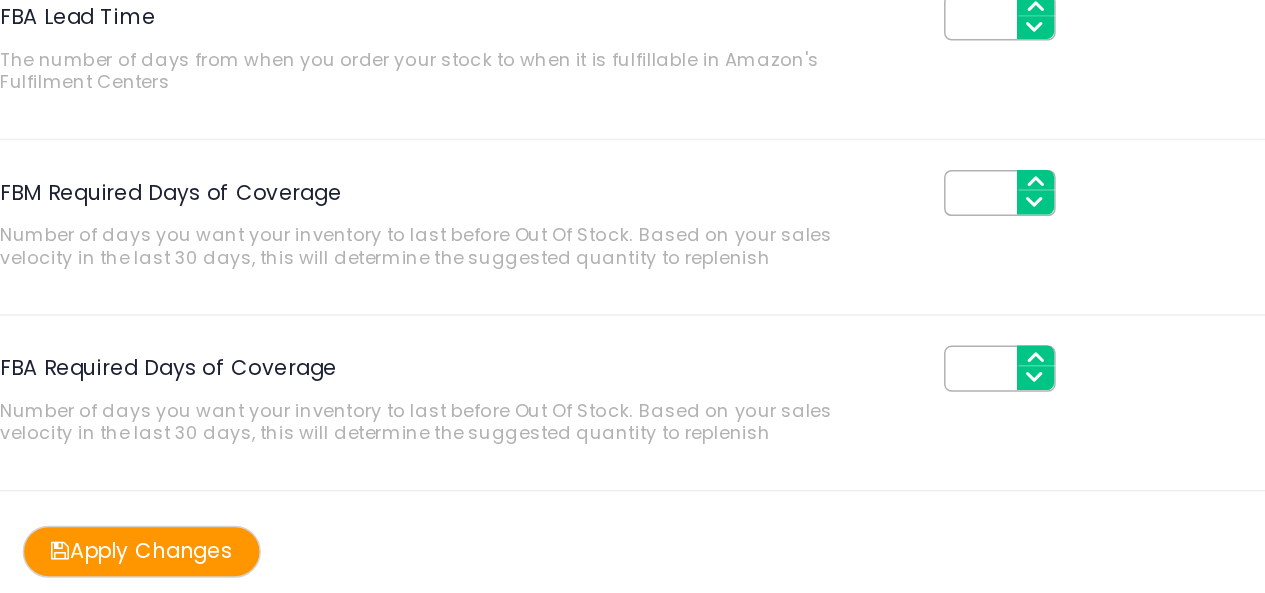 scroll, scrollTop: 378, scrollLeft: 0, axis: vertical 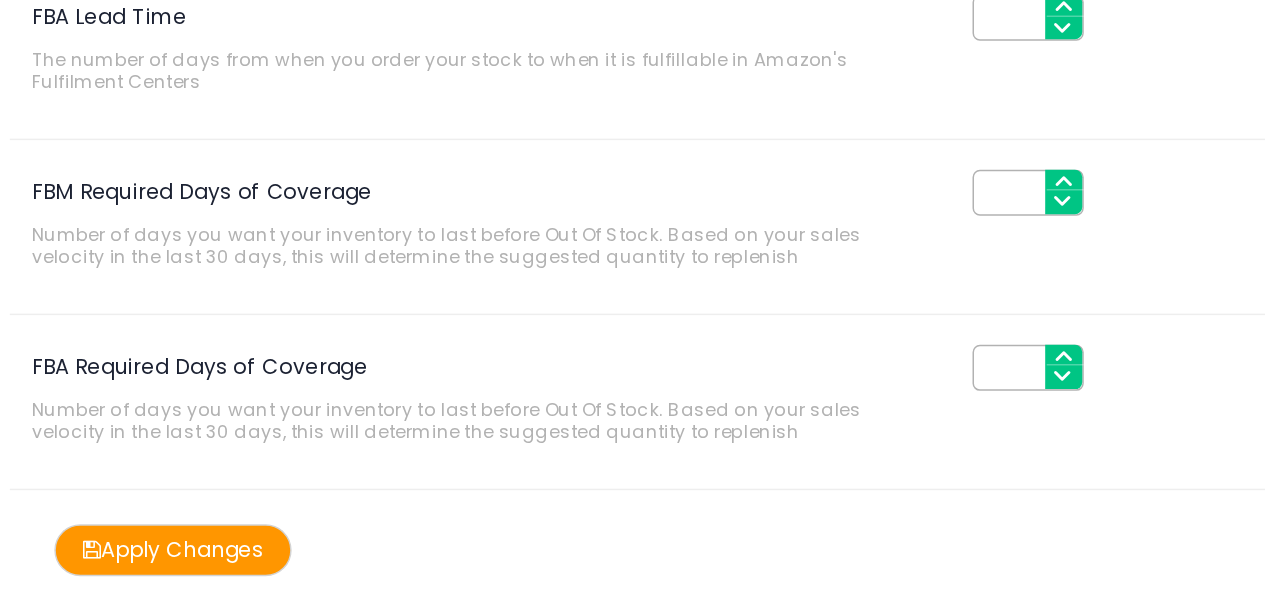 click on "FBM Required Days of Coverage" at bounding box center (727, 251) 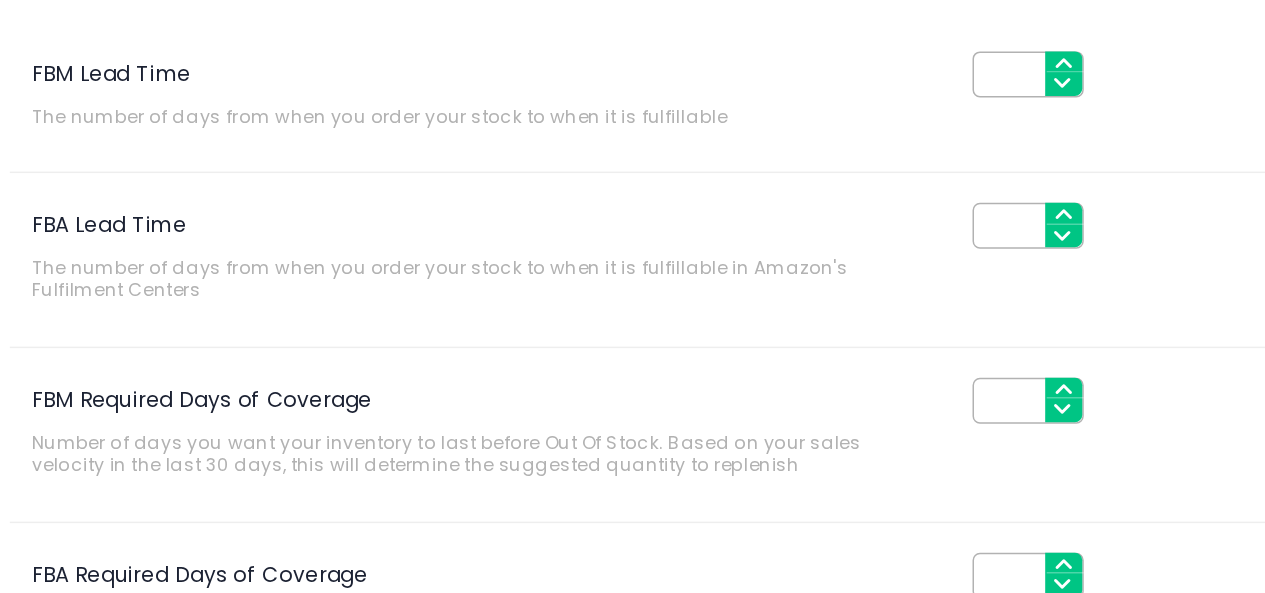 scroll, scrollTop: 305, scrollLeft: 0, axis: vertical 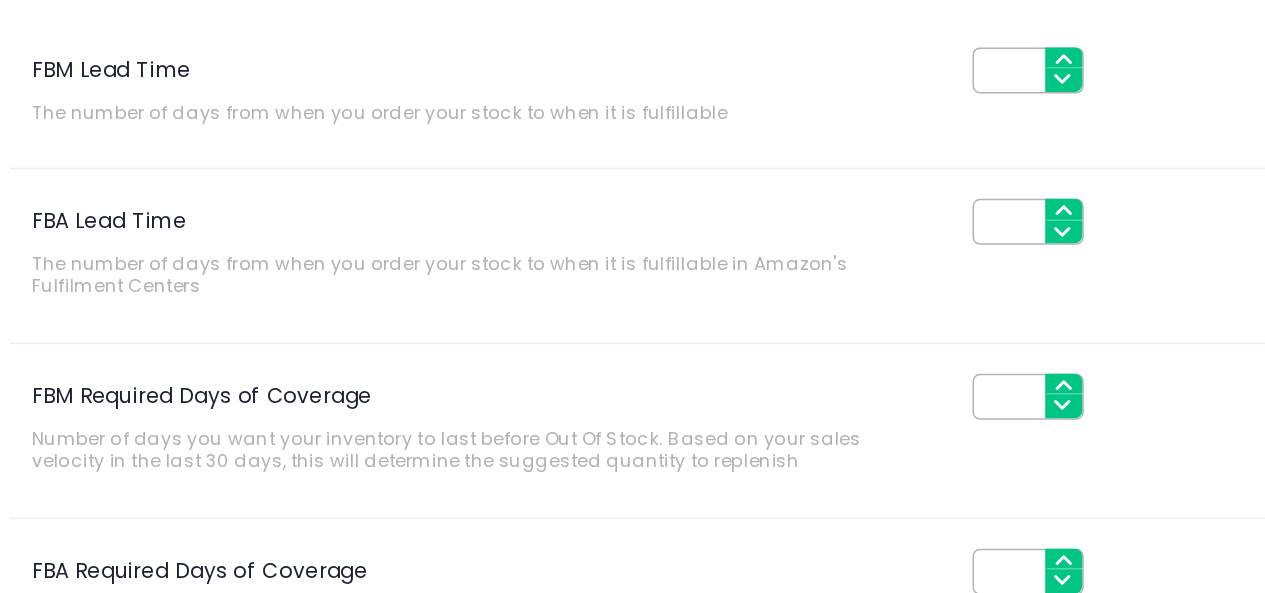click on "FBA Lead Time" at bounding box center [727, 206] 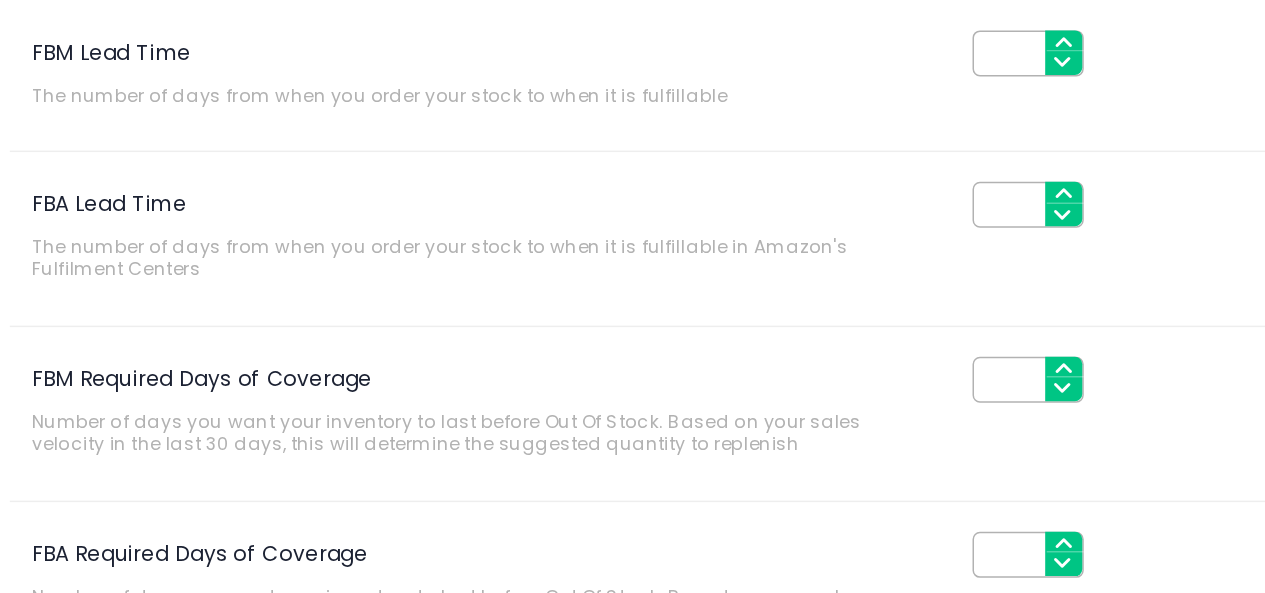 scroll, scrollTop: 305, scrollLeft: 0, axis: vertical 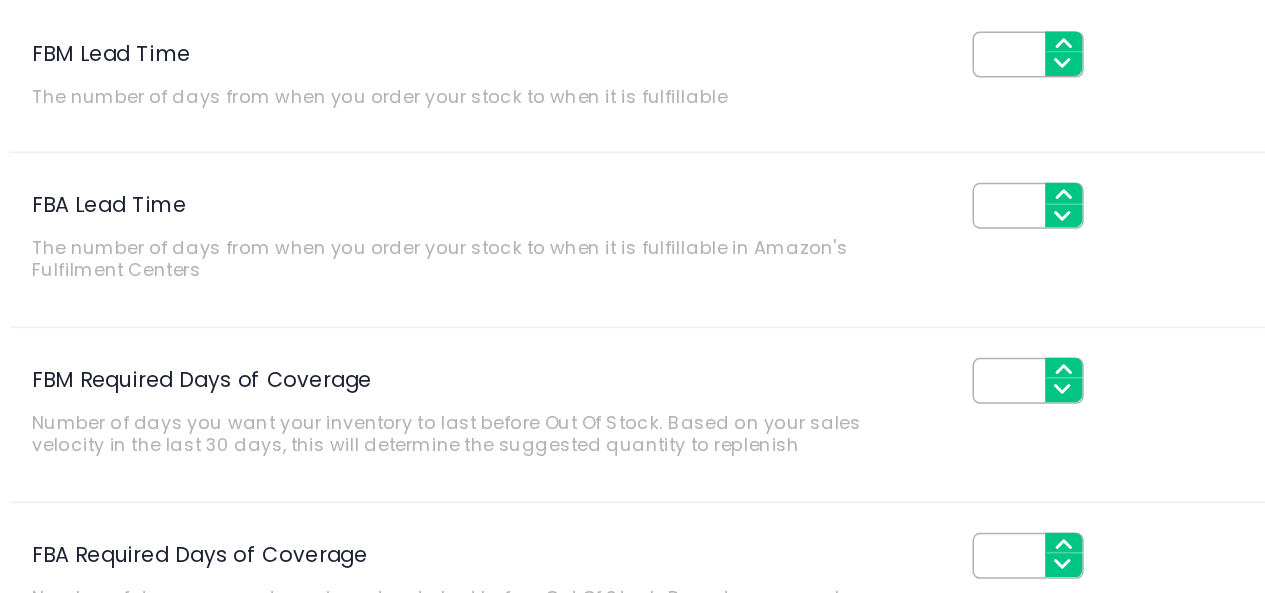click on "FBA Lead Time" at bounding box center (727, 206) 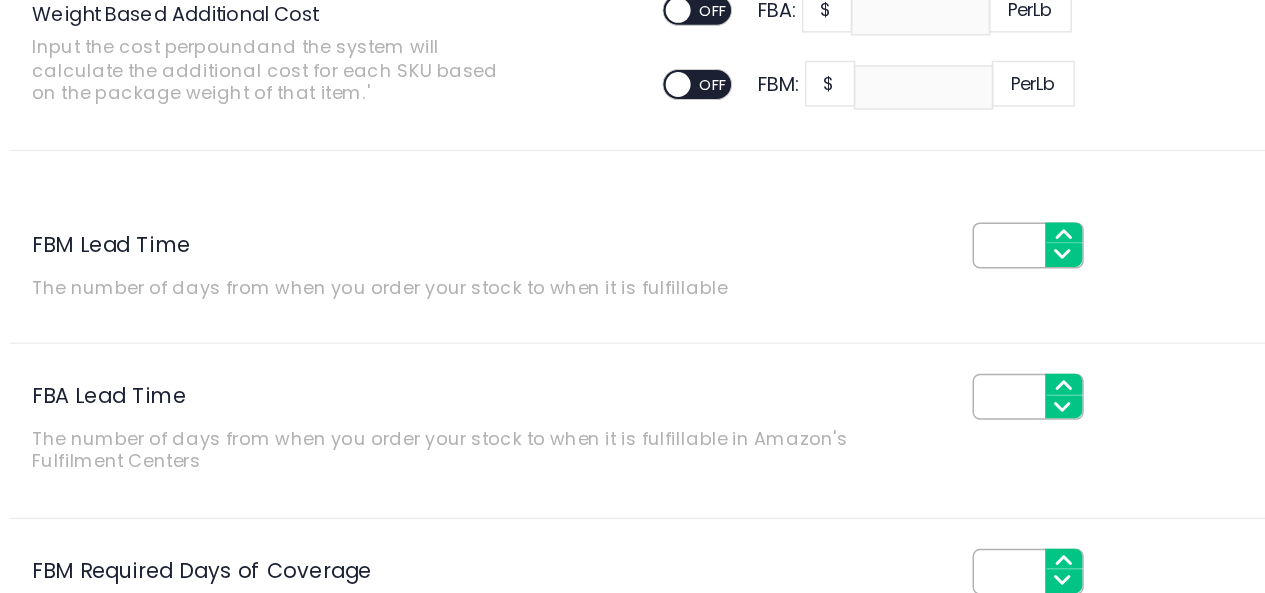 scroll, scrollTop: 244, scrollLeft: 0, axis: vertical 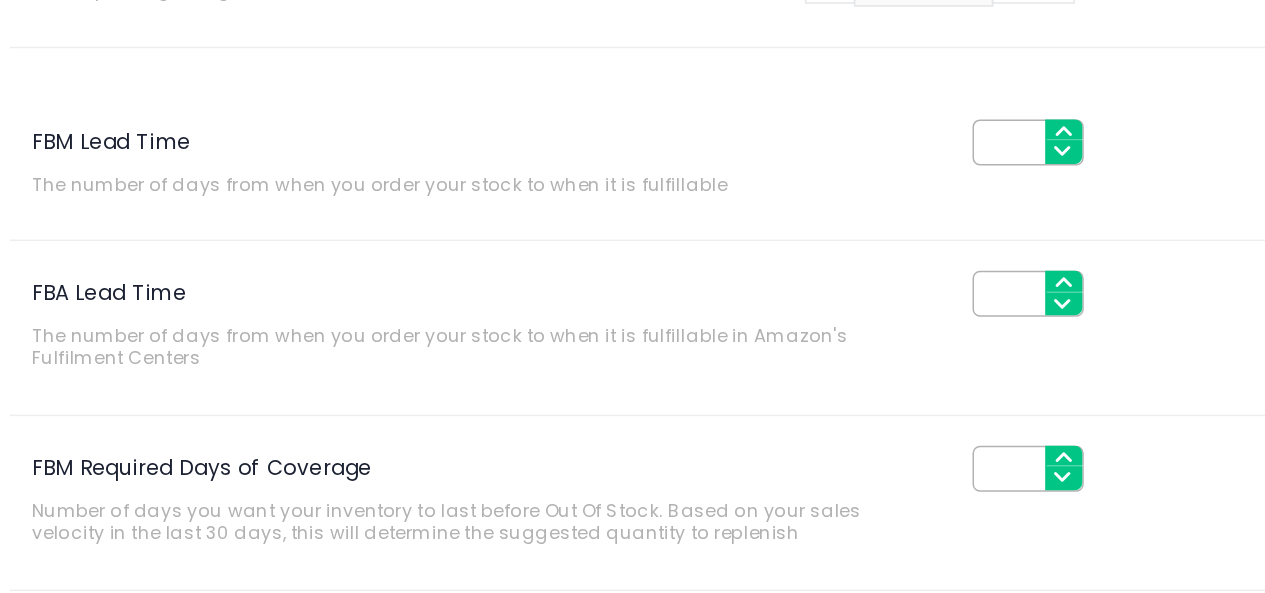 click on "**" at bounding box center [727, 267] 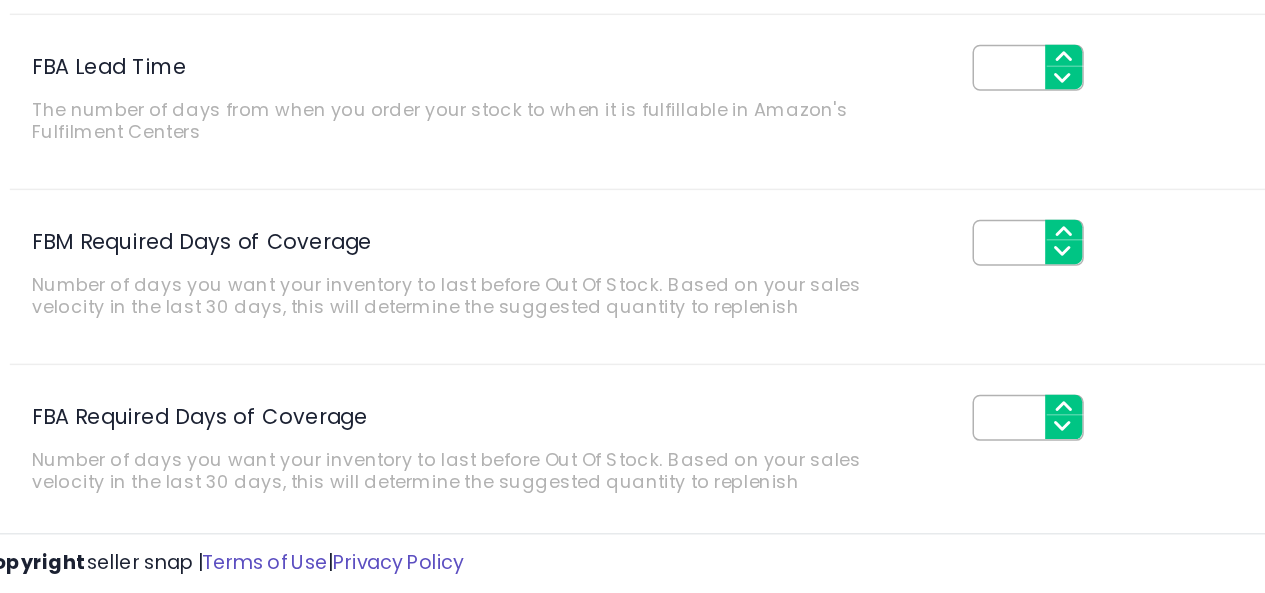 scroll, scrollTop: 412, scrollLeft: 0, axis: vertical 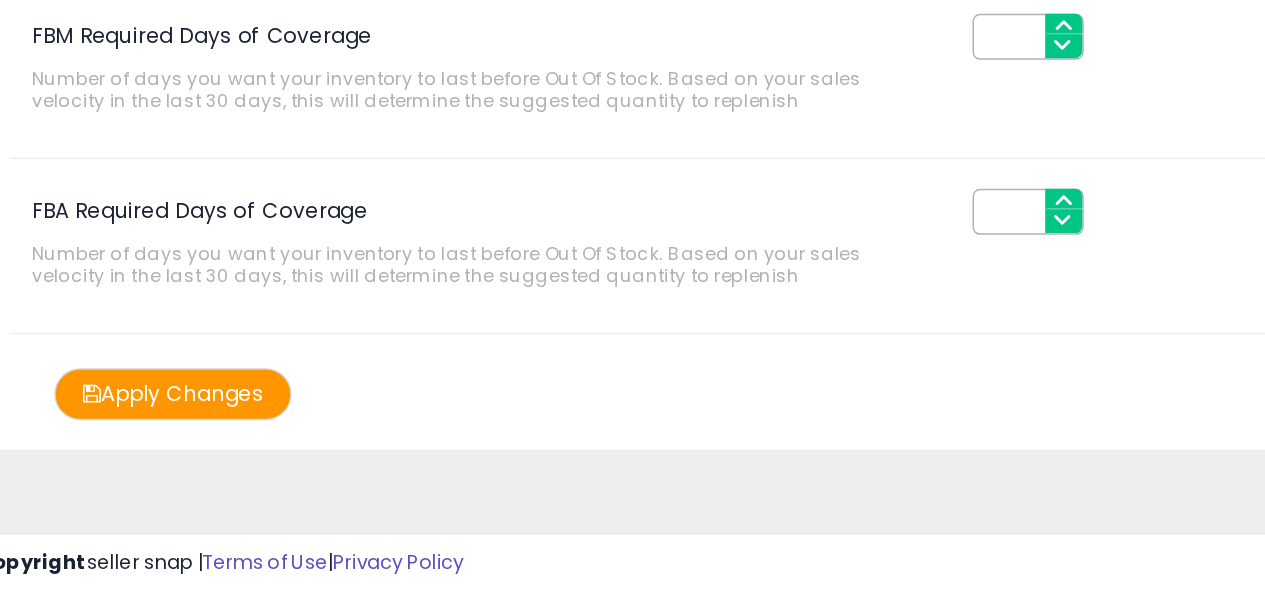 click on "FBA Required Days of Coverage" at bounding box center (727, 335) 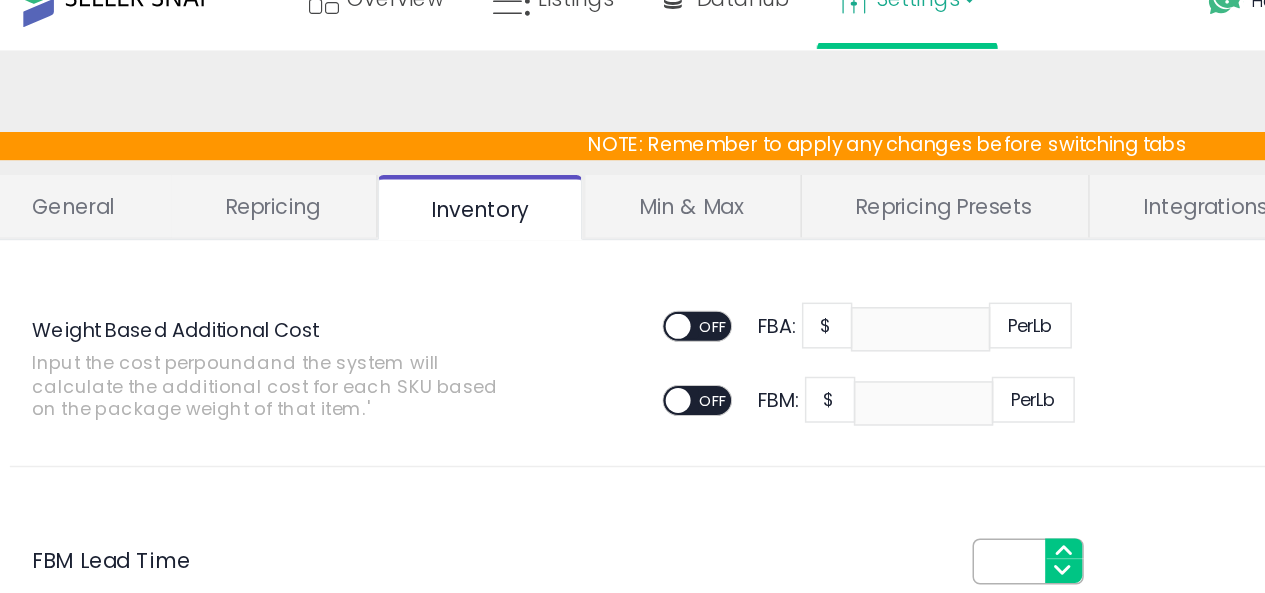 scroll, scrollTop: 26, scrollLeft: 0, axis: vertical 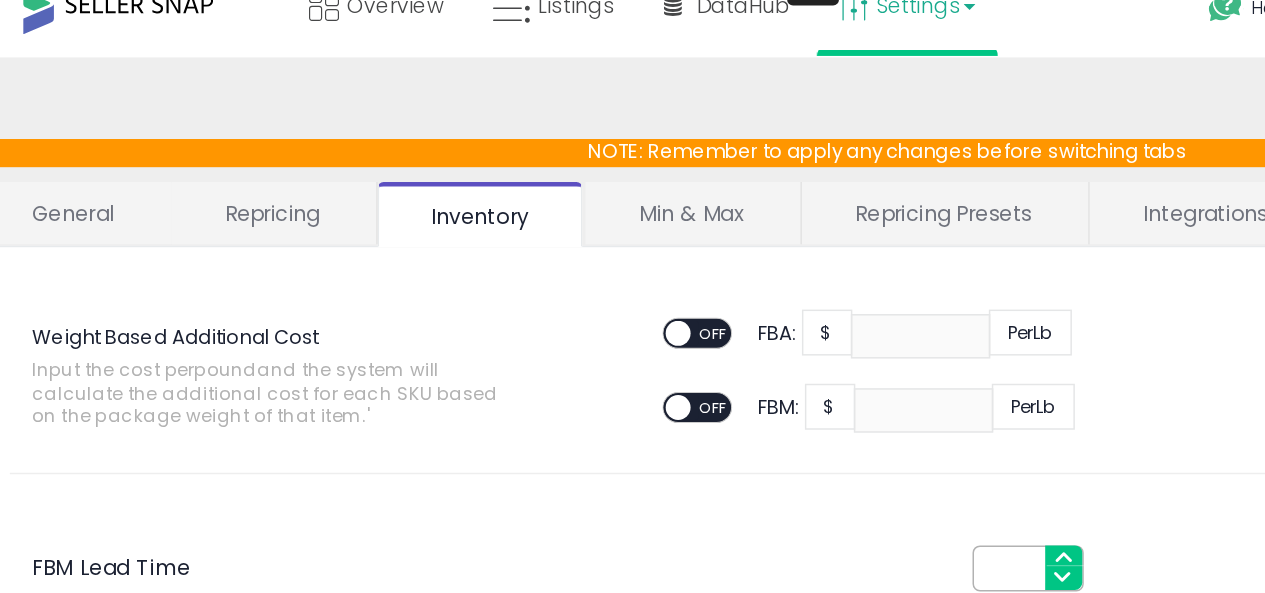 click on "Min & Max" at bounding box center (500, 144) 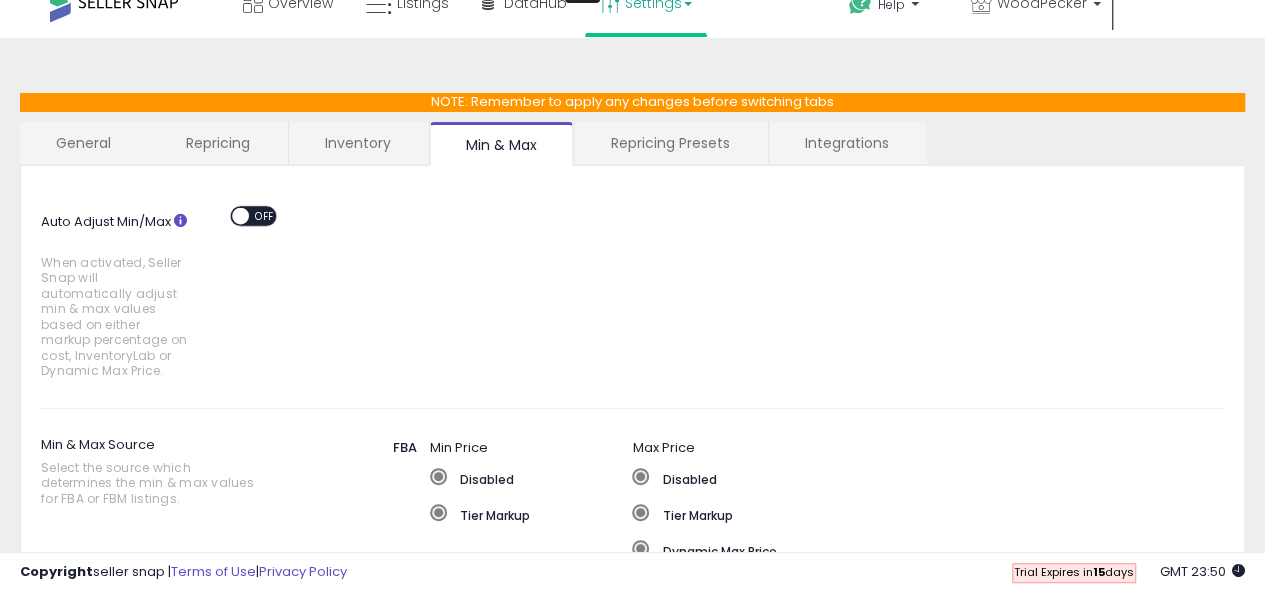 scroll, scrollTop: 147, scrollLeft: 0, axis: vertical 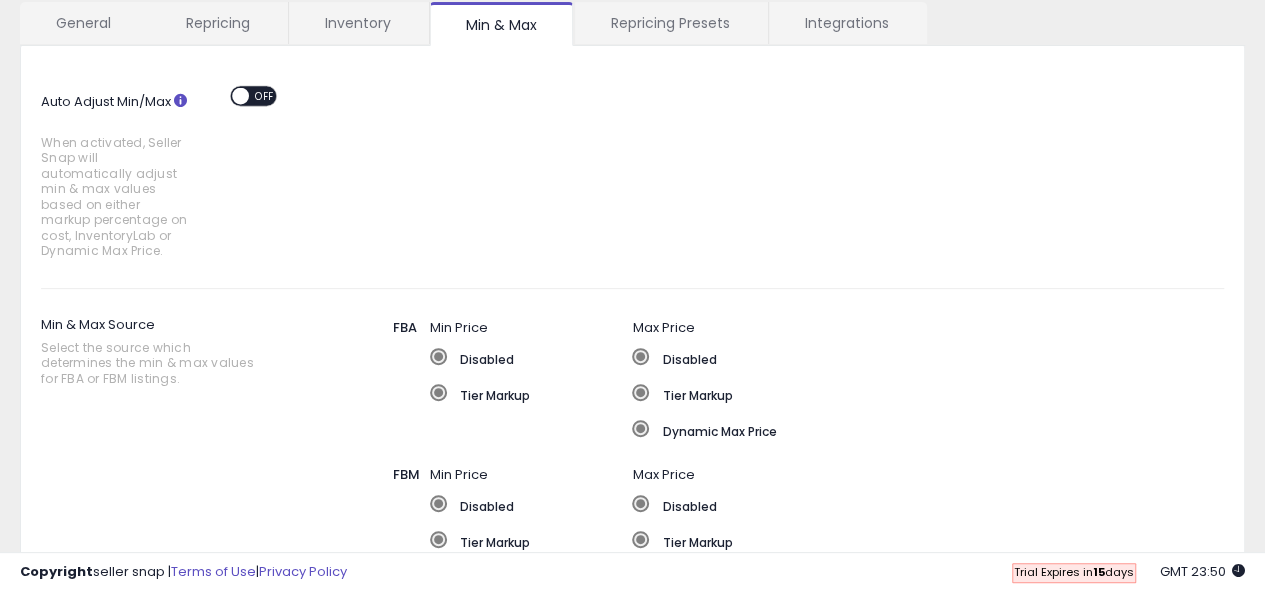 click at bounding box center (240, 95) 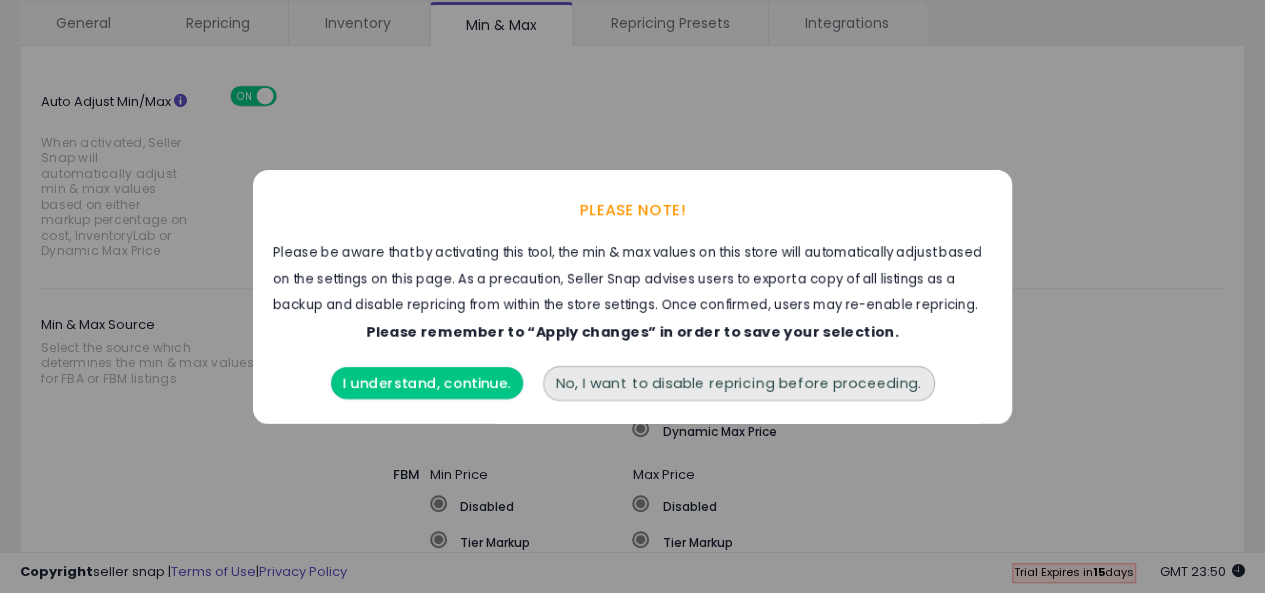 click on "I understand, continue." at bounding box center [427, 383] 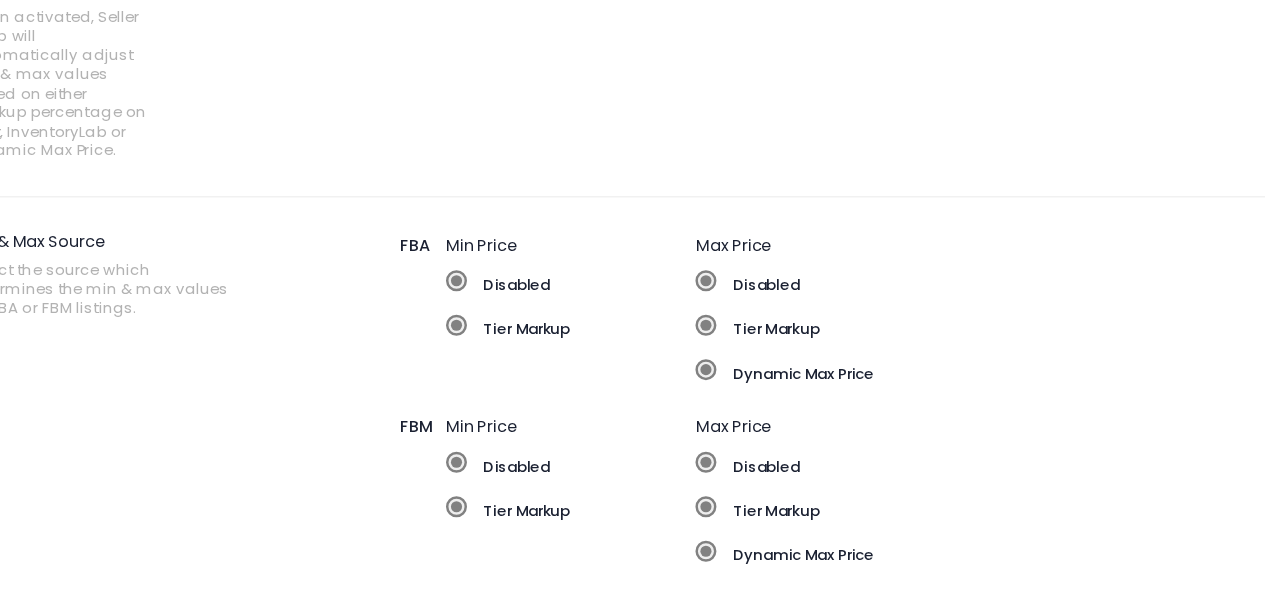 scroll, scrollTop: 220, scrollLeft: 0, axis: vertical 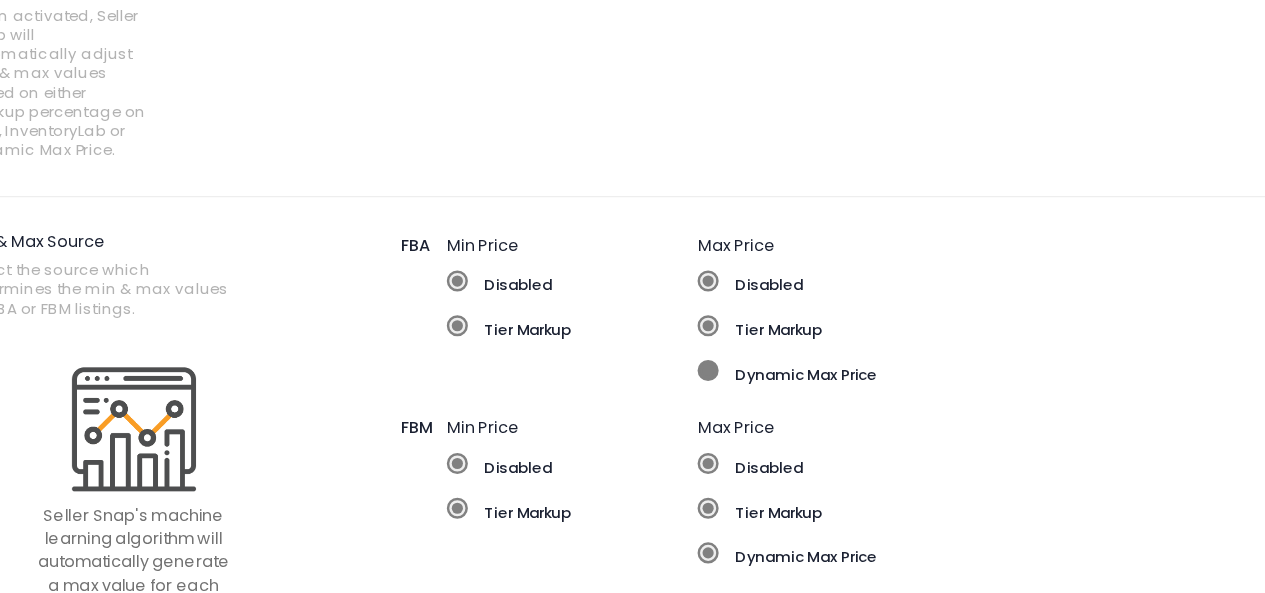 click at bounding box center (640, 355) 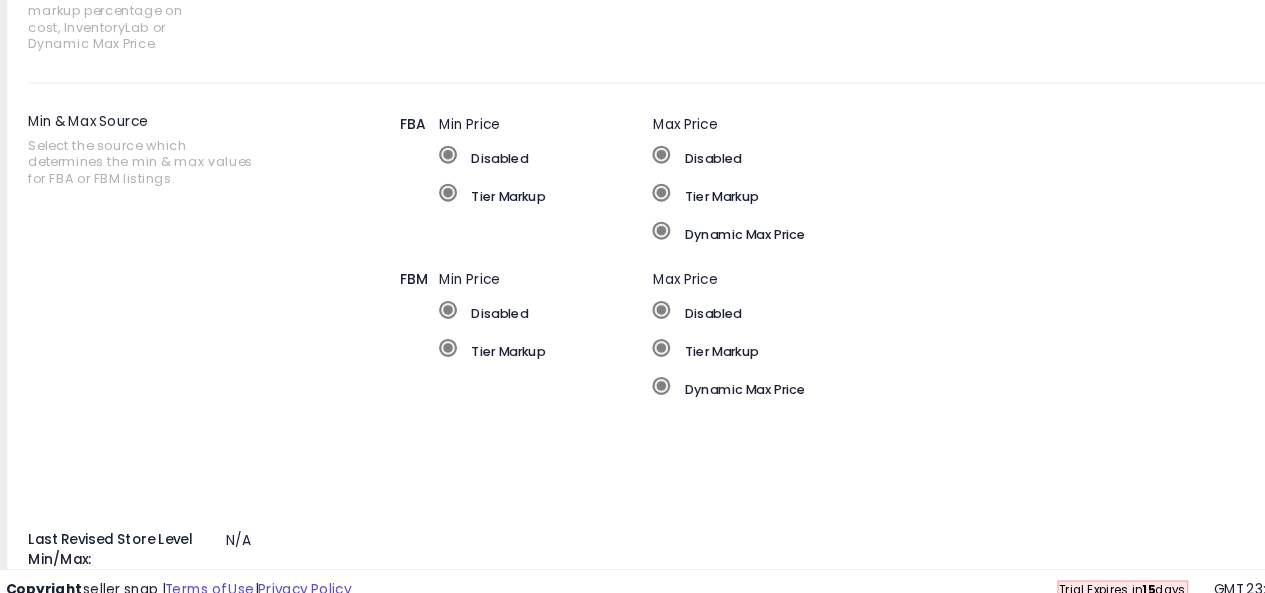 scroll, scrollTop: 344, scrollLeft: 0, axis: vertical 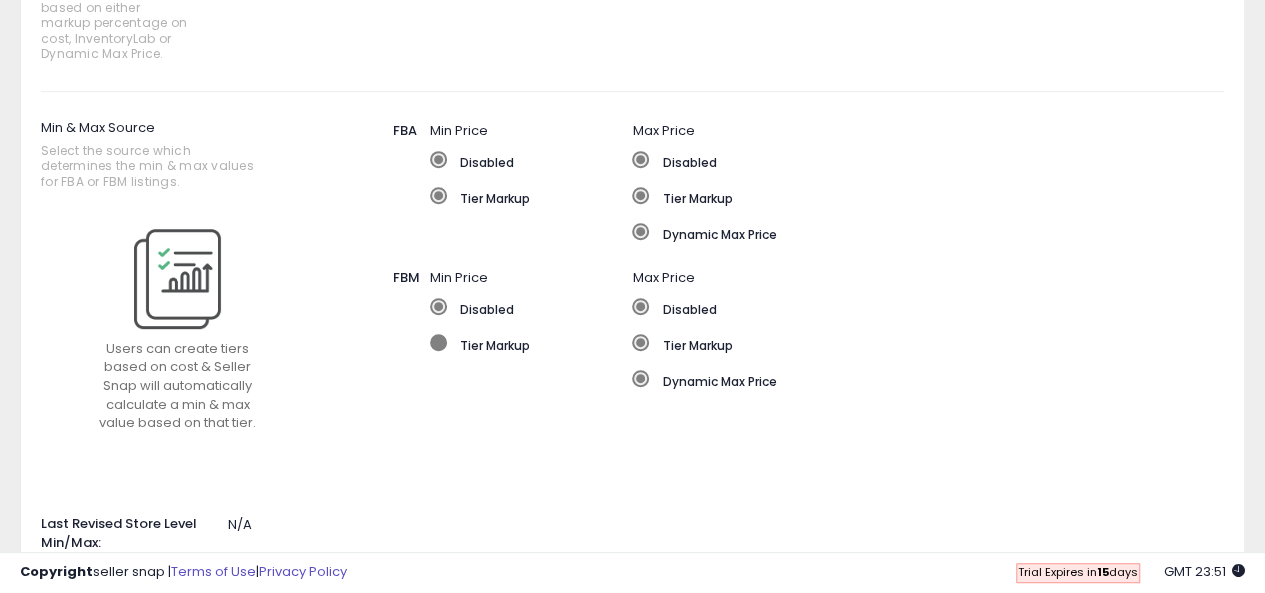 click at bounding box center (438, 342) 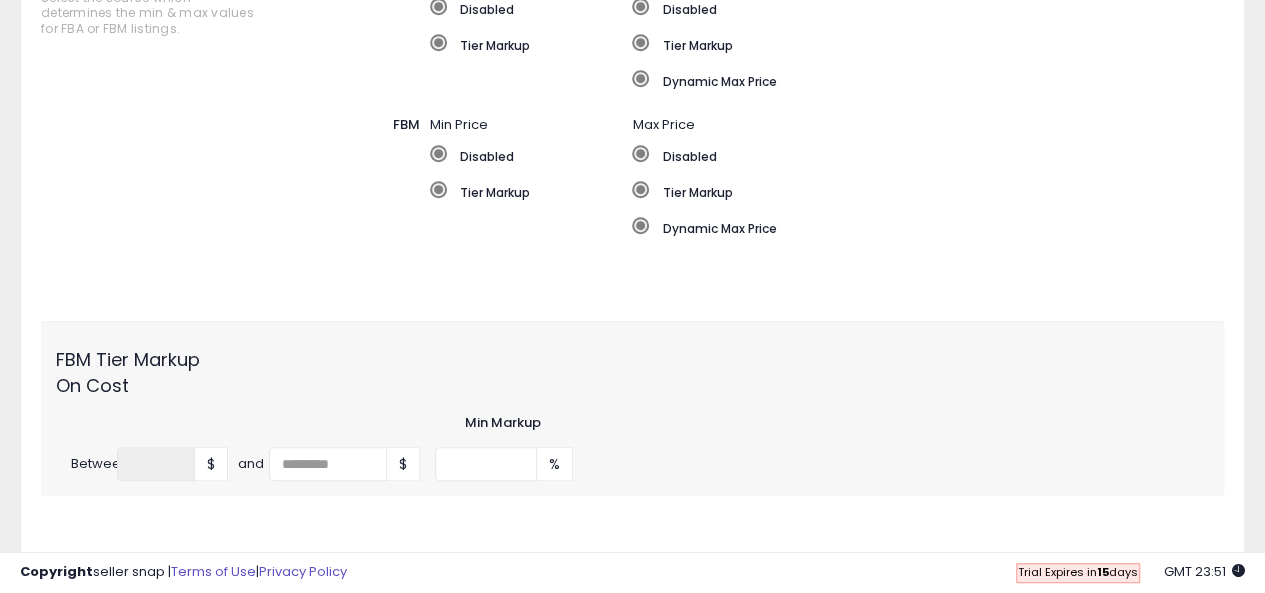 scroll, scrollTop: 384, scrollLeft: 0, axis: vertical 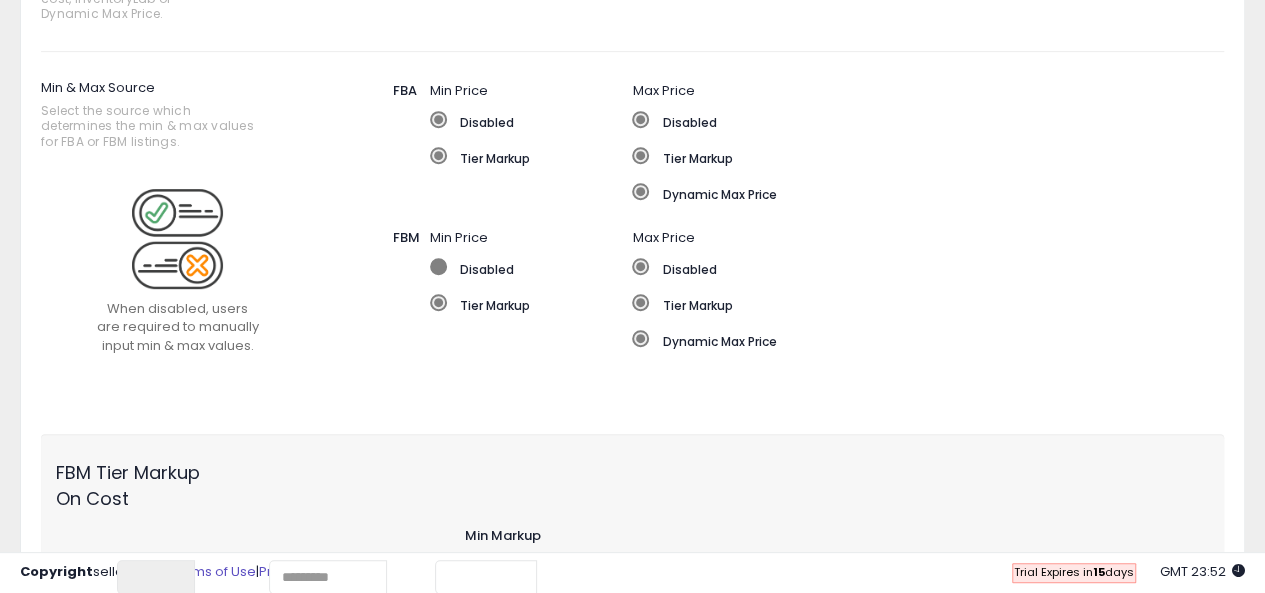 click at bounding box center [438, 266] 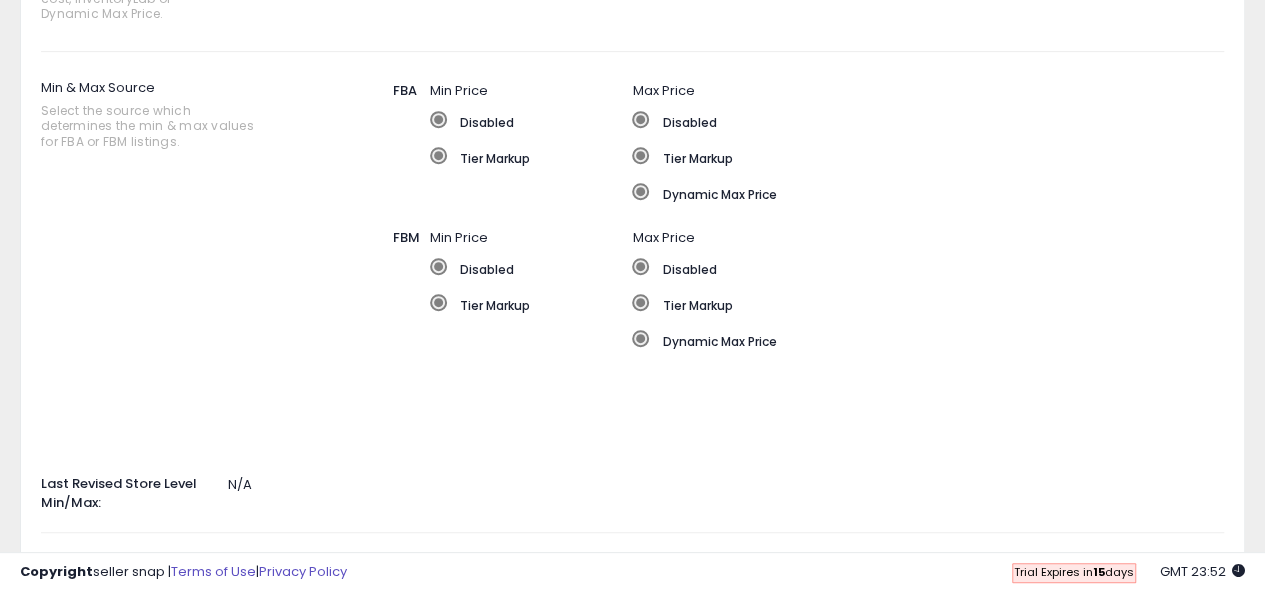 scroll, scrollTop: 375, scrollLeft: 0, axis: vertical 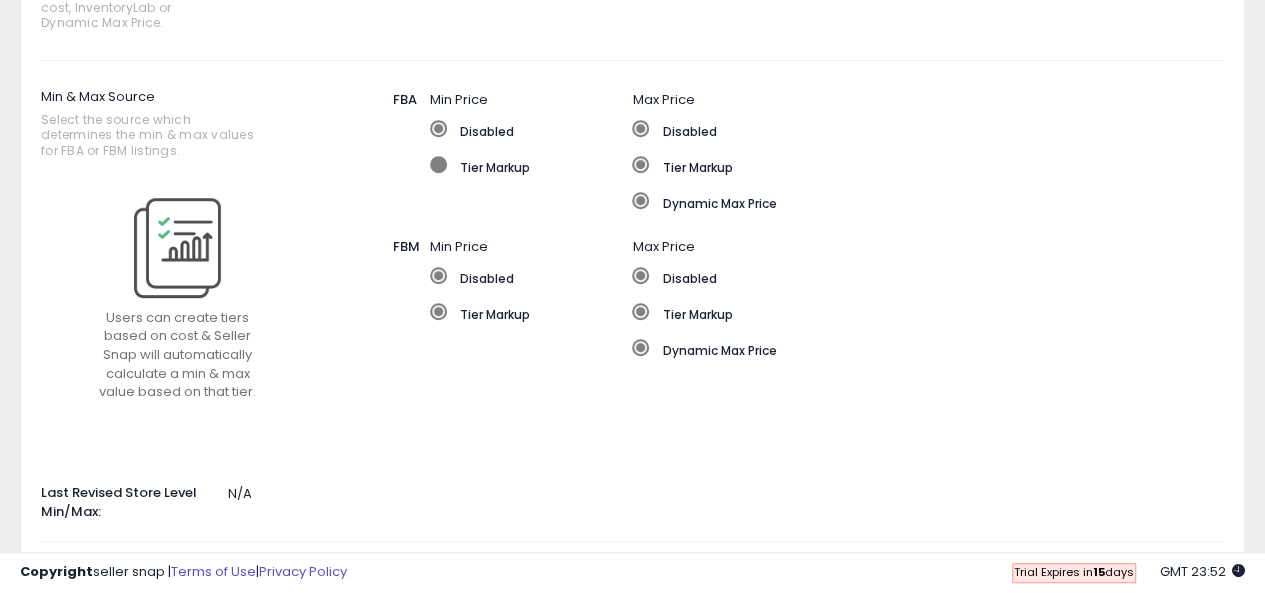click at bounding box center [438, 164] 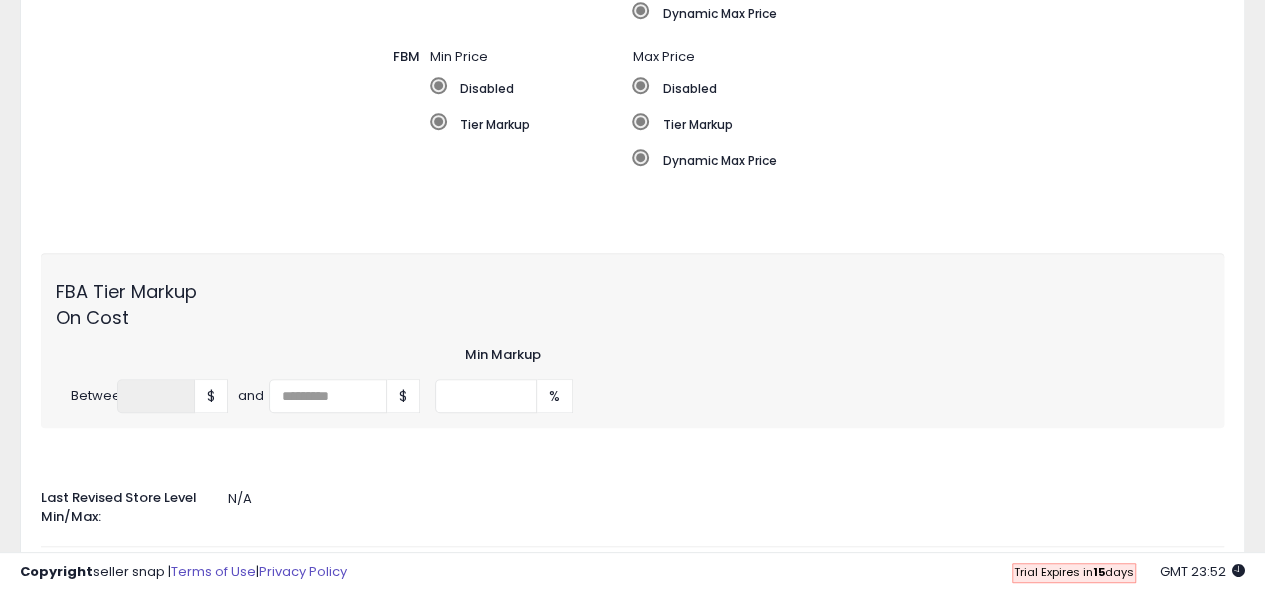 scroll, scrollTop: 571, scrollLeft: 0, axis: vertical 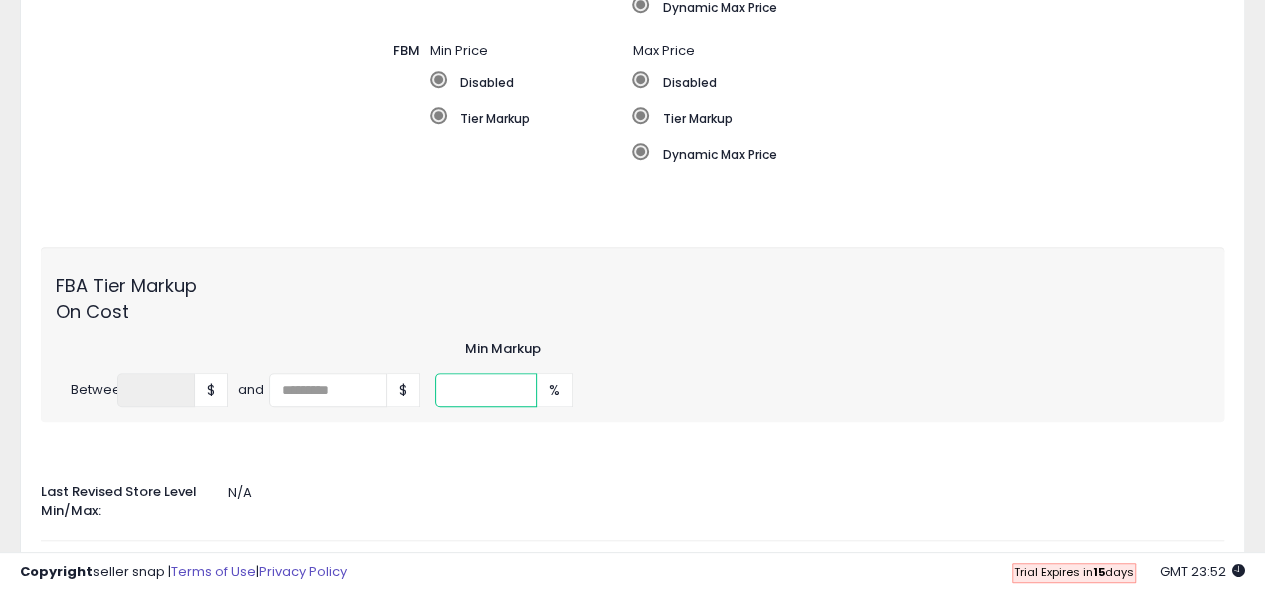 click at bounding box center [486, 390] 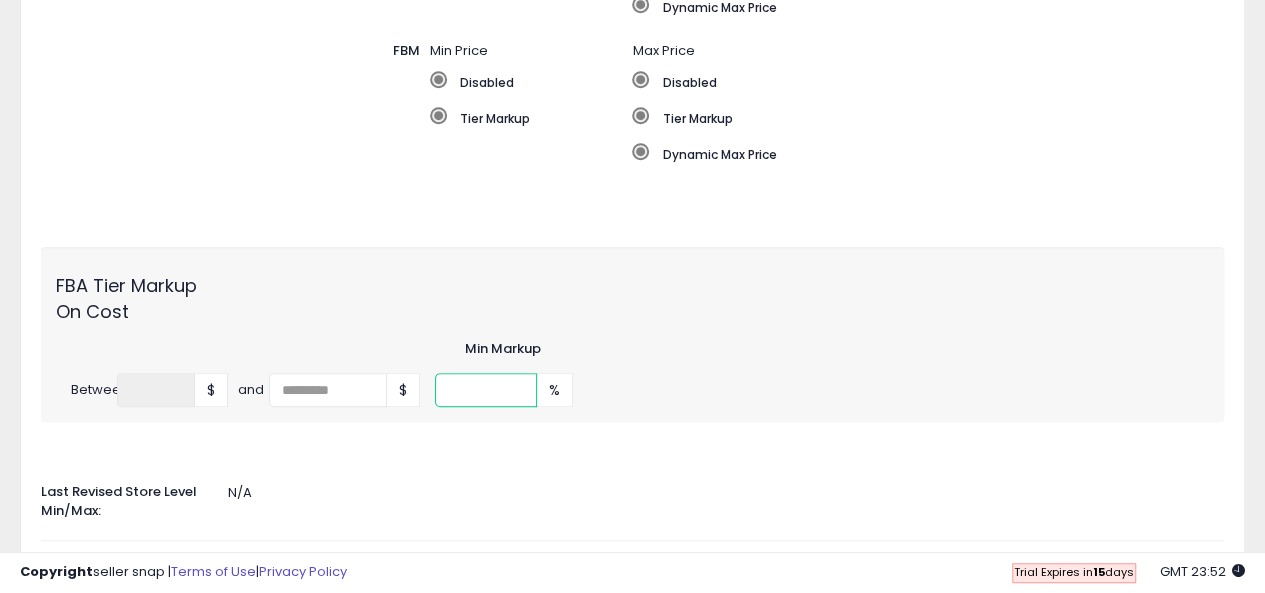 type on "*" 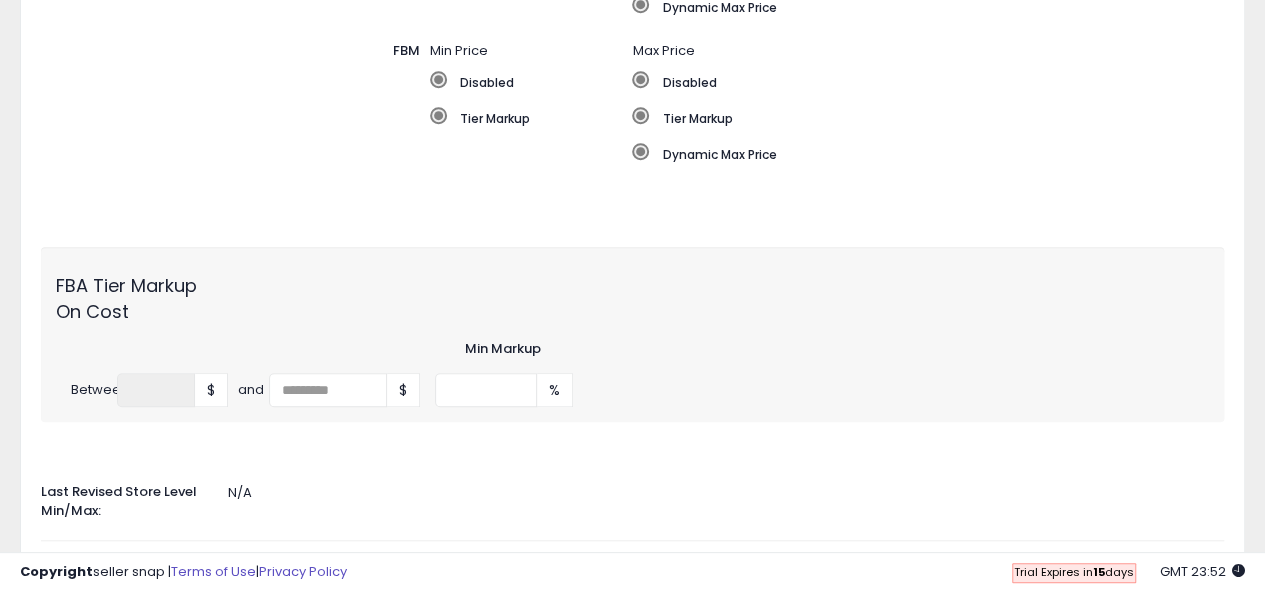 click on "*
%" at bounding box center (731, 390) 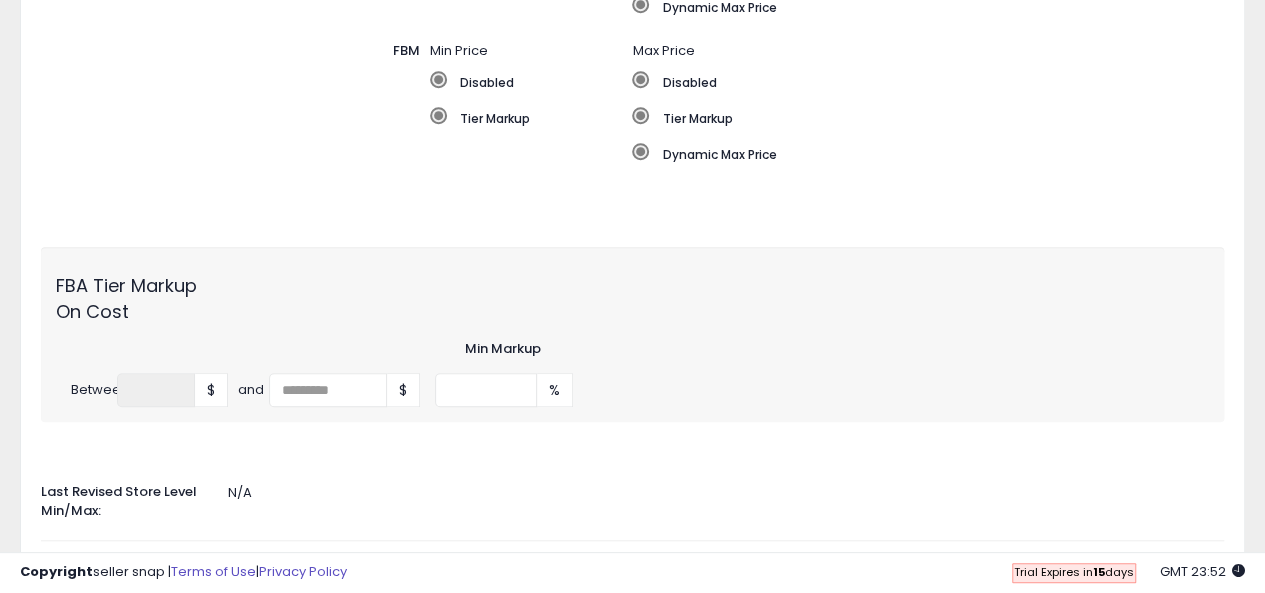 scroll, scrollTop: 727, scrollLeft: 0, axis: vertical 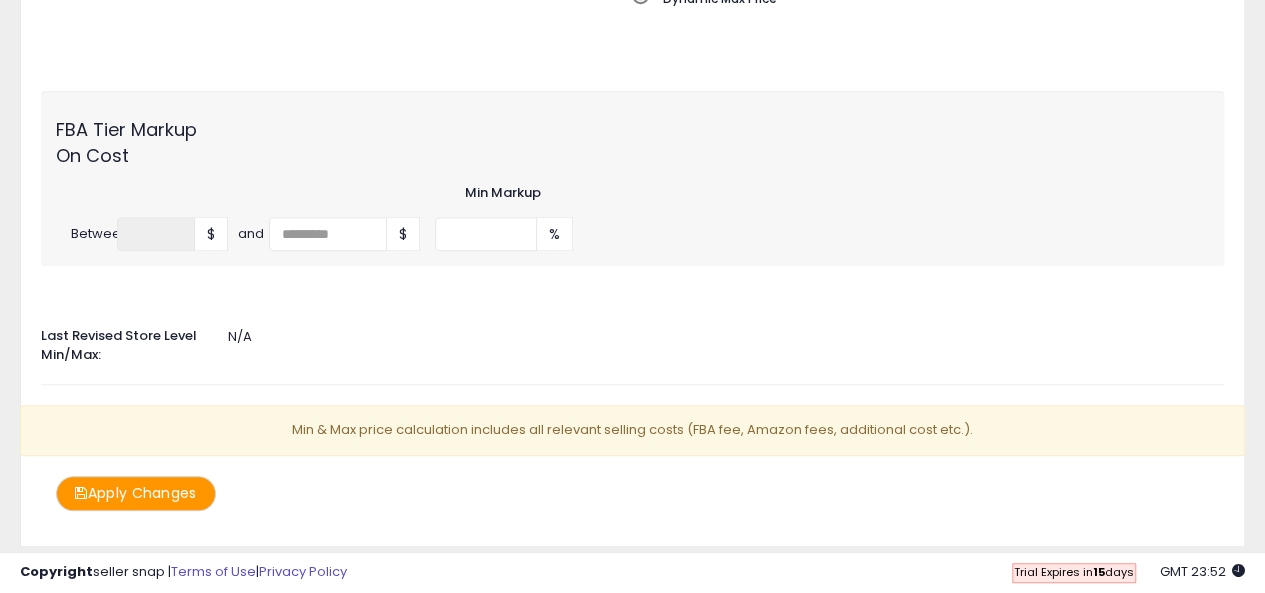 click on "Apply Changes" at bounding box center (136, 493) 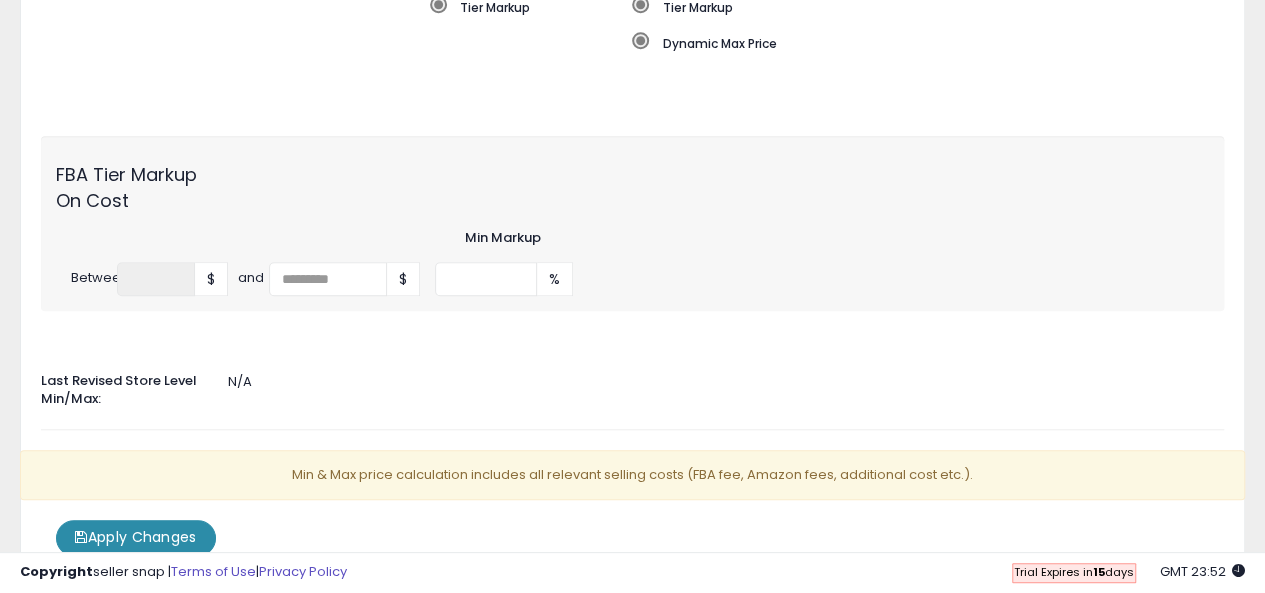 scroll, scrollTop: 792, scrollLeft: 0, axis: vertical 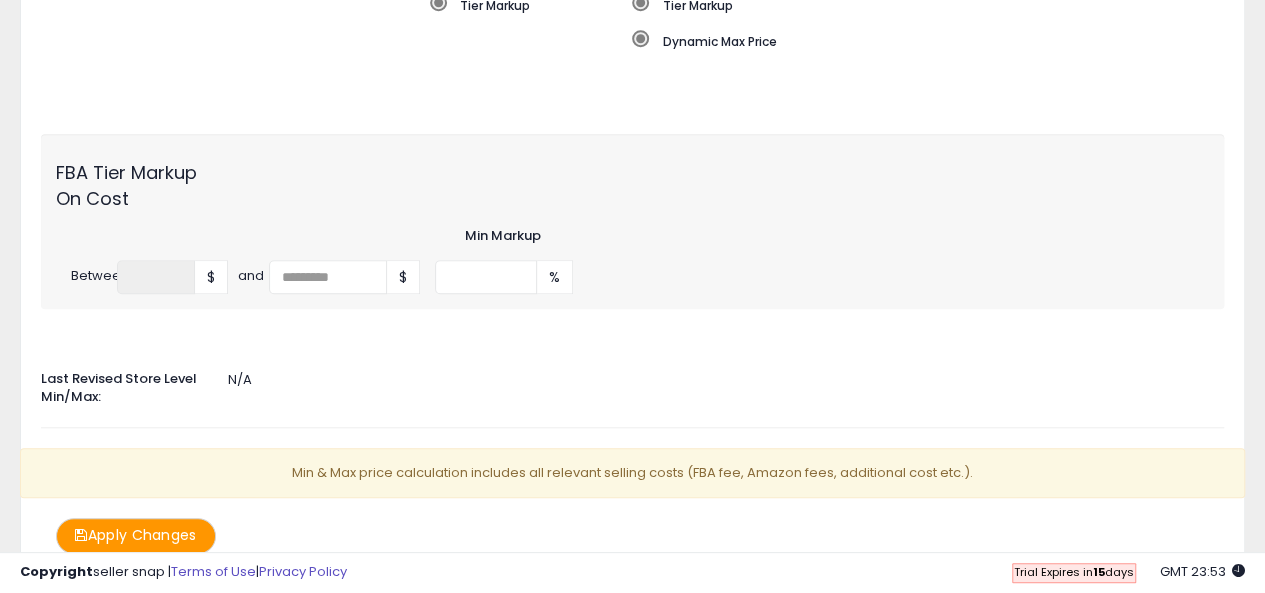 click on "Apply Changes" at bounding box center [136, 535] 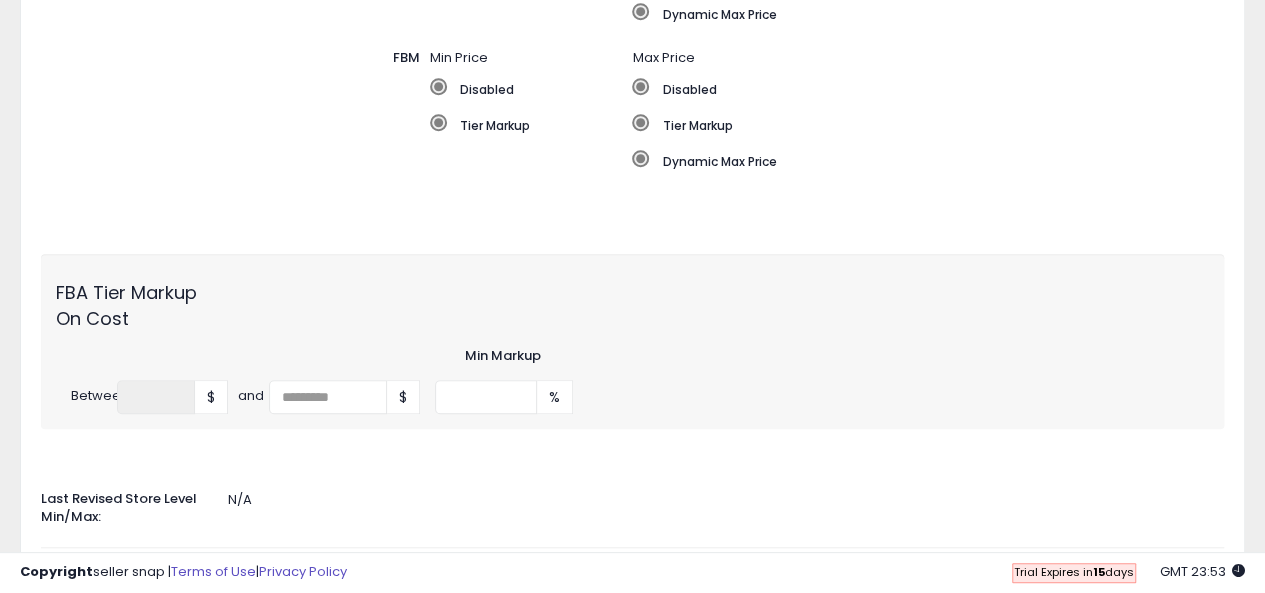 scroll, scrollTop: 692, scrollLeft: 0, axis: vertical 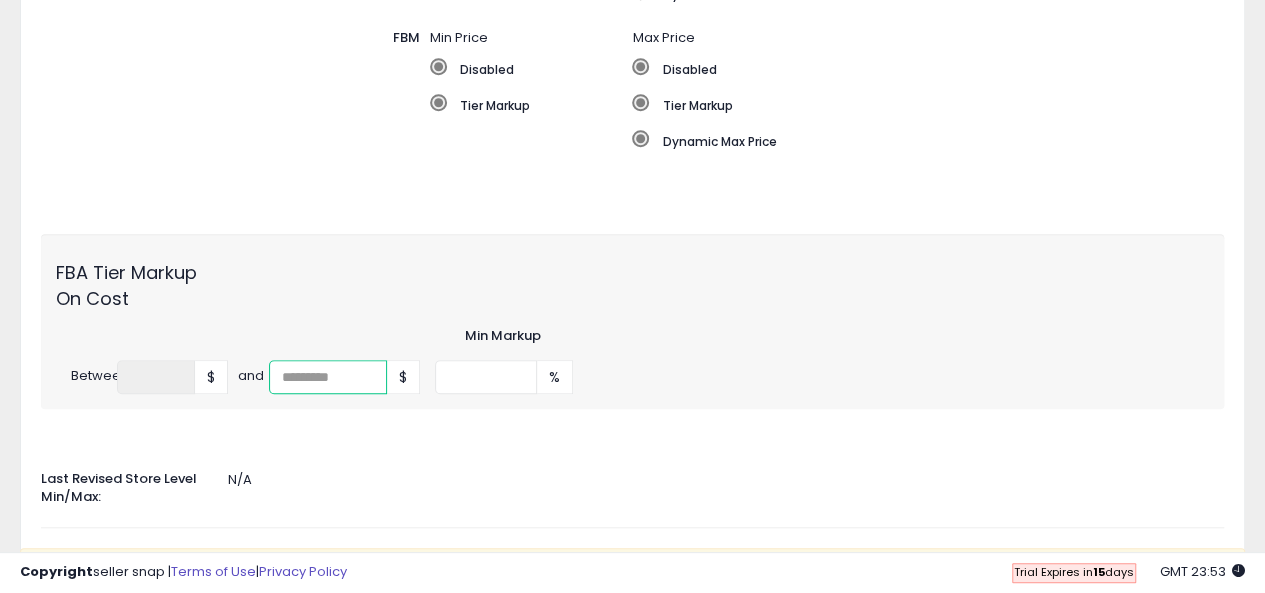 click at bounding box center [328, 377] 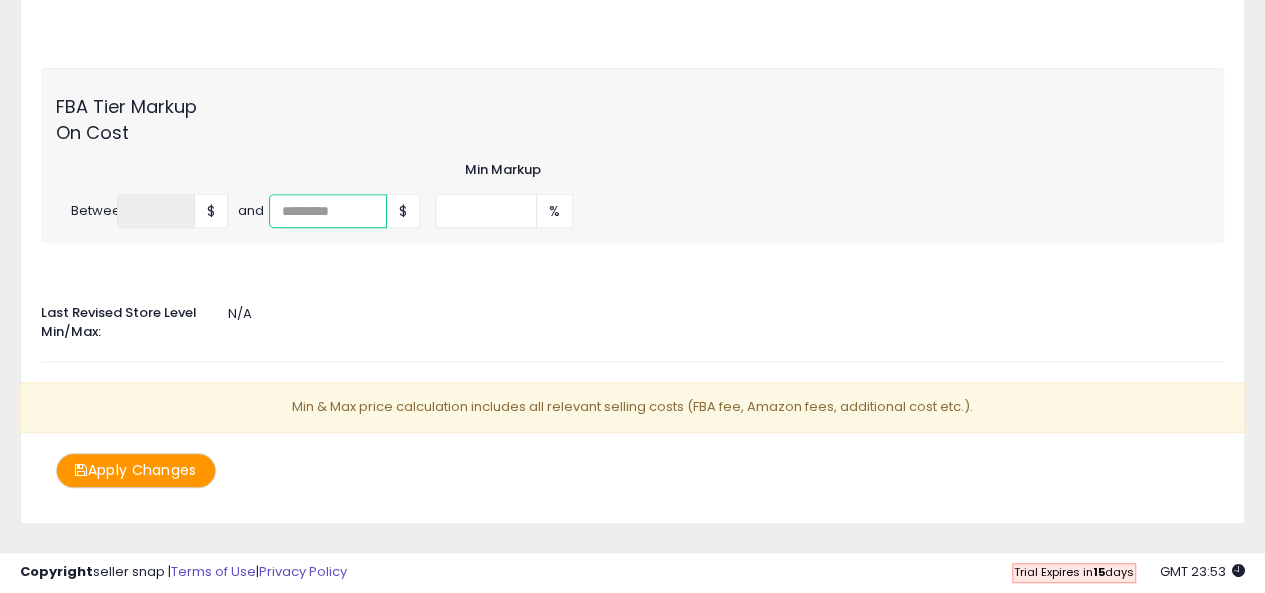 scroll, scrollTop: 748, scrollLeft: 0, axis: vertical 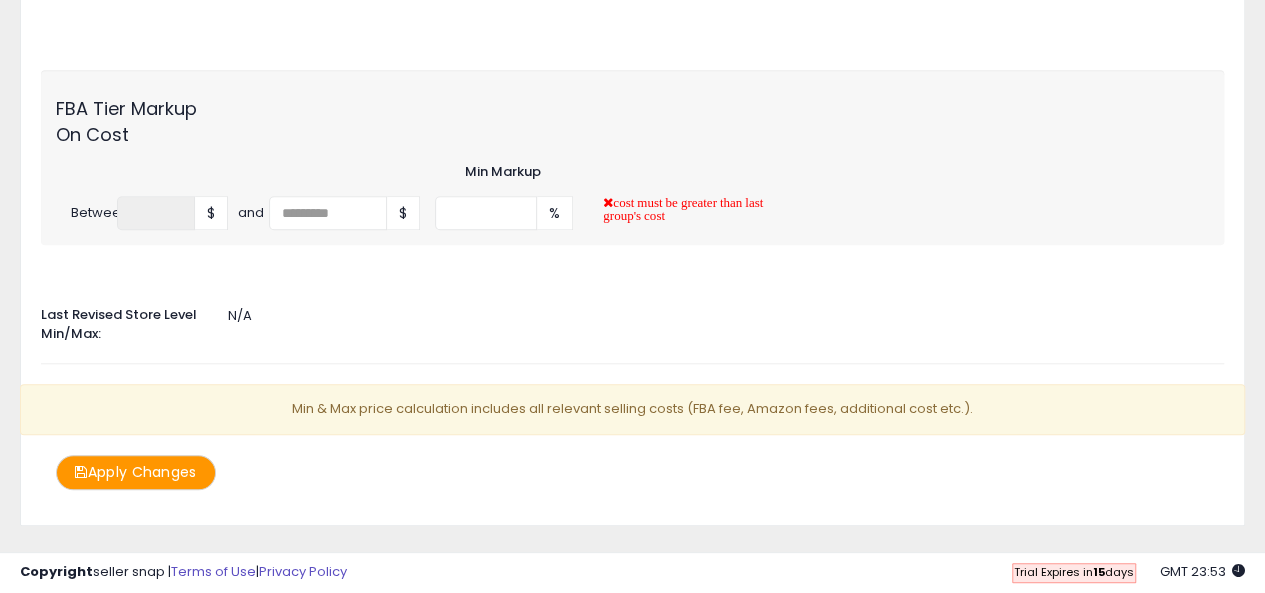 click on "N/A" at bounding box center (632, 316) 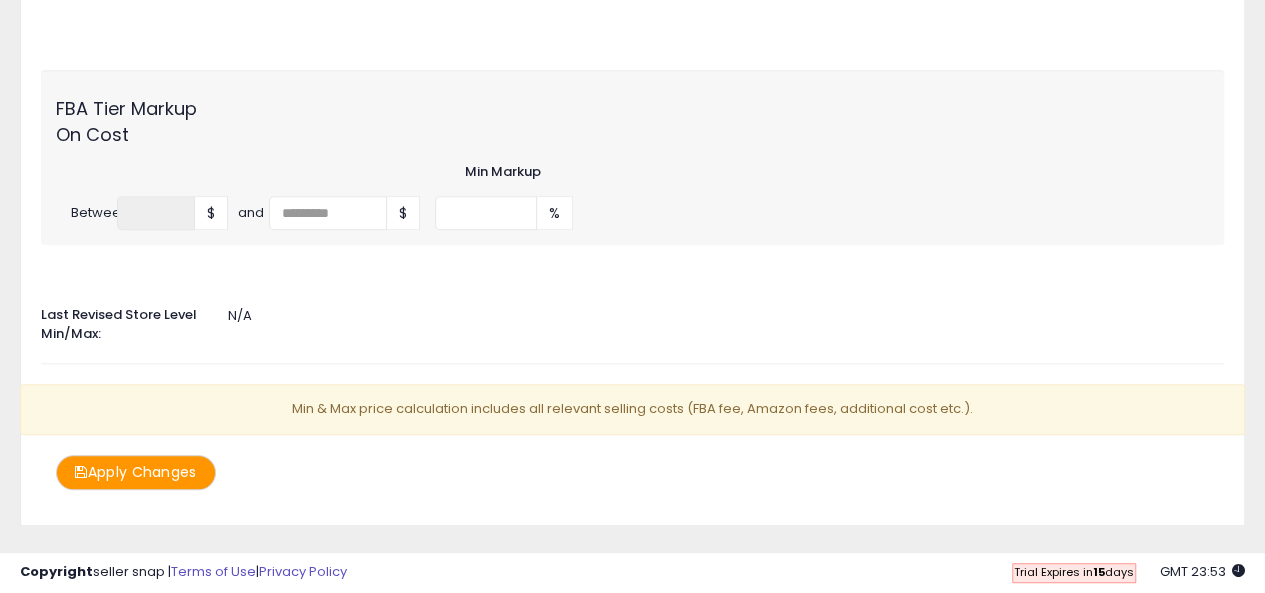 click on "N/A" at bounding box center (632, 316) 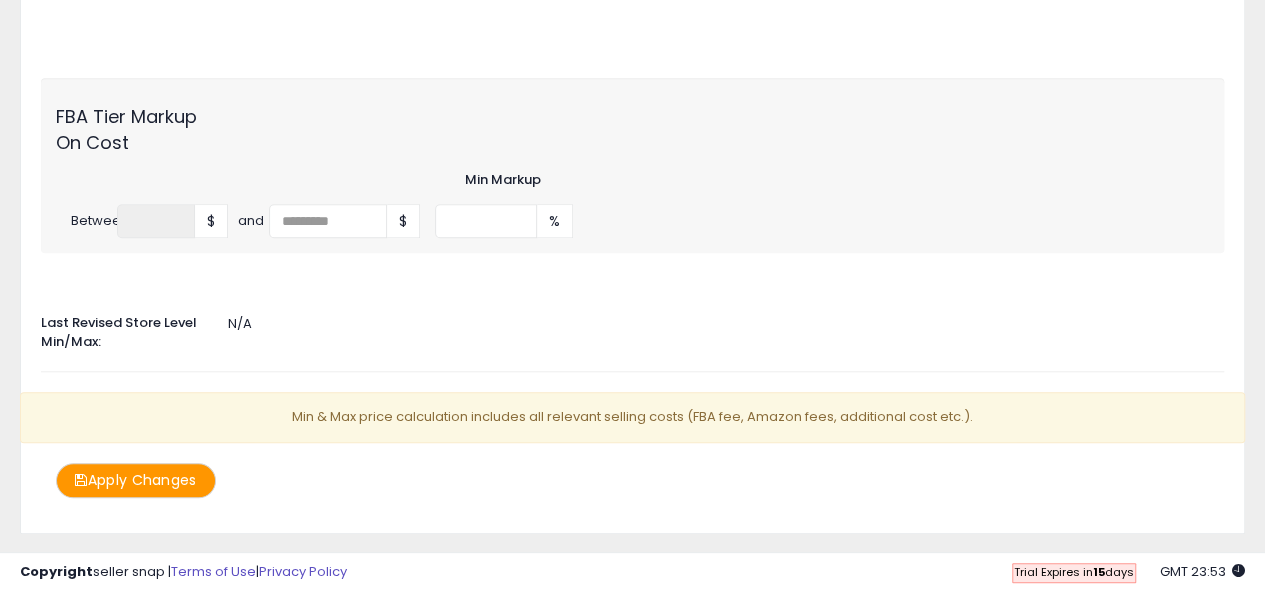 scroll, scrollTop: 739, scrollLeft: 0, axis: vertical 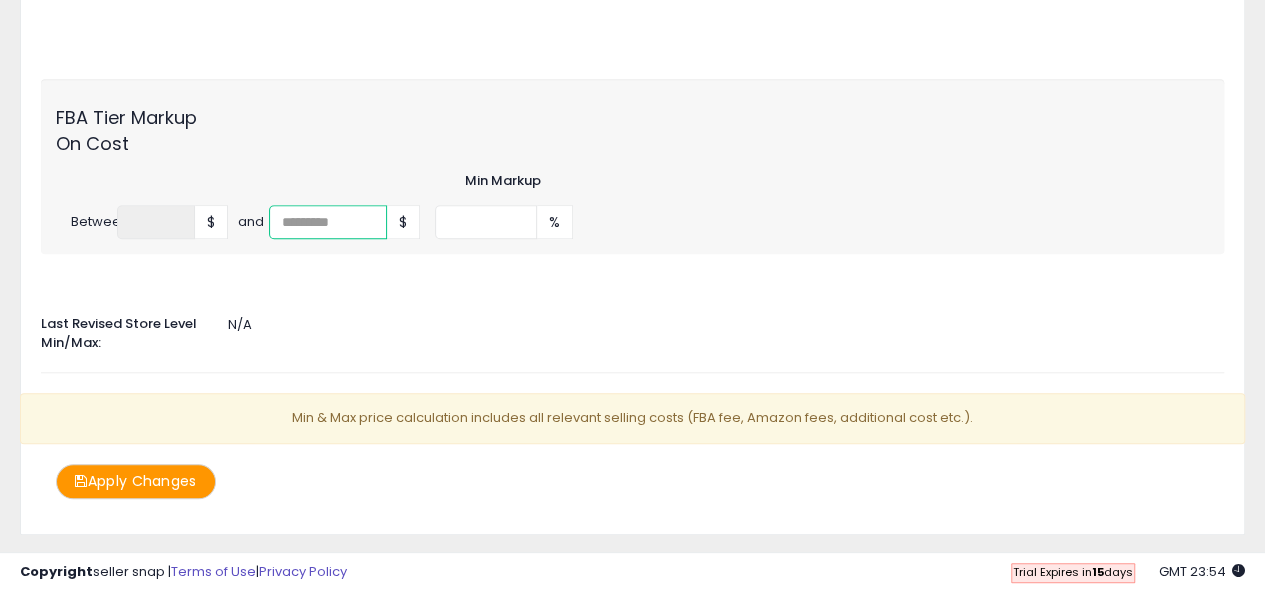 click at bounding box center [328, 222] 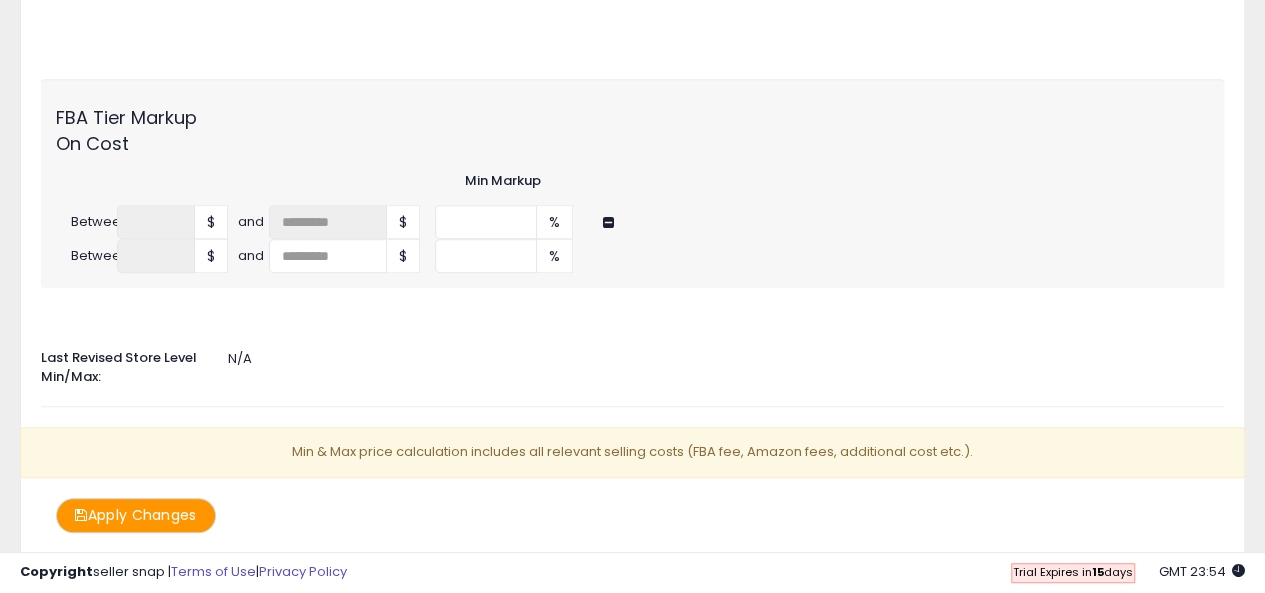 click on "Auto Adjust Min/Max
When activated, Seller Snap will automatically adjust min & max values based on either markup percentage on cost, InventoryLab or Dynamic Max Price.
ON   OFF
Min & Max Source
Select the source which determines the min & max values for FBA or FBM listings.
FBA
Min Price
Disabled
Tier Markup
Max Price
Disabled" at bounding box center [632, 3] 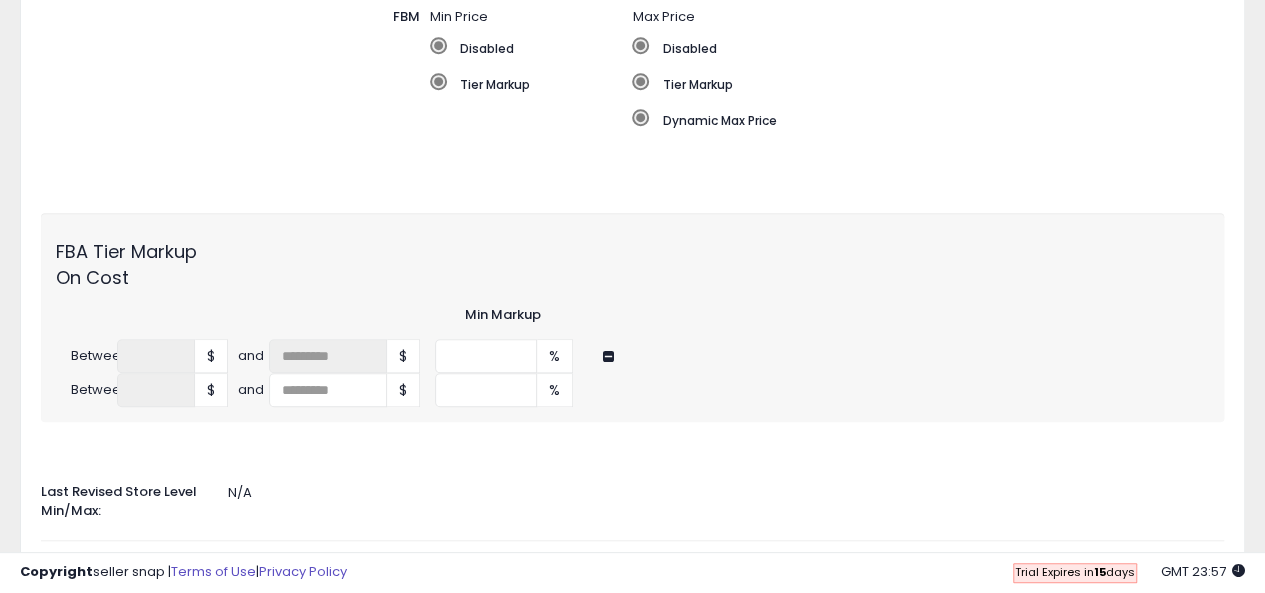 scroll, scrollTop: 606, scrollLeft: 0, axis: vertical 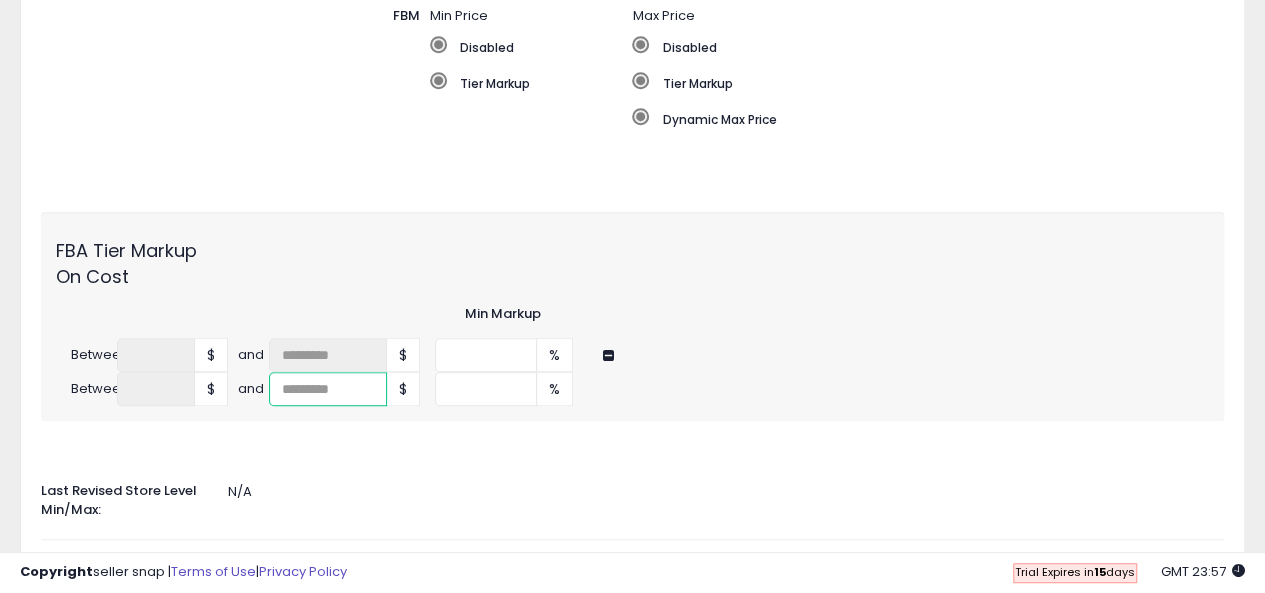 click at bounding box center [328, 389] 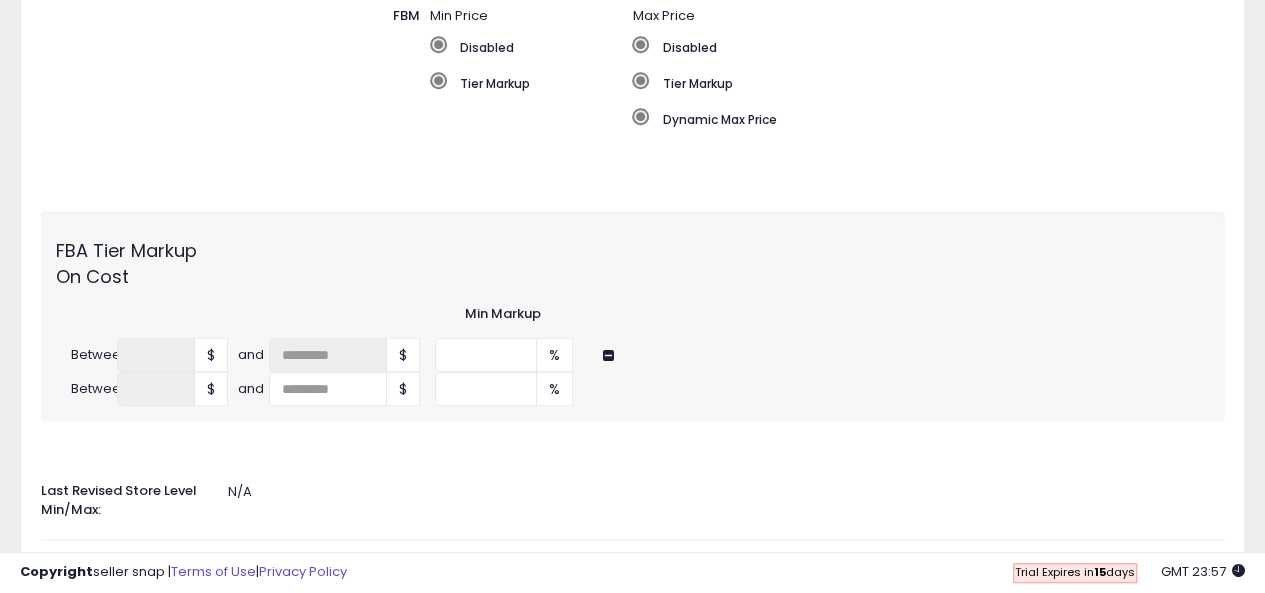 click 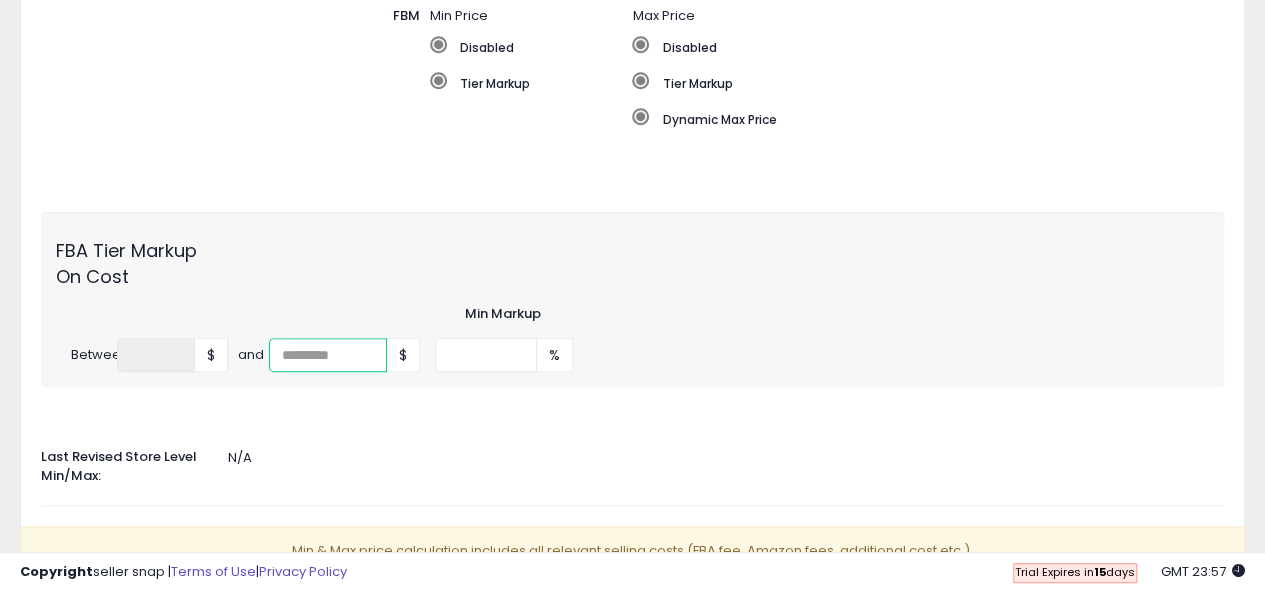drag, startPoint x: 314, startPoint y: 343, endPoint x: 300, endPoint y: 343, distance: 14 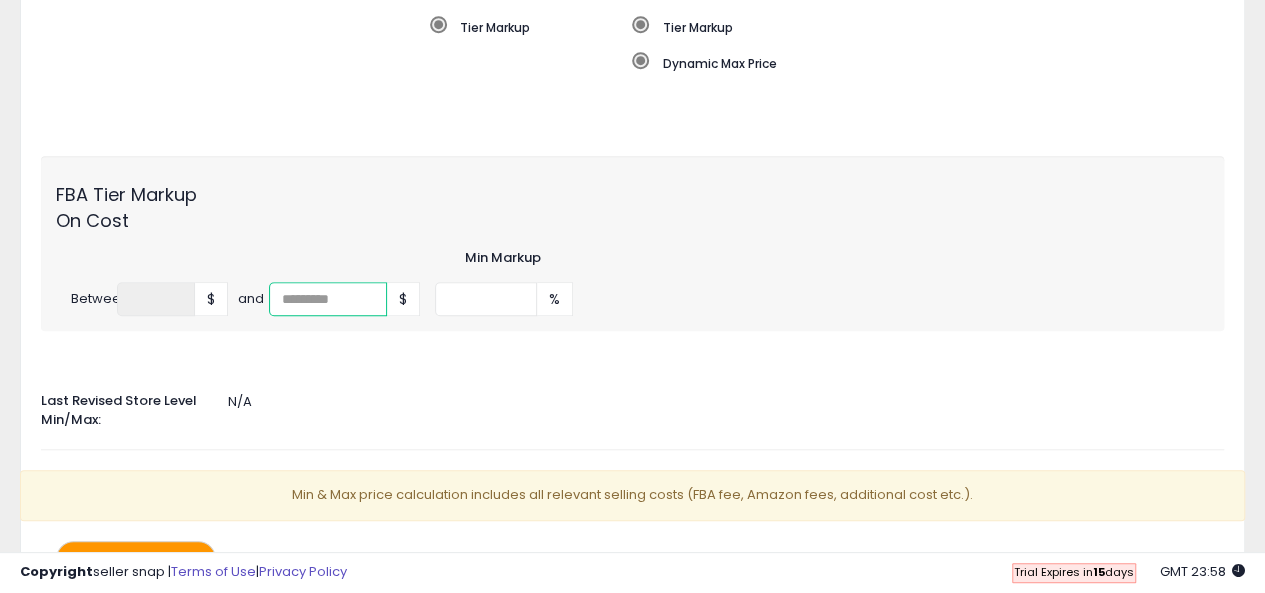 scroll, scrollTop: 679, scrollLeft: 0, axis: vertical 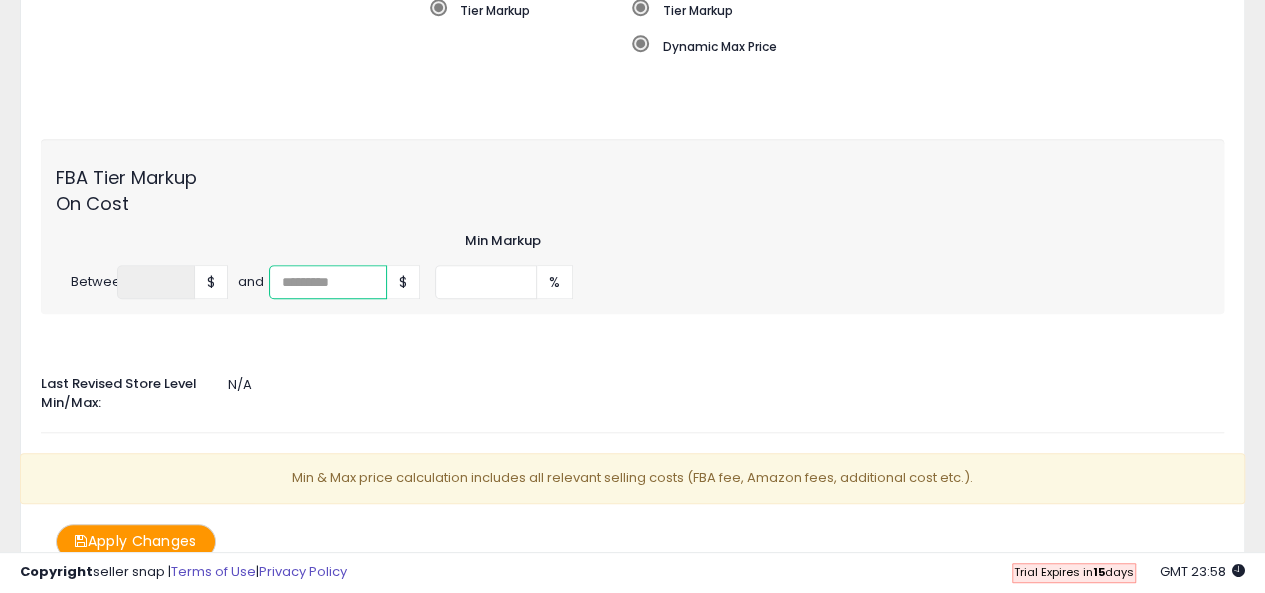type on "*" 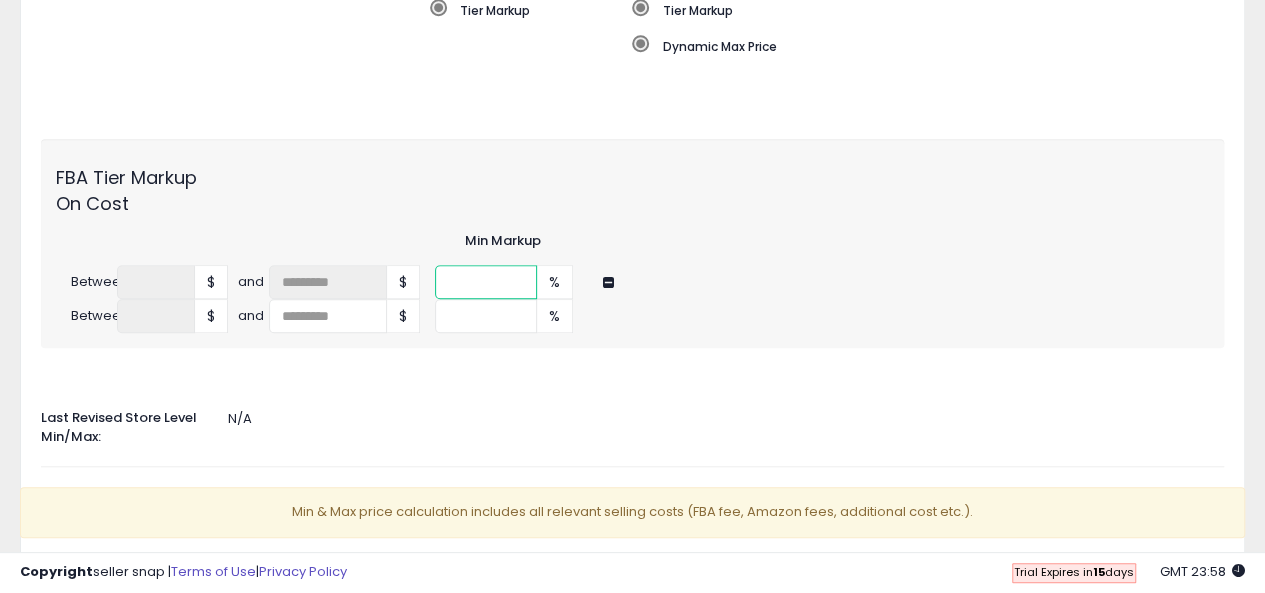 drag, startPoint x: 466, startPoint y: 261, endPoint x: 428, endPoint y: 259, distance: 38.052597 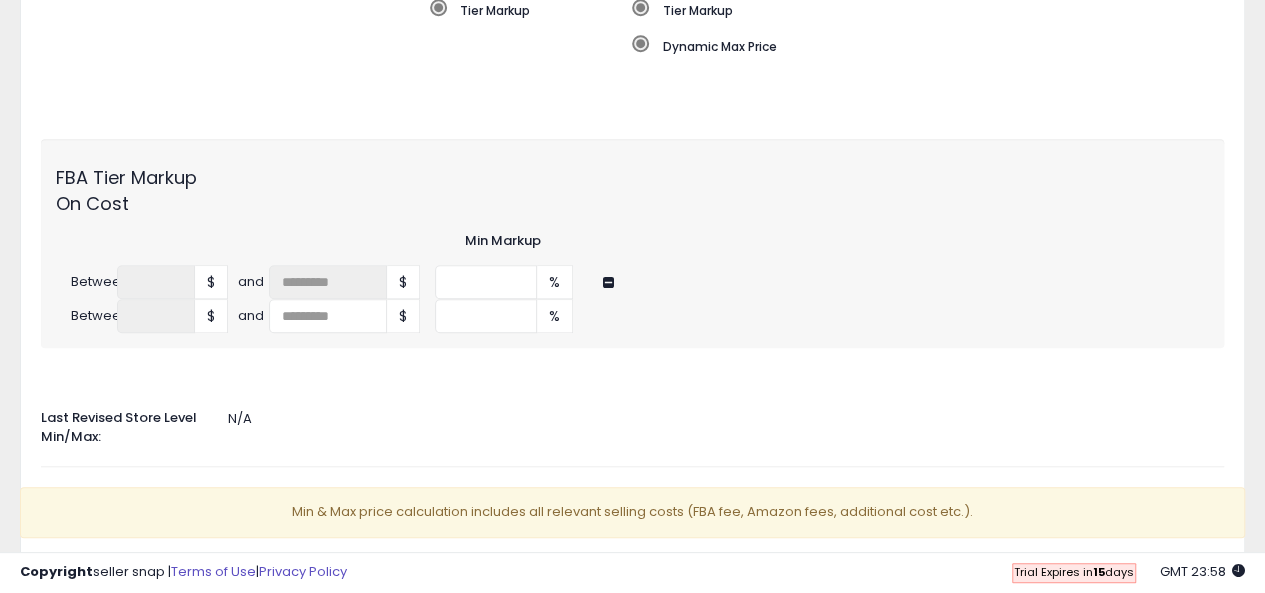 click 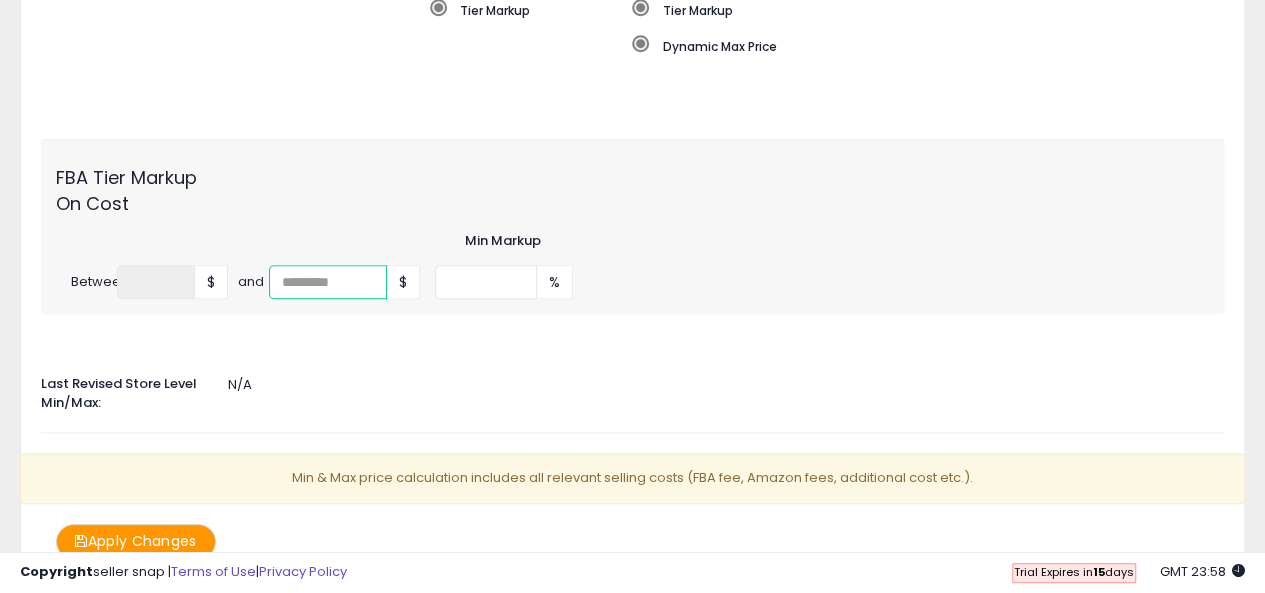 click at bounding box center (328, 282) 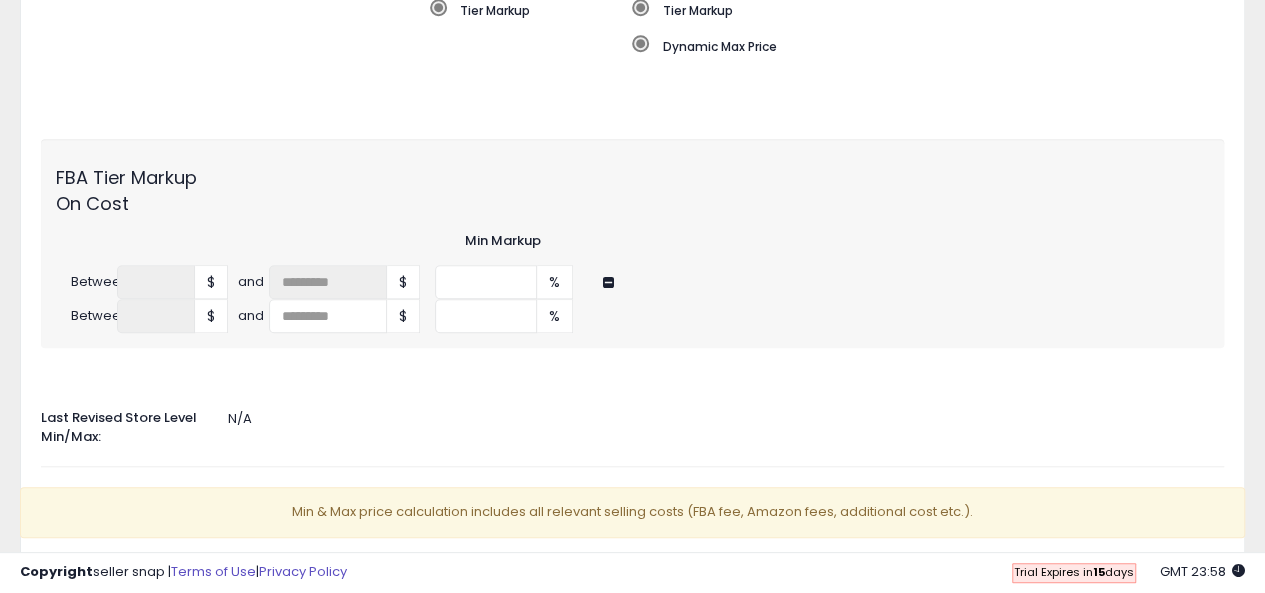 click on "***
%" at bounding box center [731, 282] 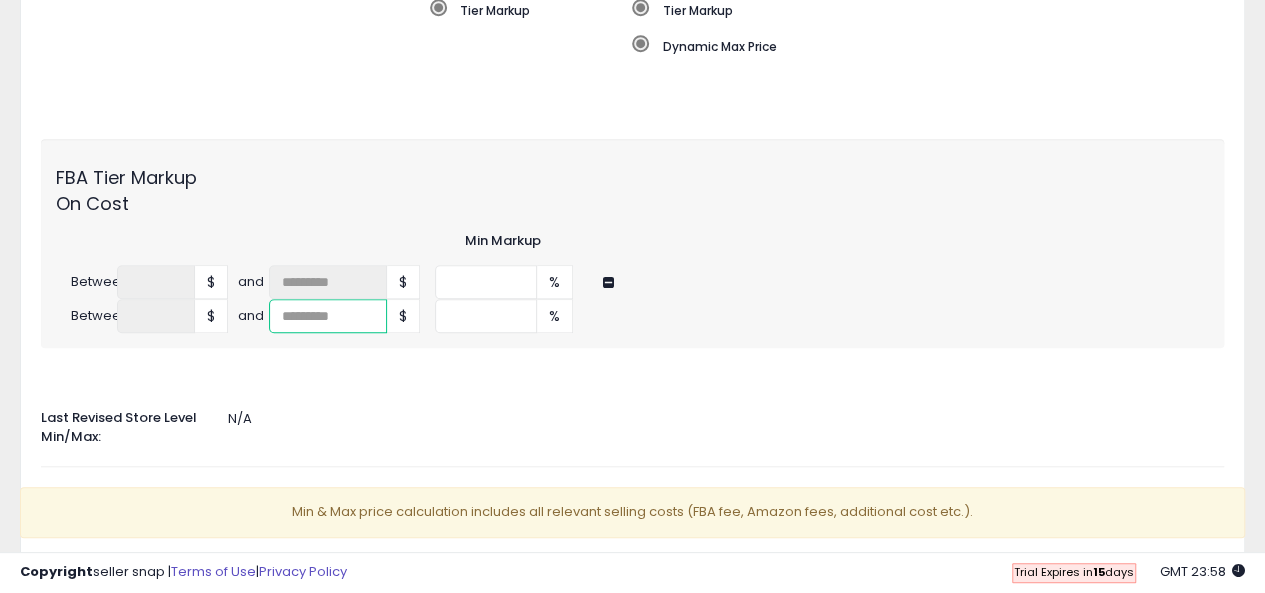 click at bounding box center [328, 316] 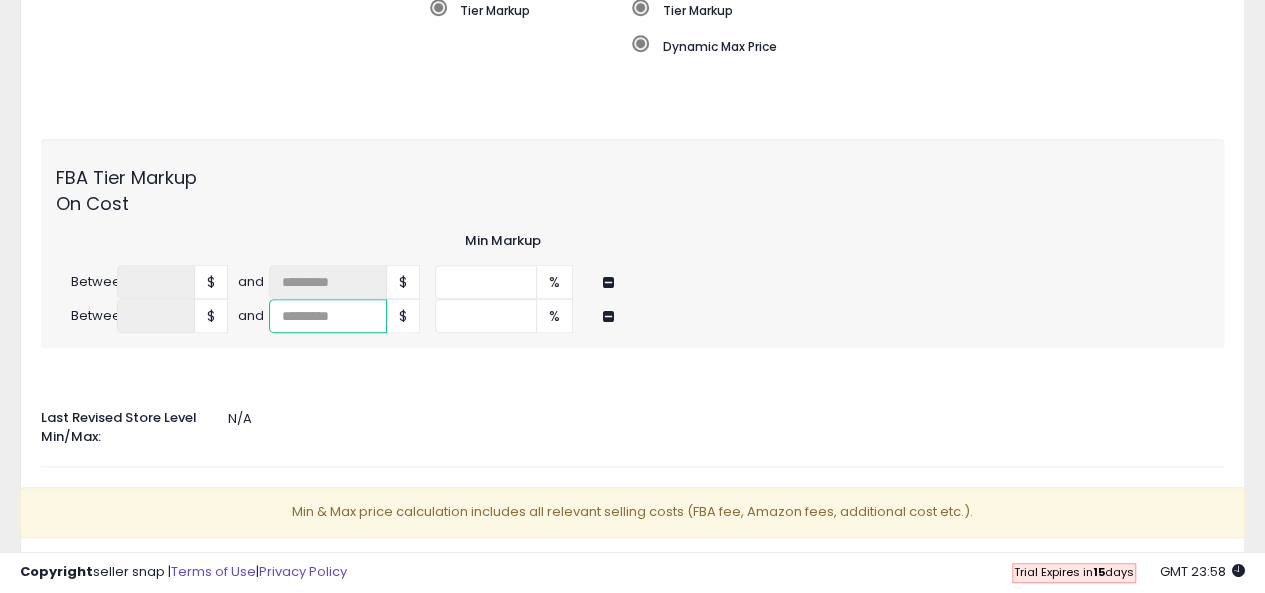 type on "***" 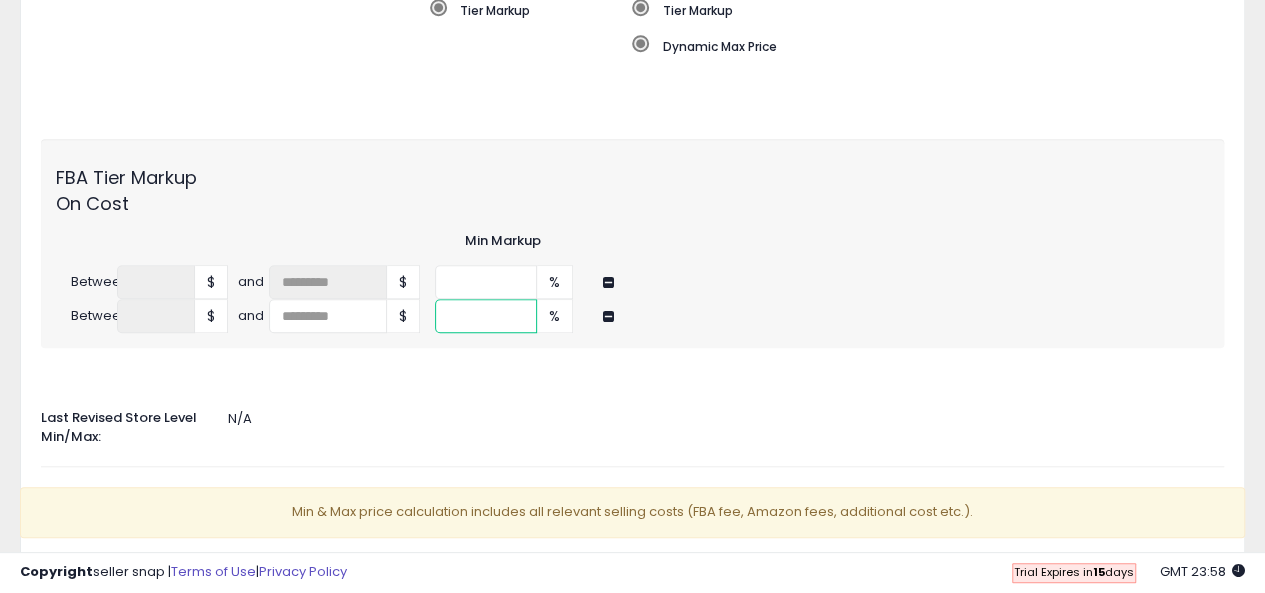 type 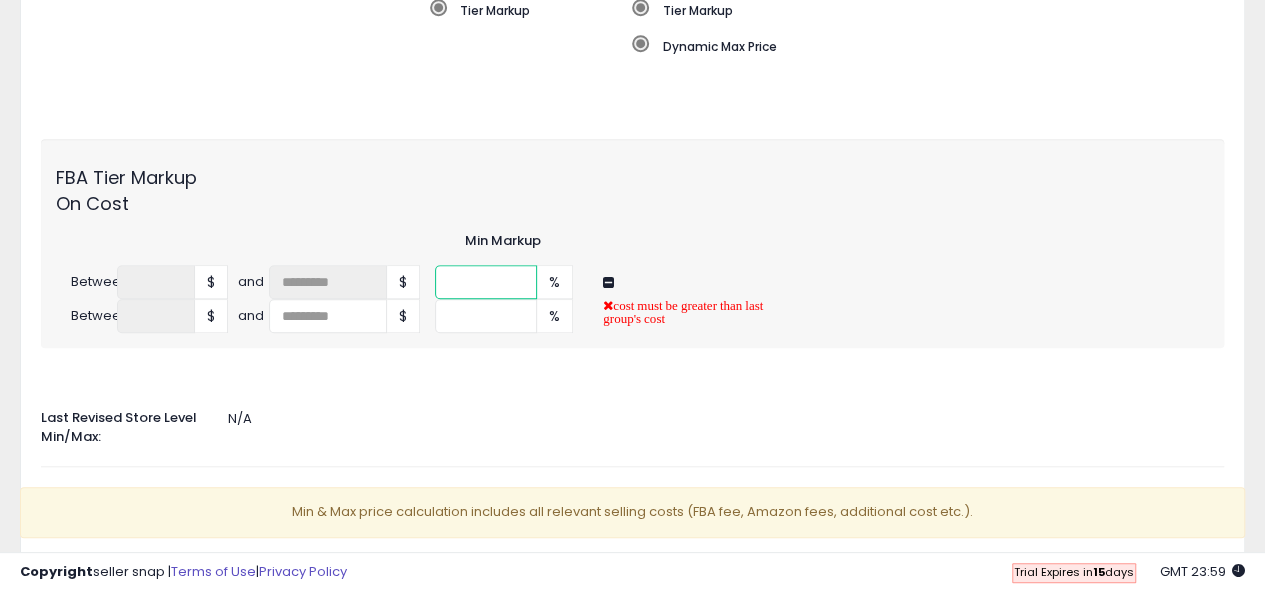drag, startPoint x: 478, startPoint y: 267, endPoint x: 421, endPoint y: 263, distance: 57.14018 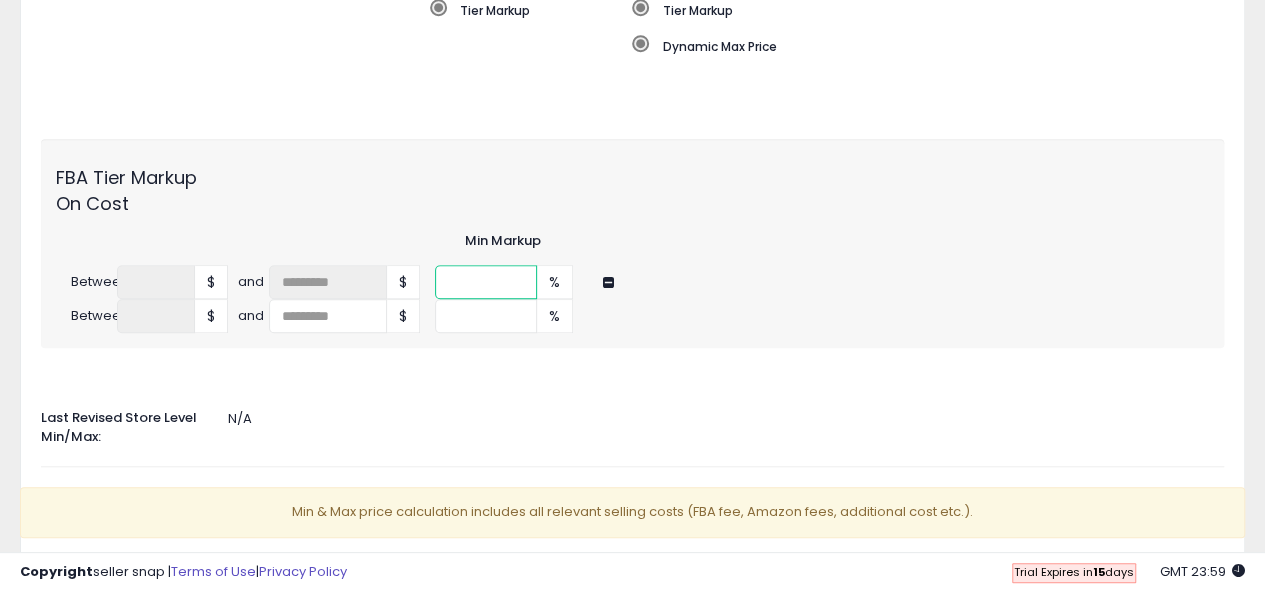 type on "**" 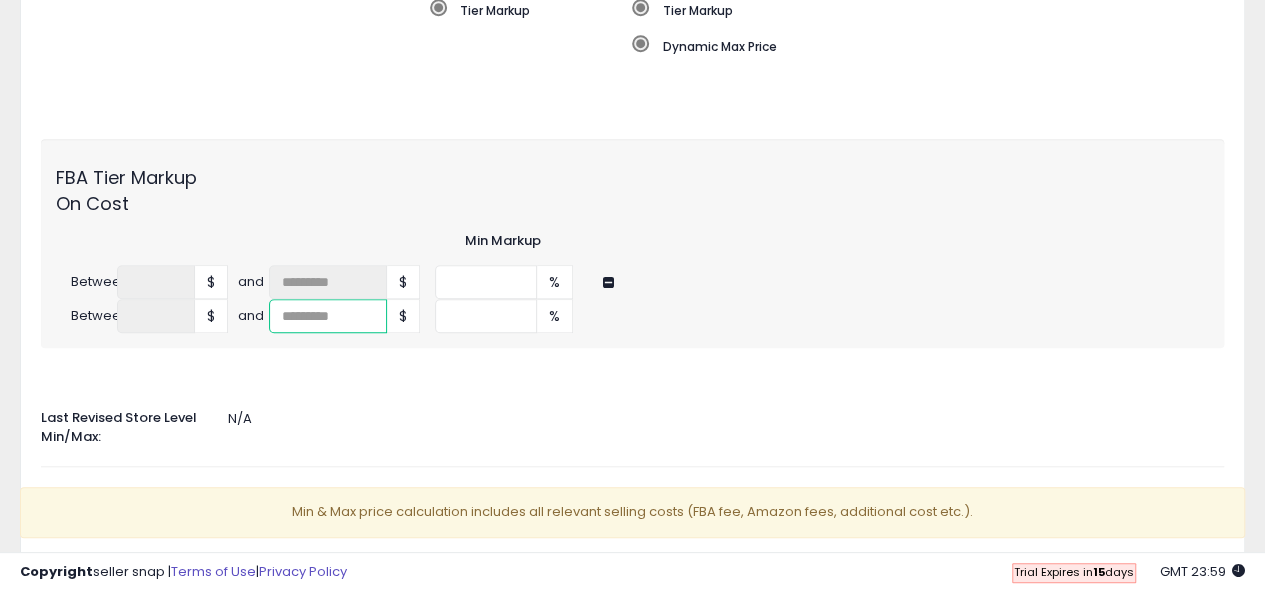 click at bounding box center [328, 316] 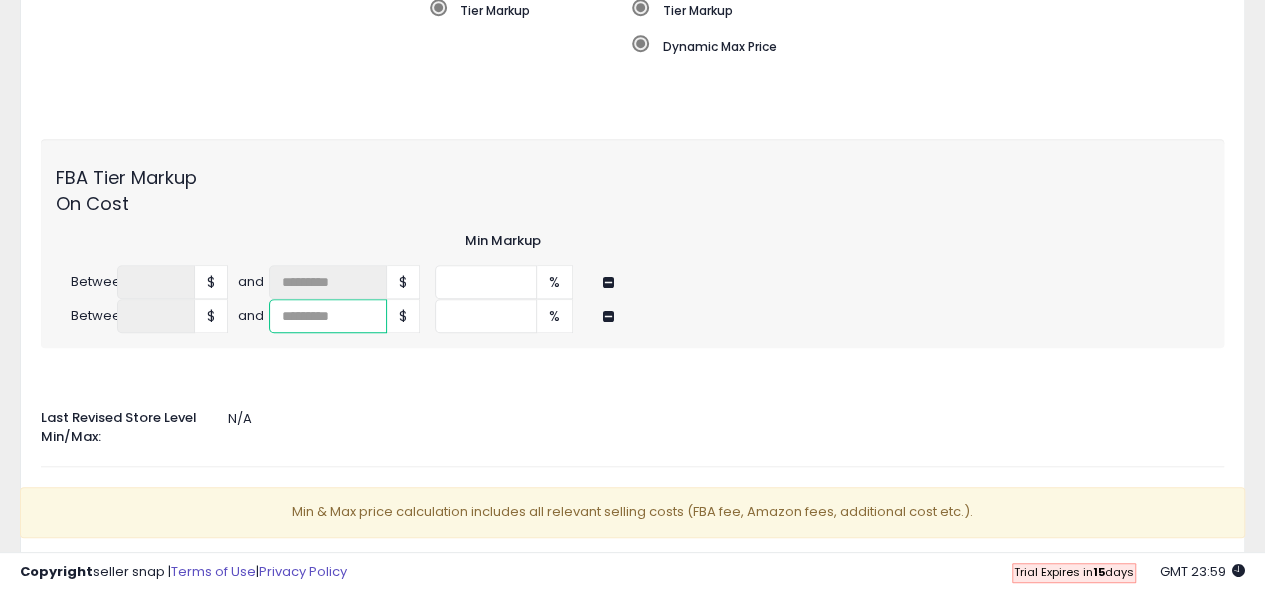 type on "*" 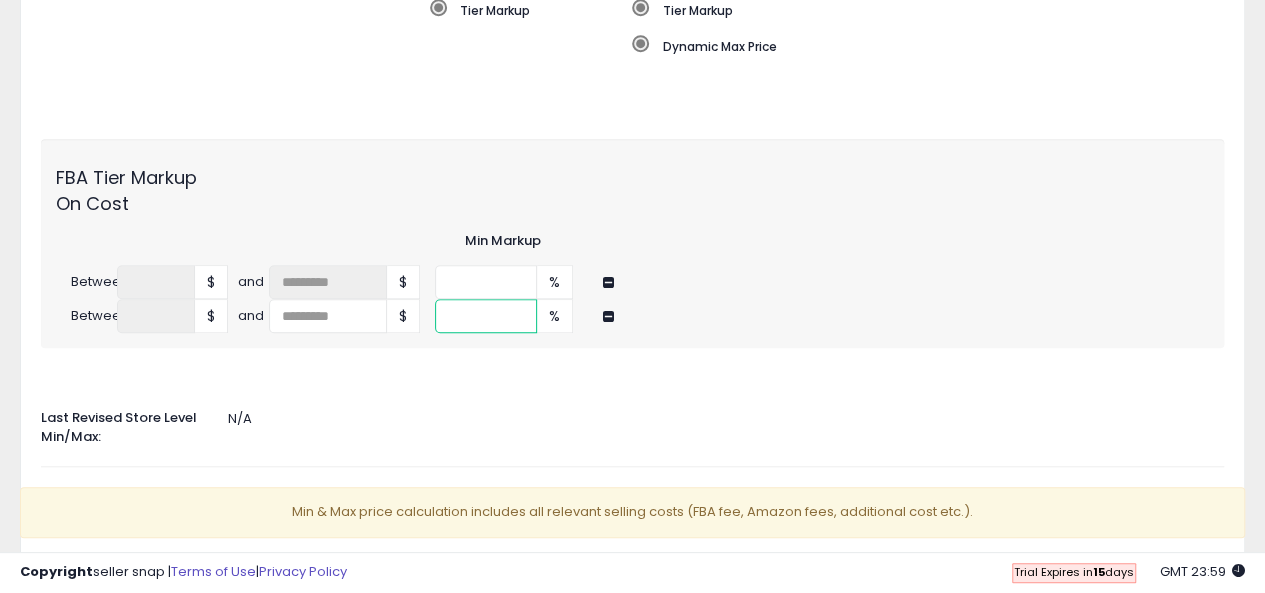 type 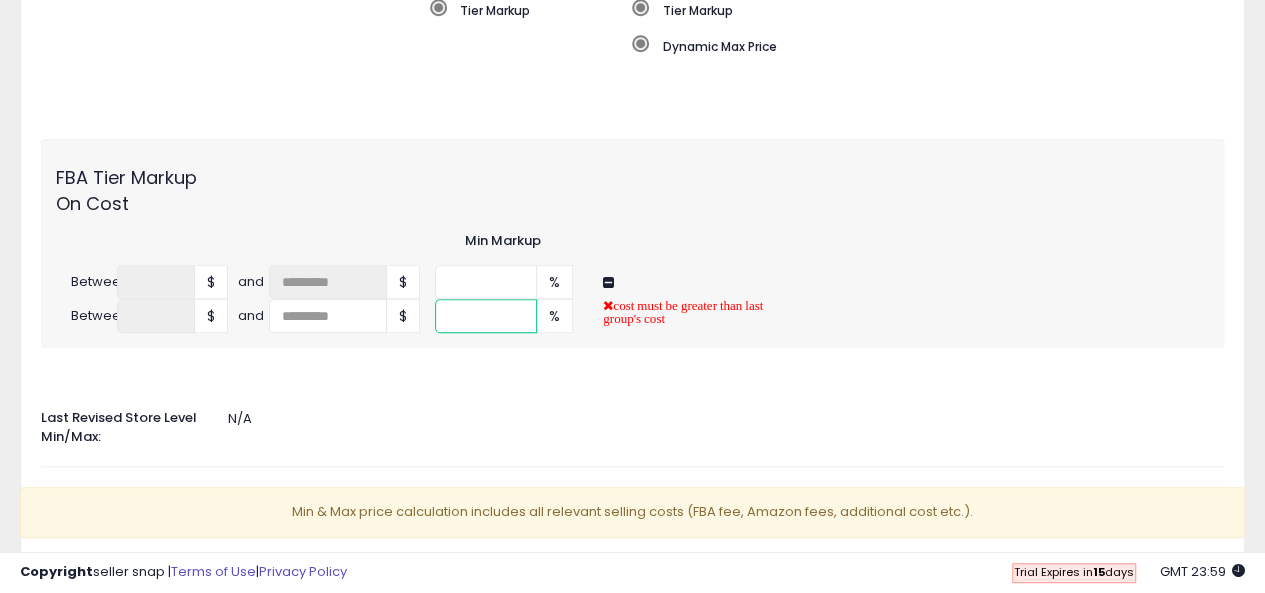 click at bounding box center [486, 316] 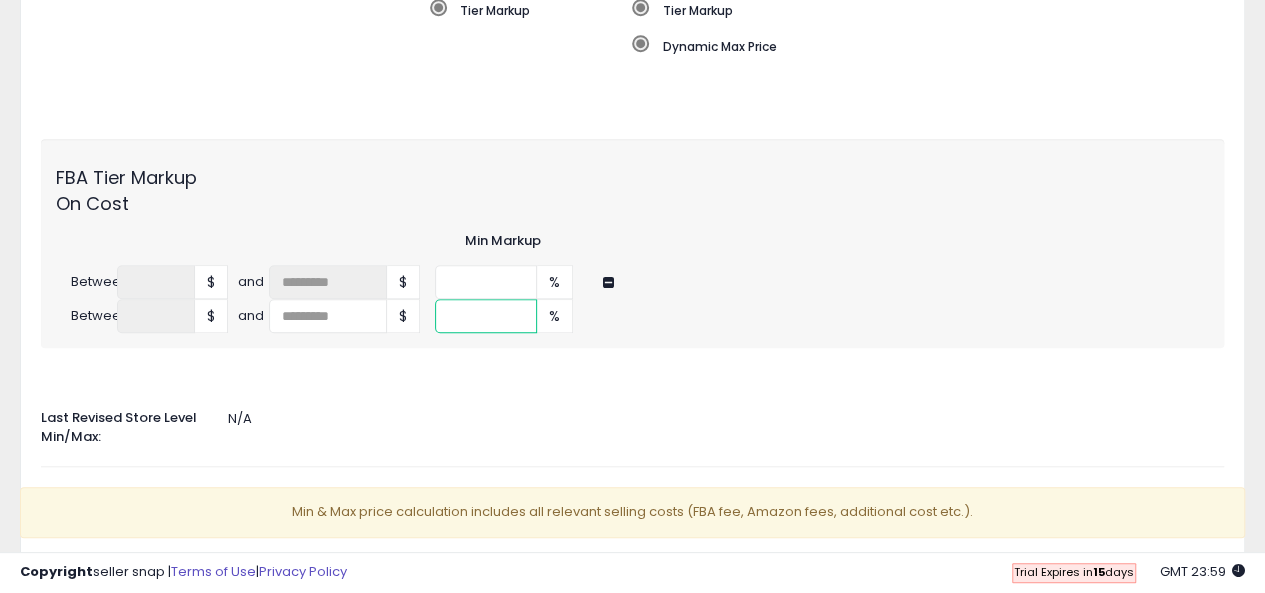 type on "**" 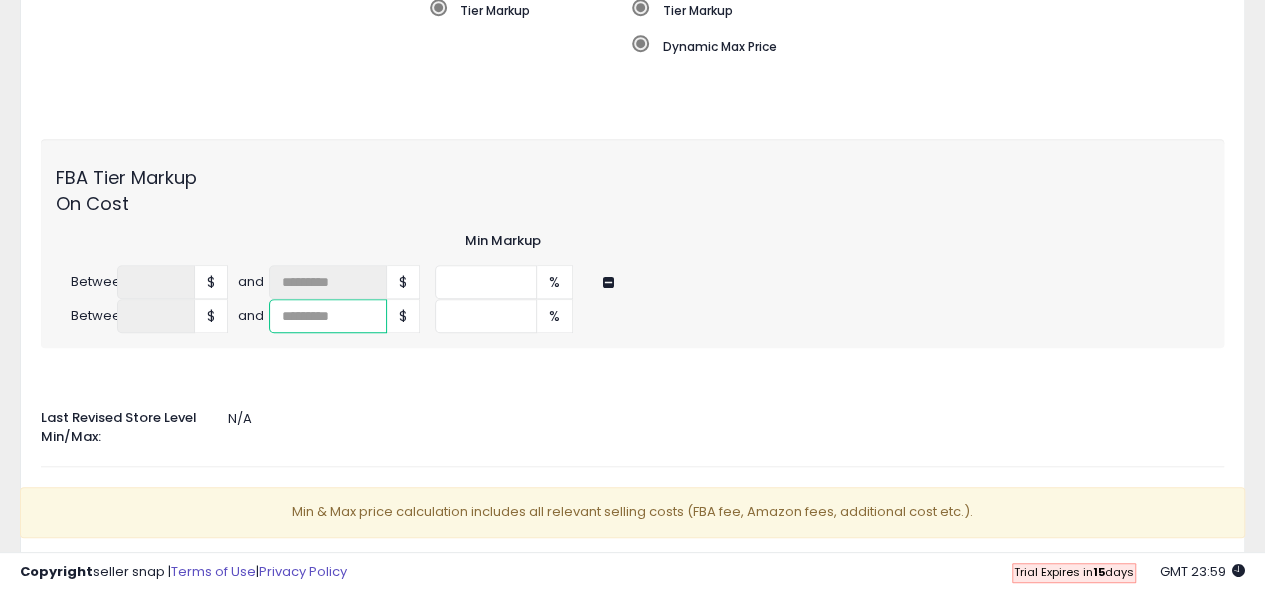 click at bounding box center (328, 316) 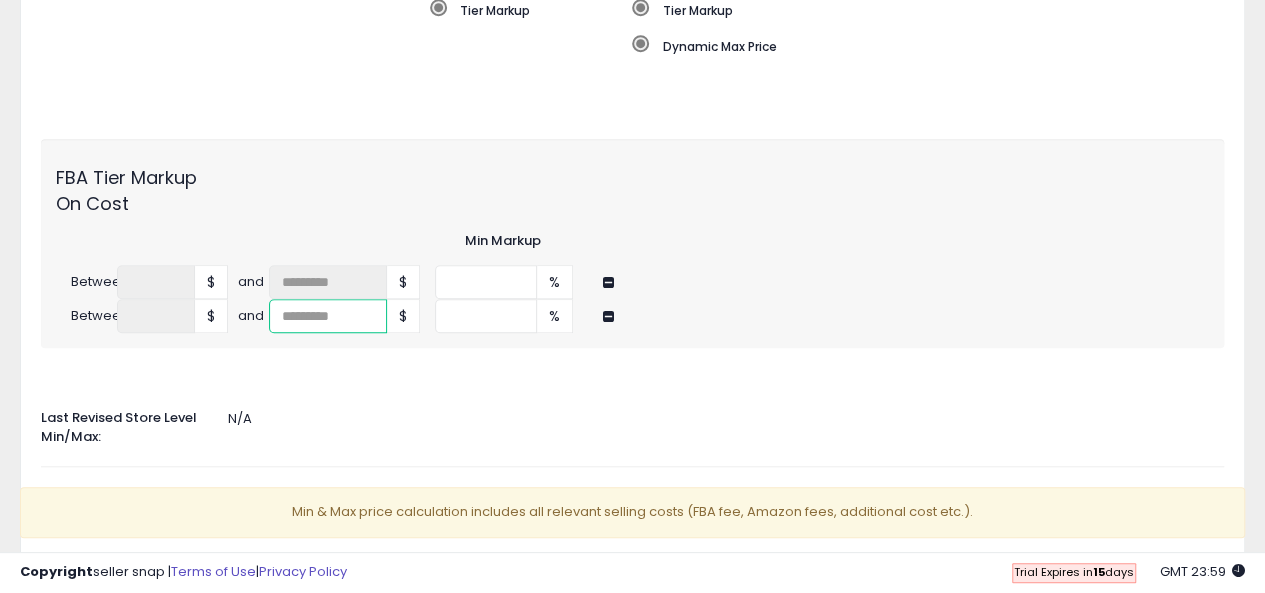 type on "***" 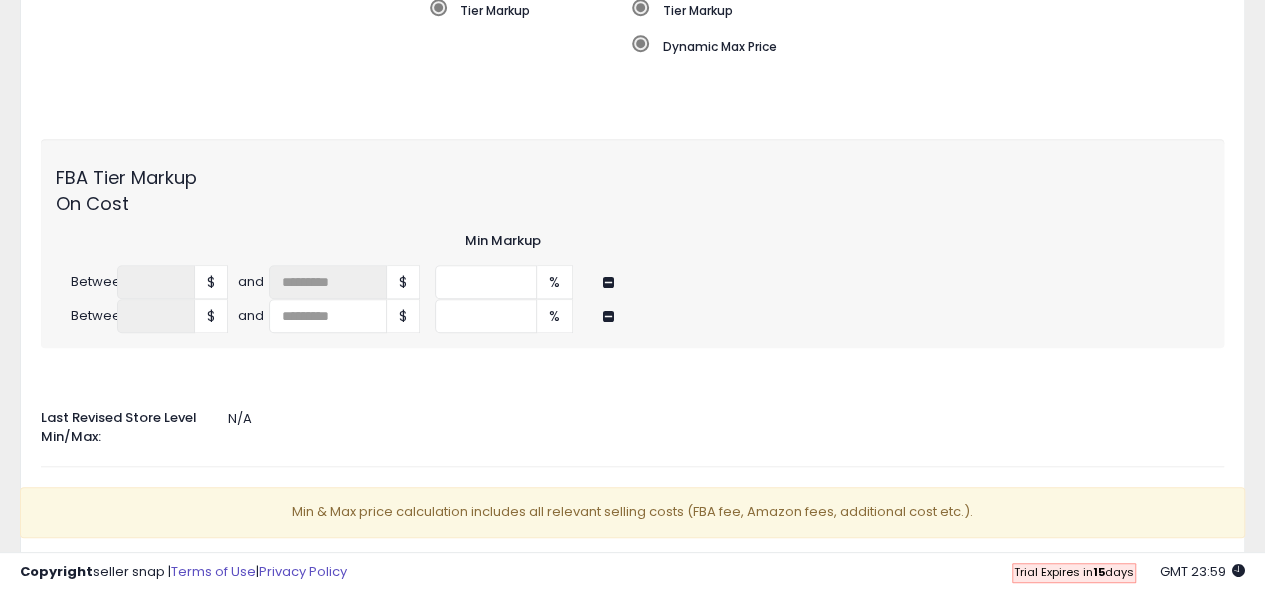 type 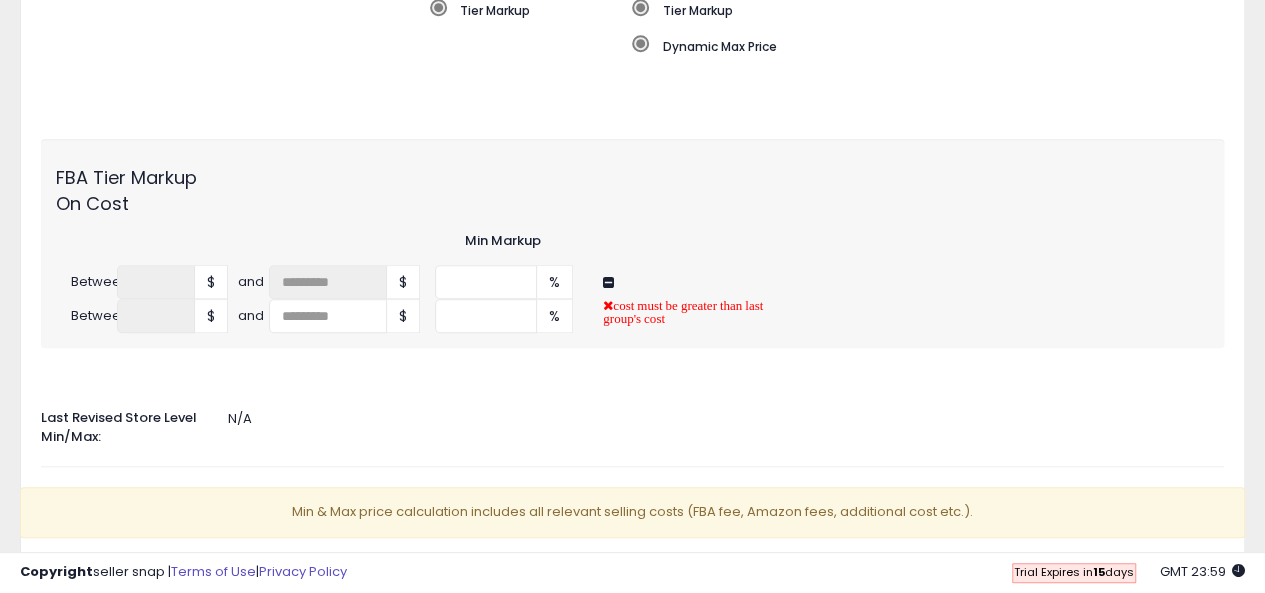 click on "**
%
cost must be greater than last group's cost" at bounding box center (731, 316) 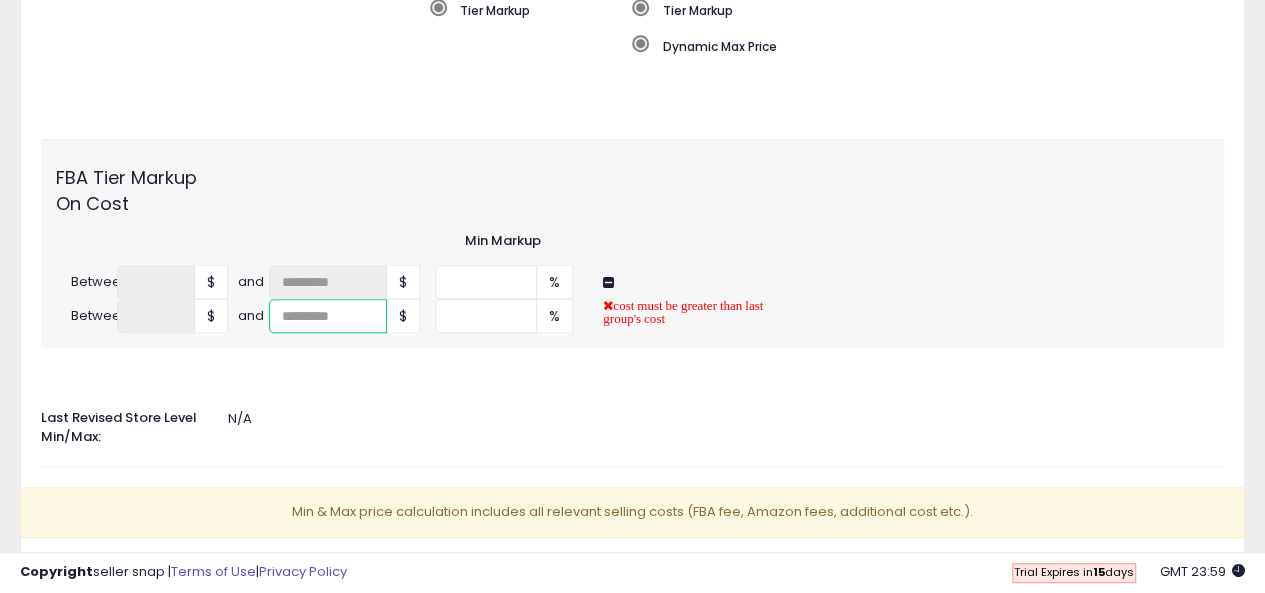 click at bounding box center [328, 316] 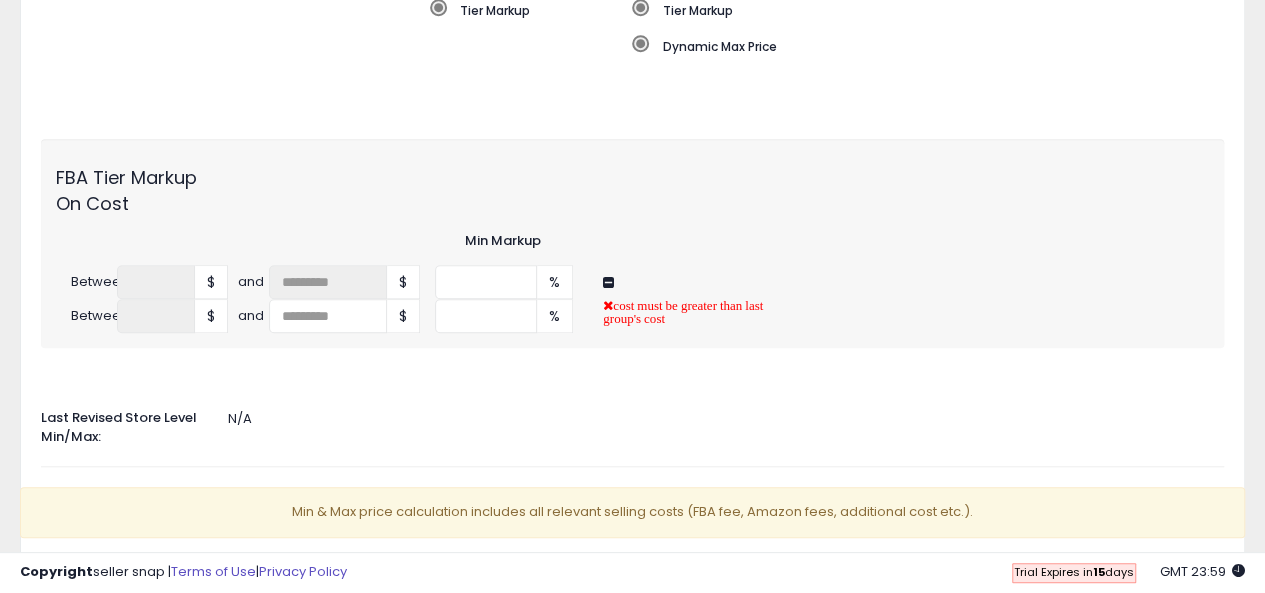click 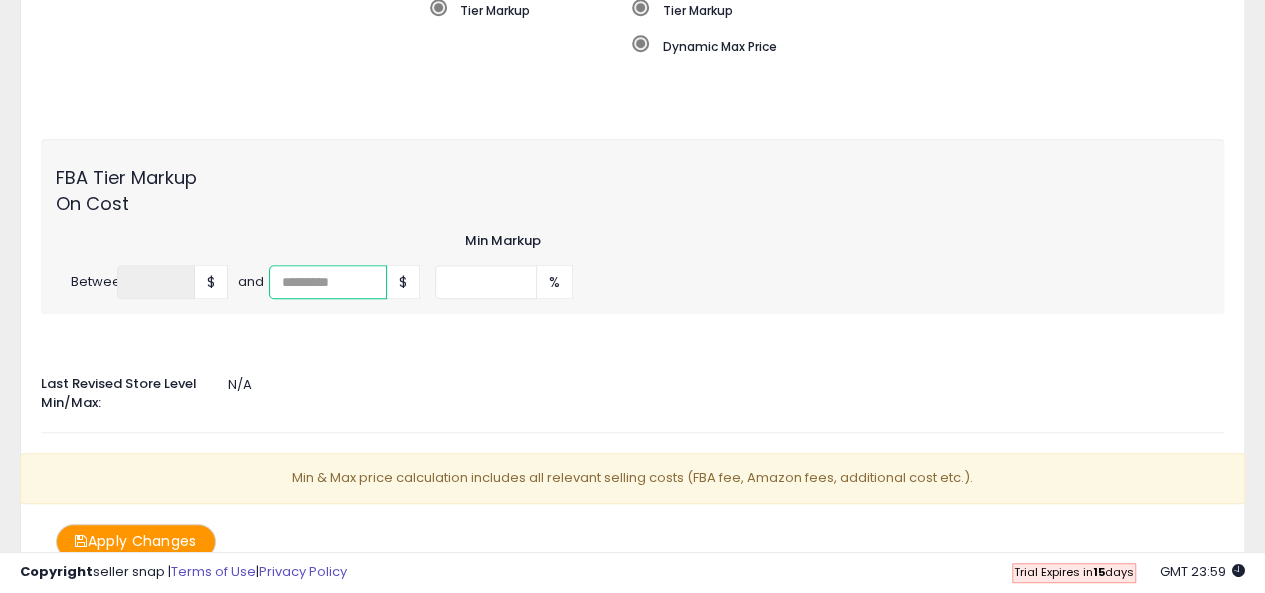 click at bounding box center (328, 282) 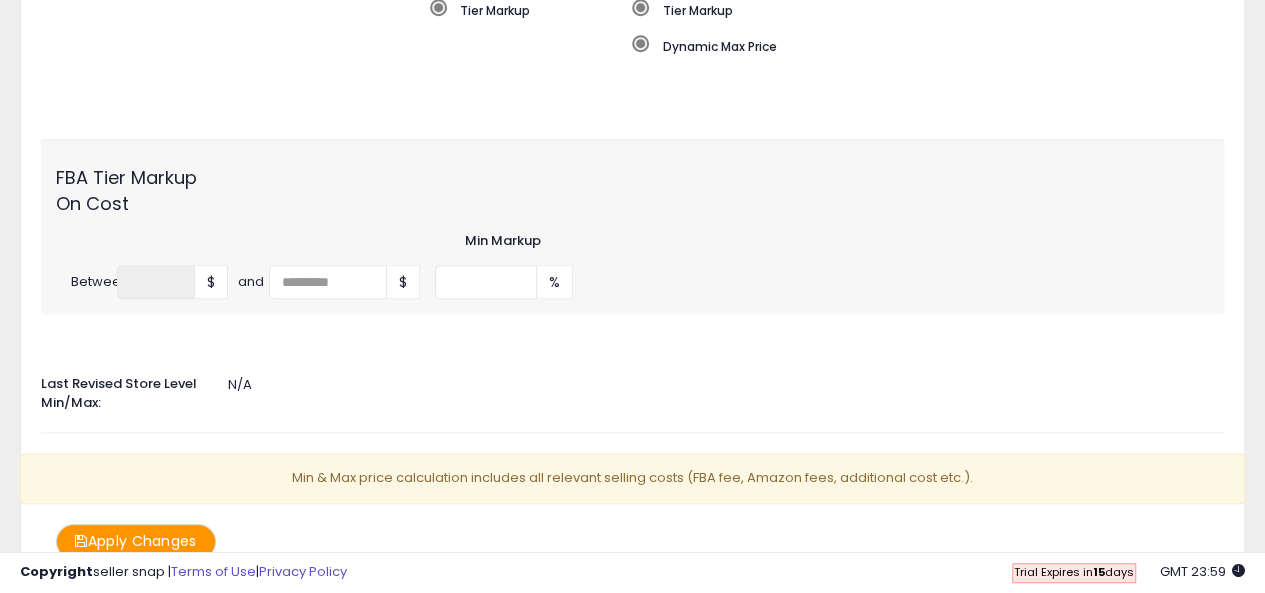 click on "**
%" at bounding box center [731, 282] 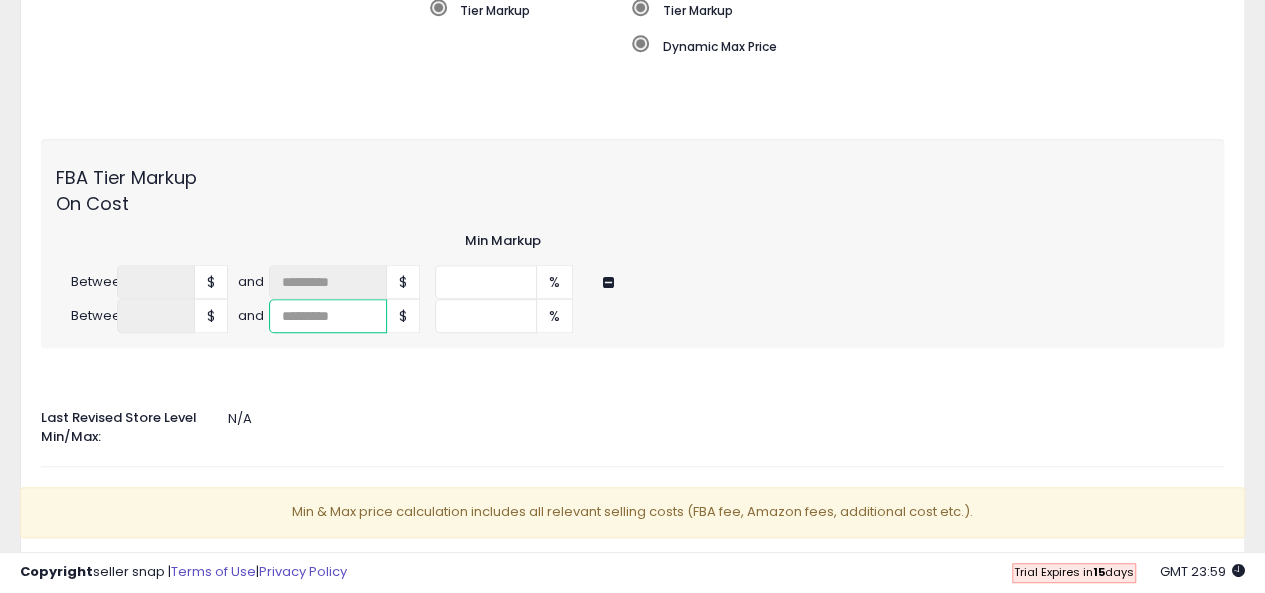 click at bounding box center (328, 316) 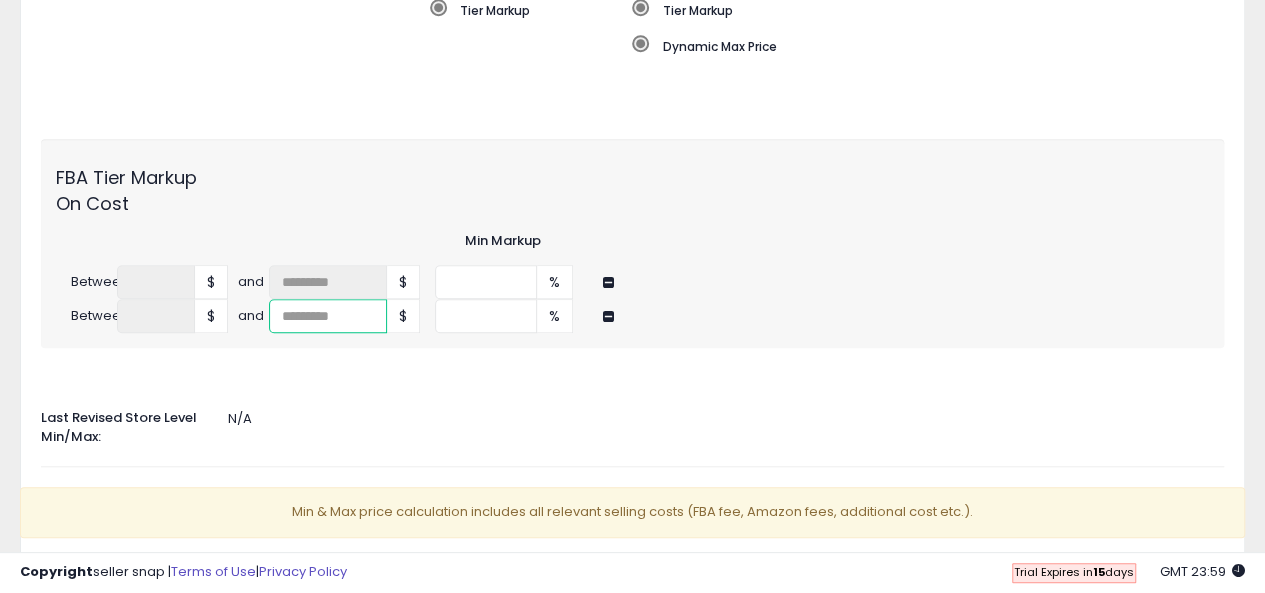 type on "***" 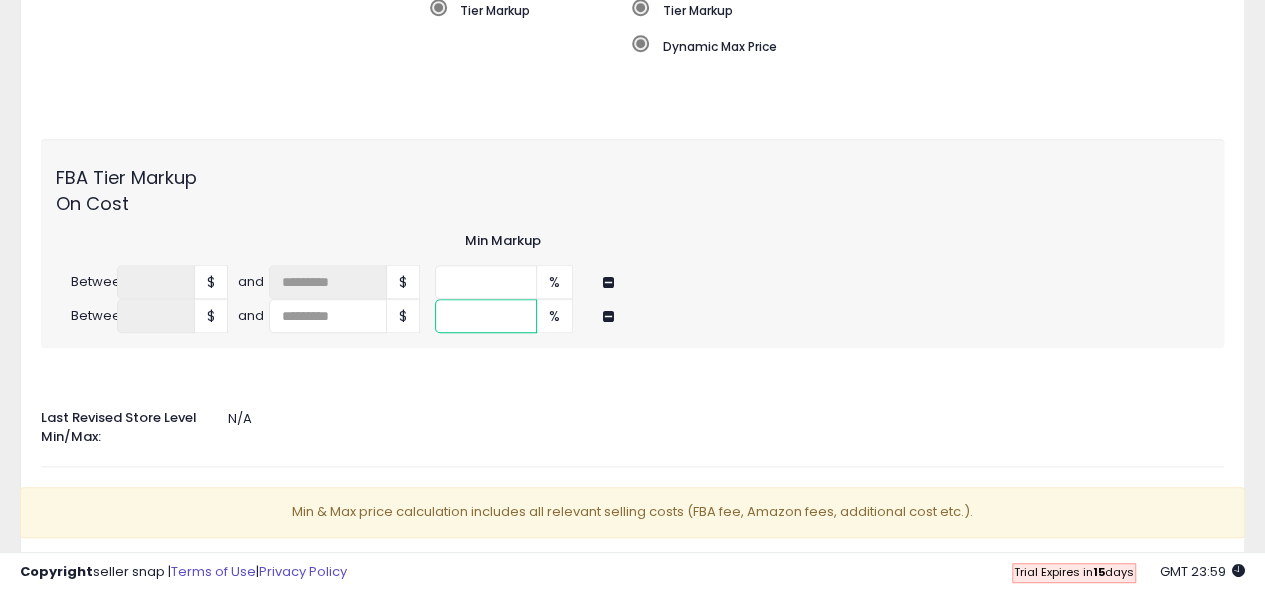 click at bounding box center (486, 316) 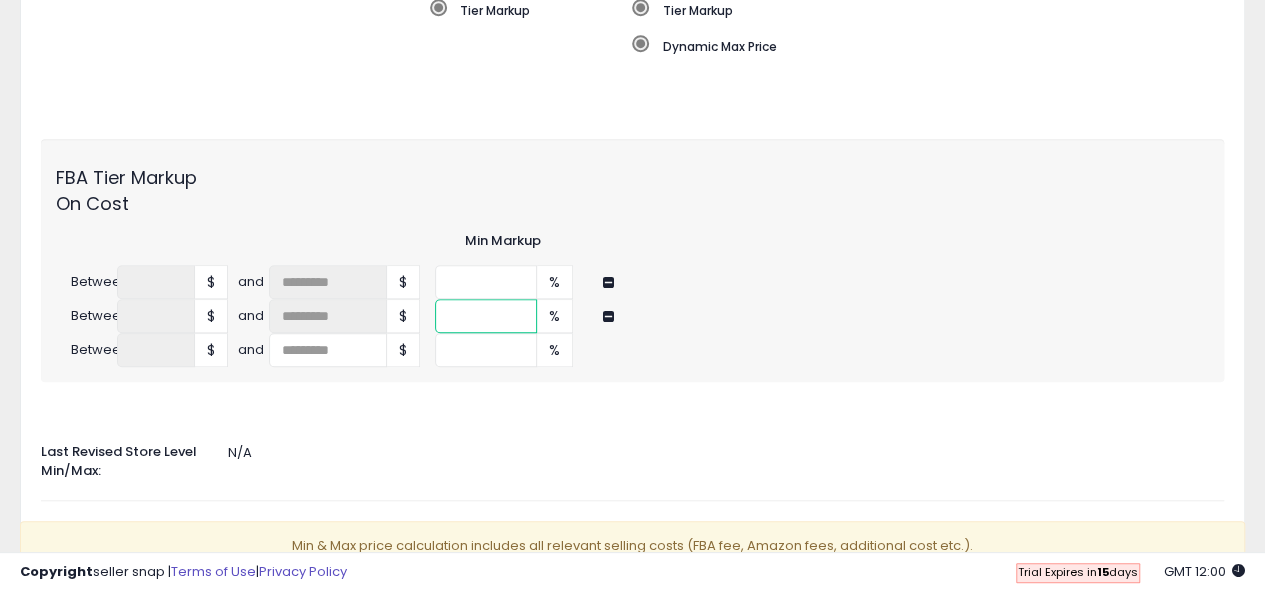 type on "**" 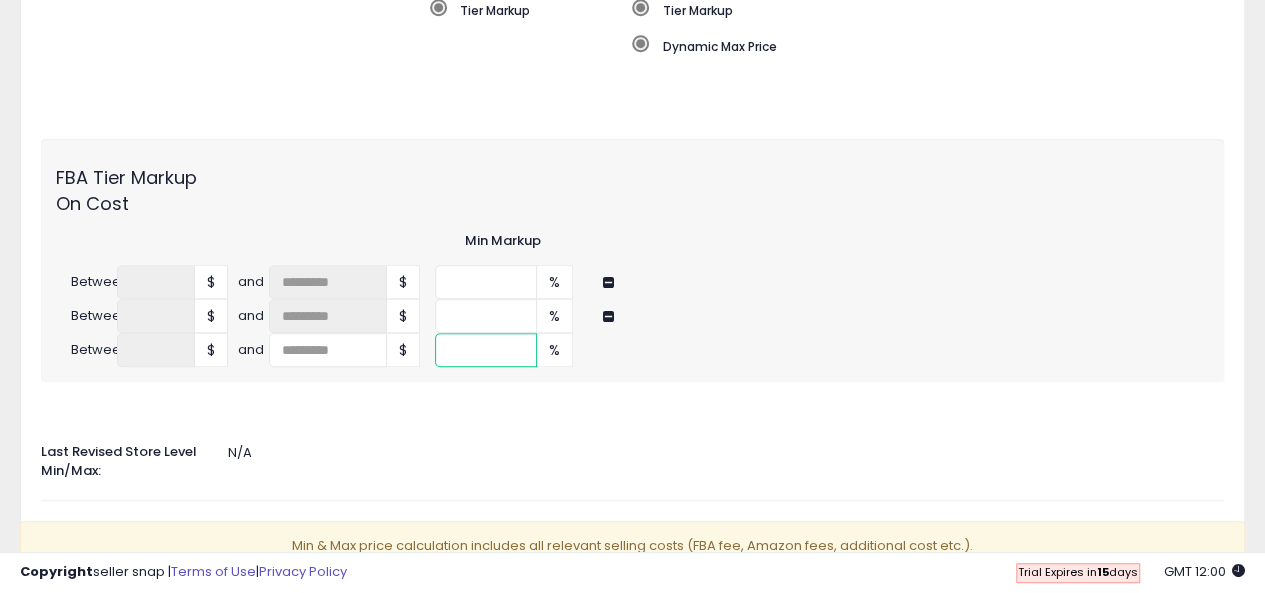 click at bounding box center [486, 350] 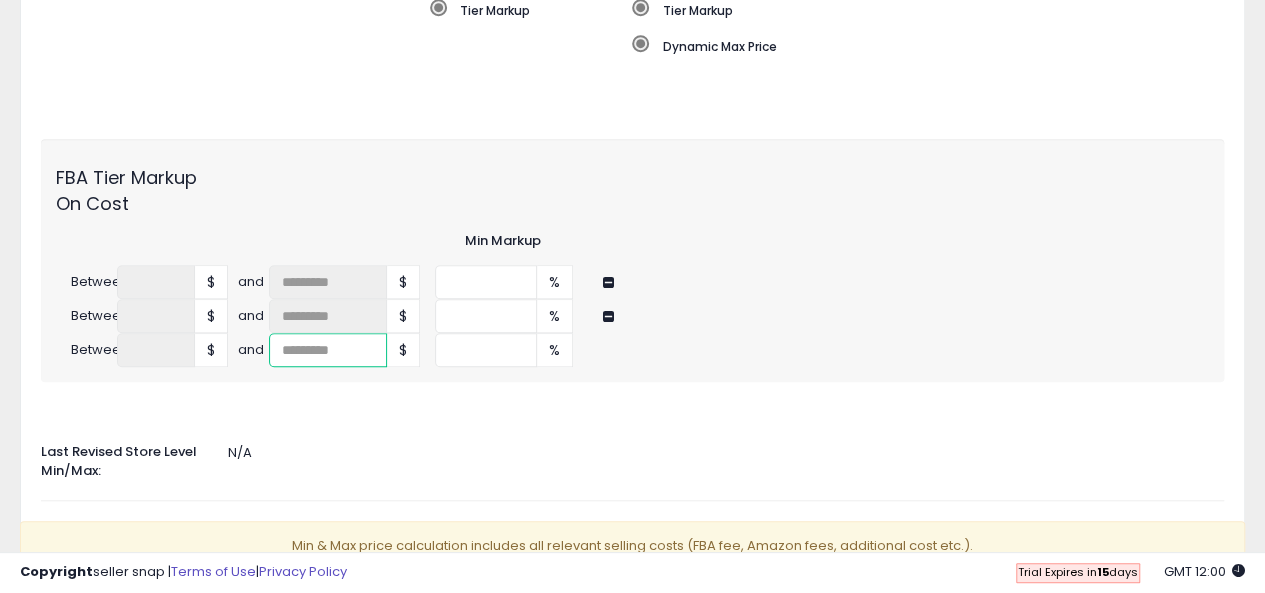 click at bounding box center [328, 350] 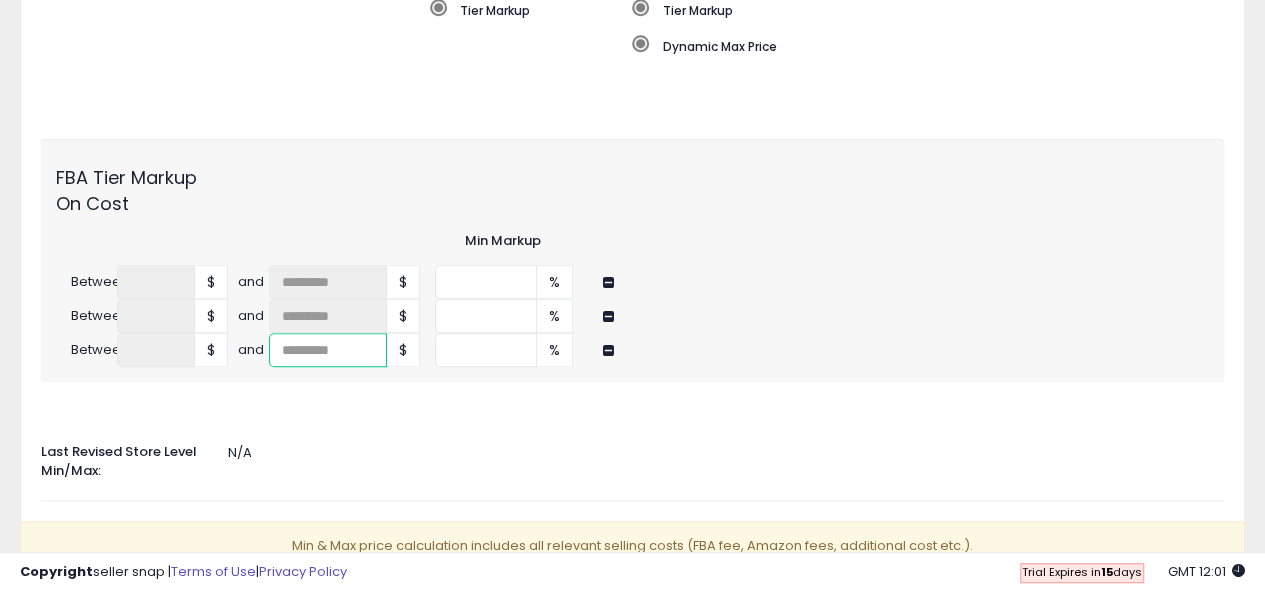 type on "***" 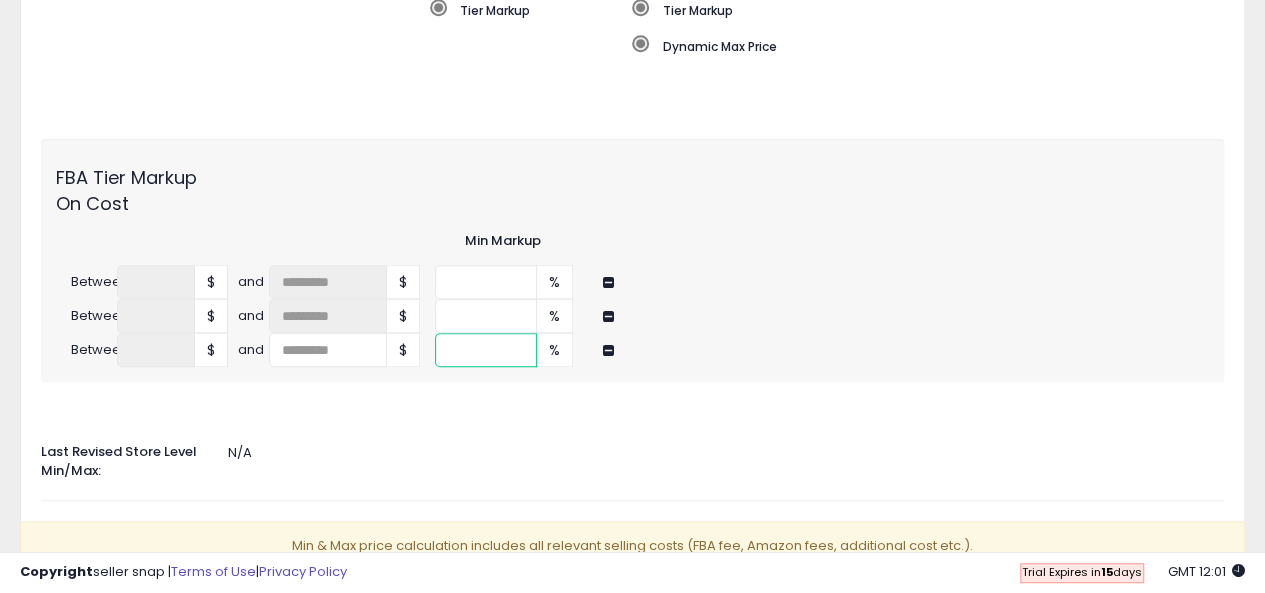 click at bounding box center (486, 350) 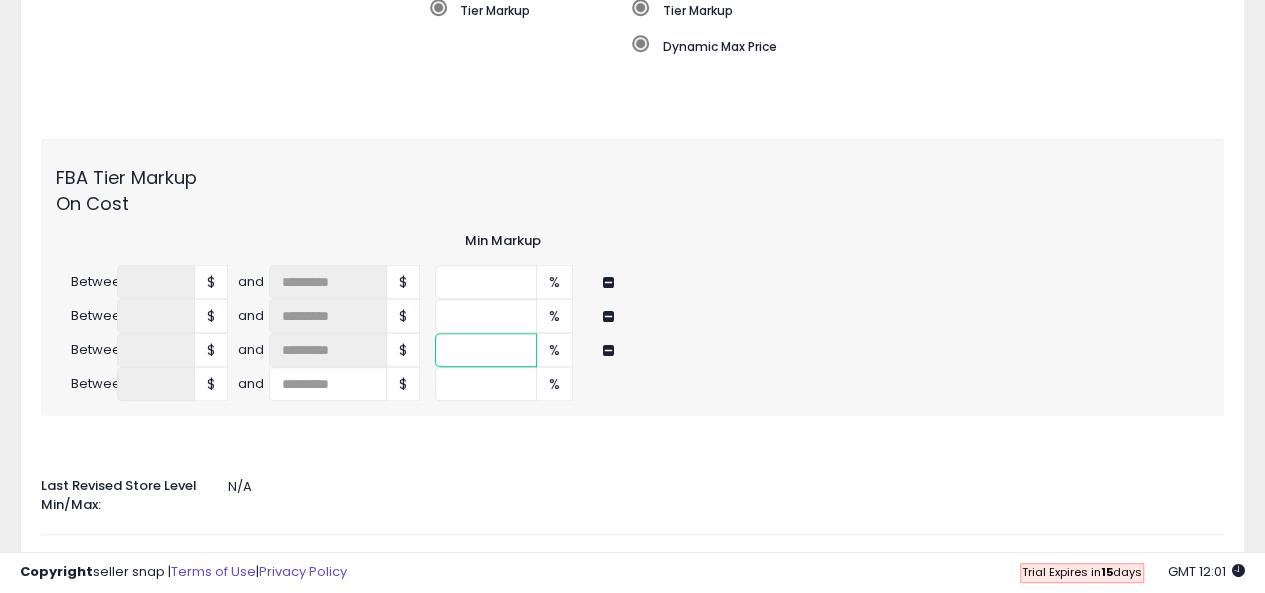 type on "**" 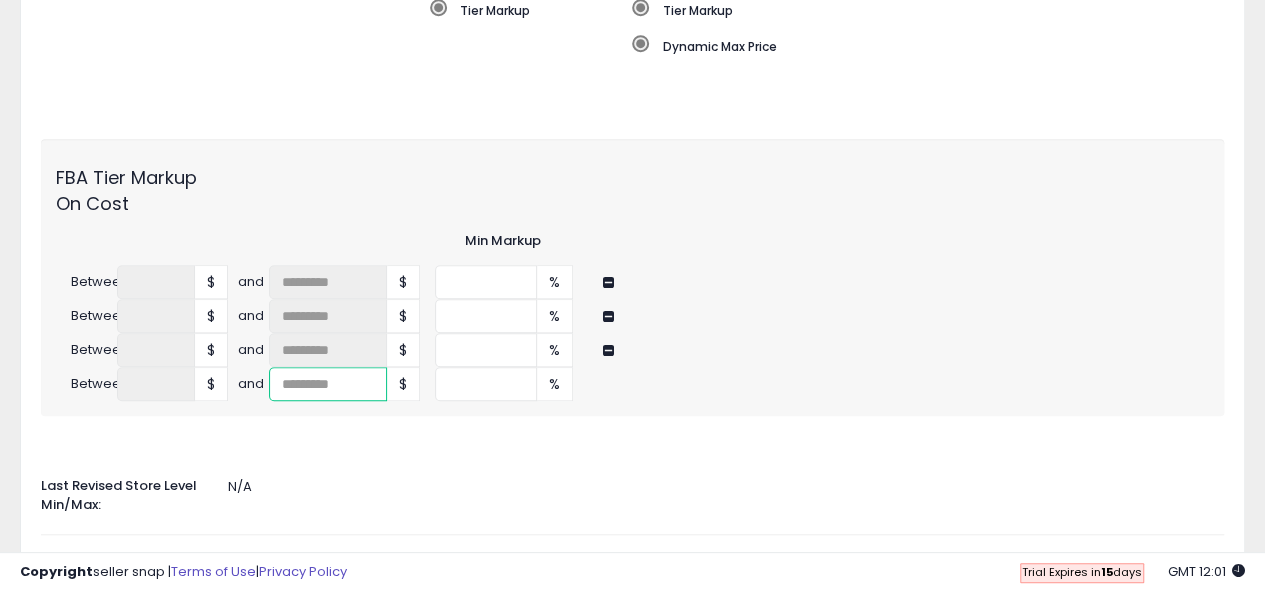 click at bounding box center (328, 384) 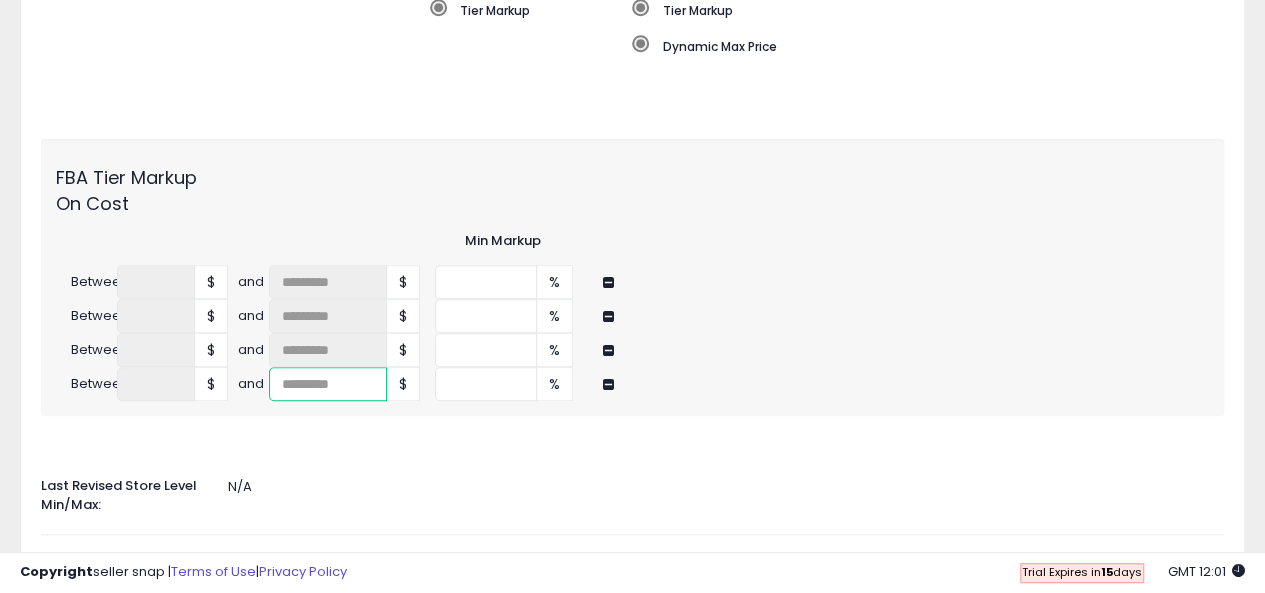 type on "*" 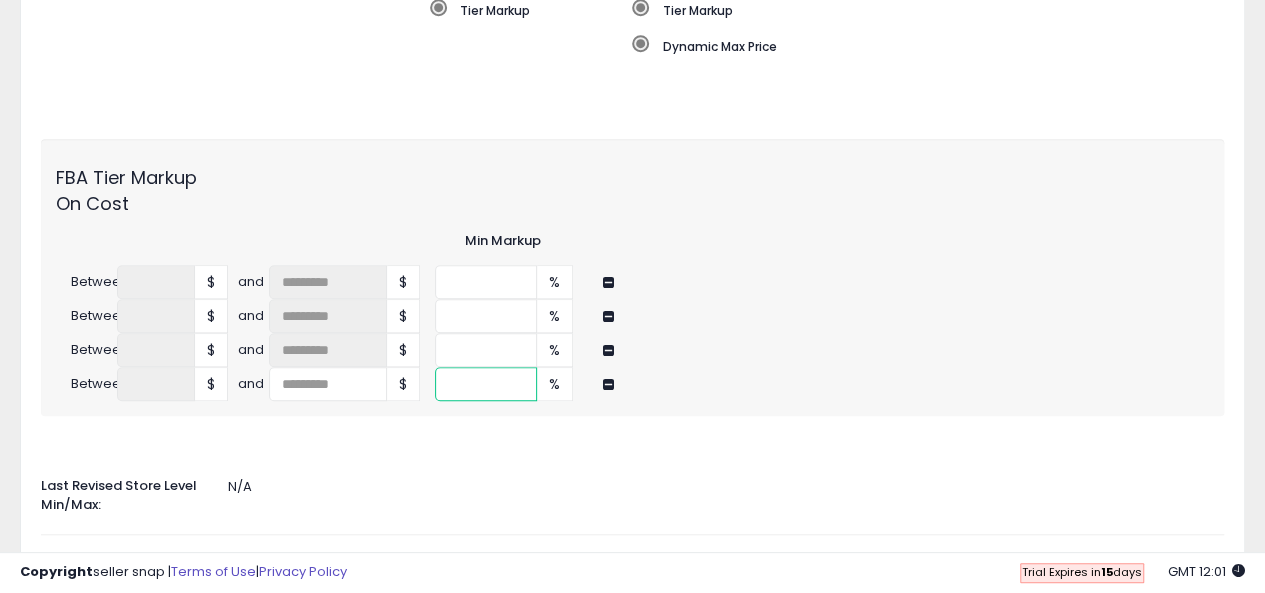 click at bounding box center (486, 384) 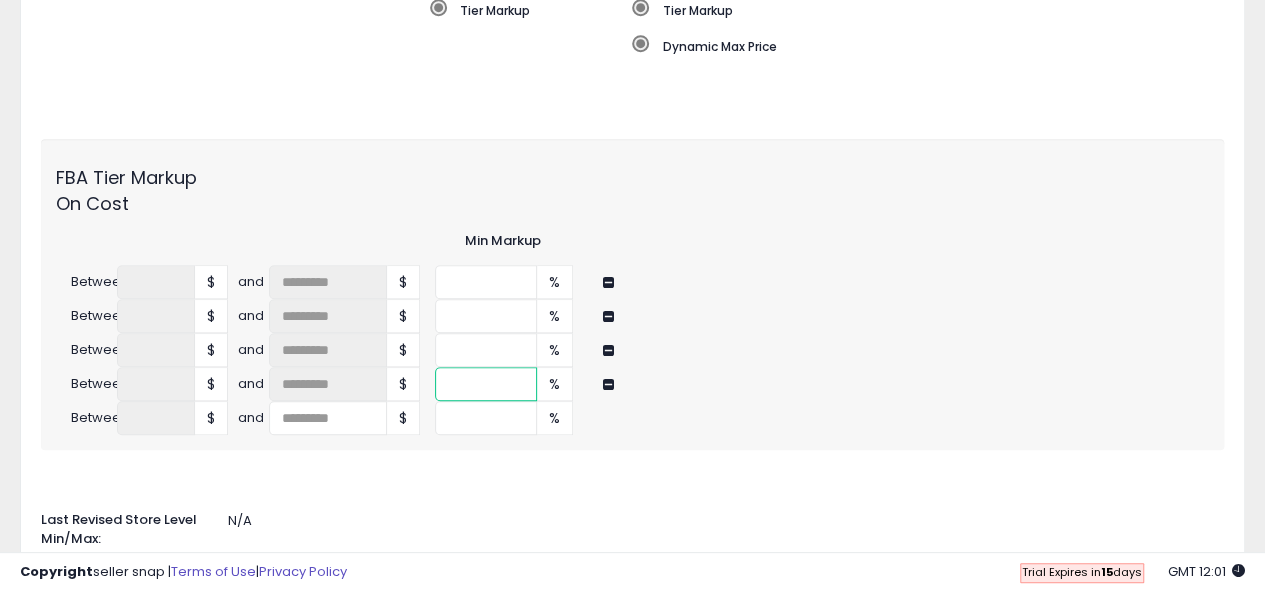 type on "**" 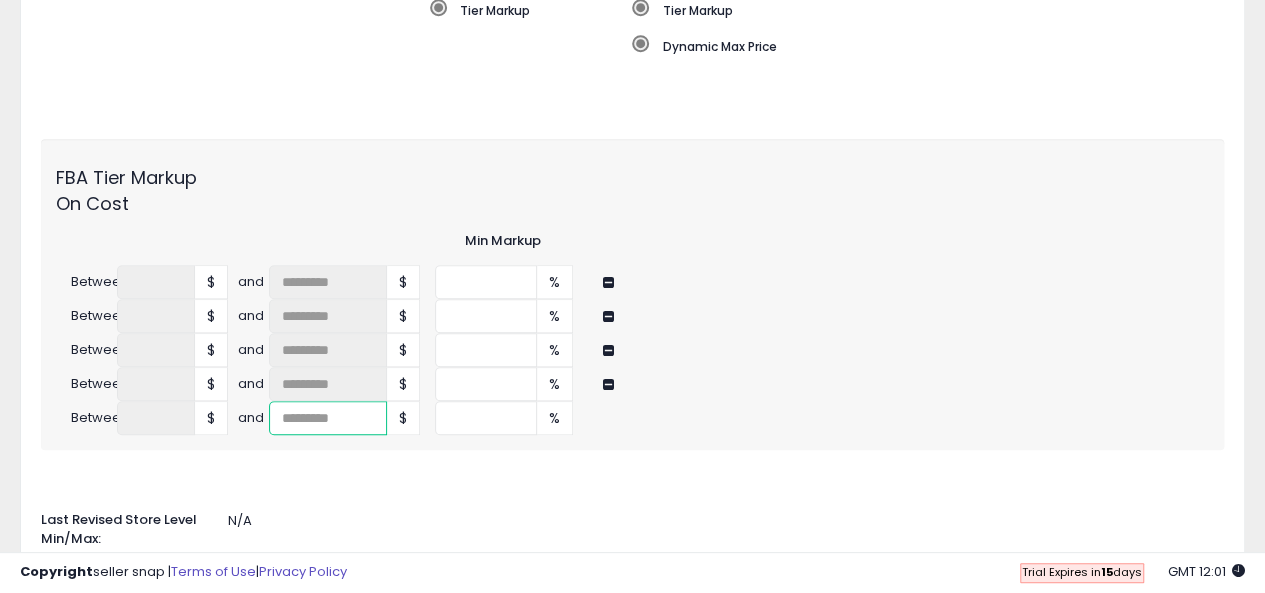 click at bounding box center [328, 418] 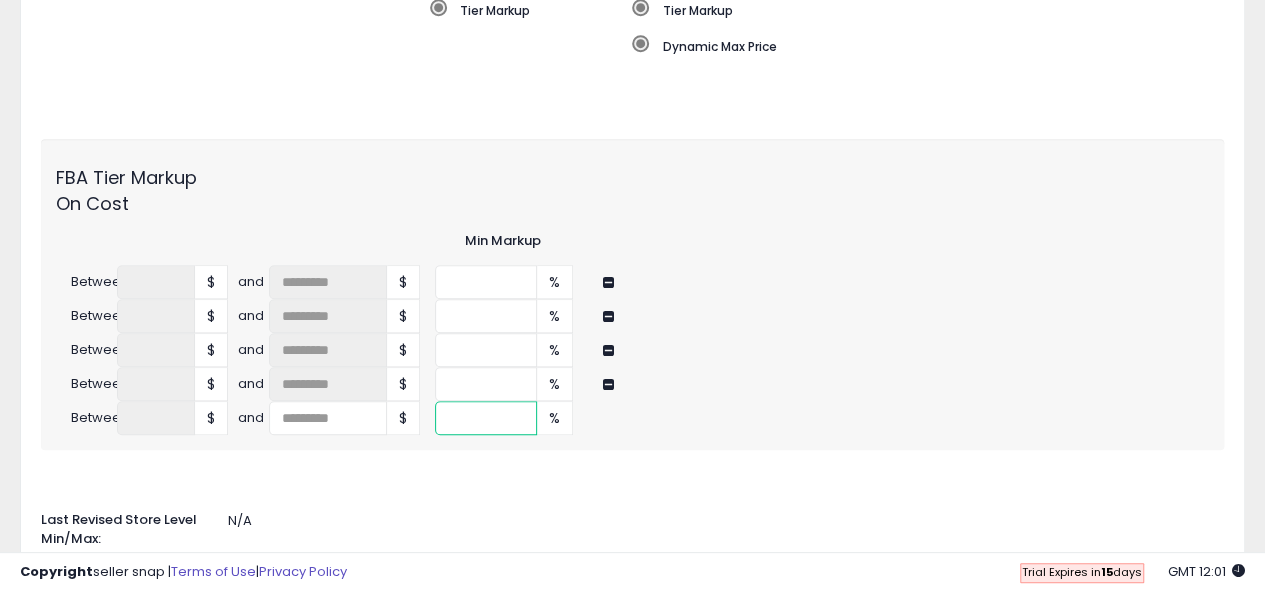 click at bounding box center [486, 418] 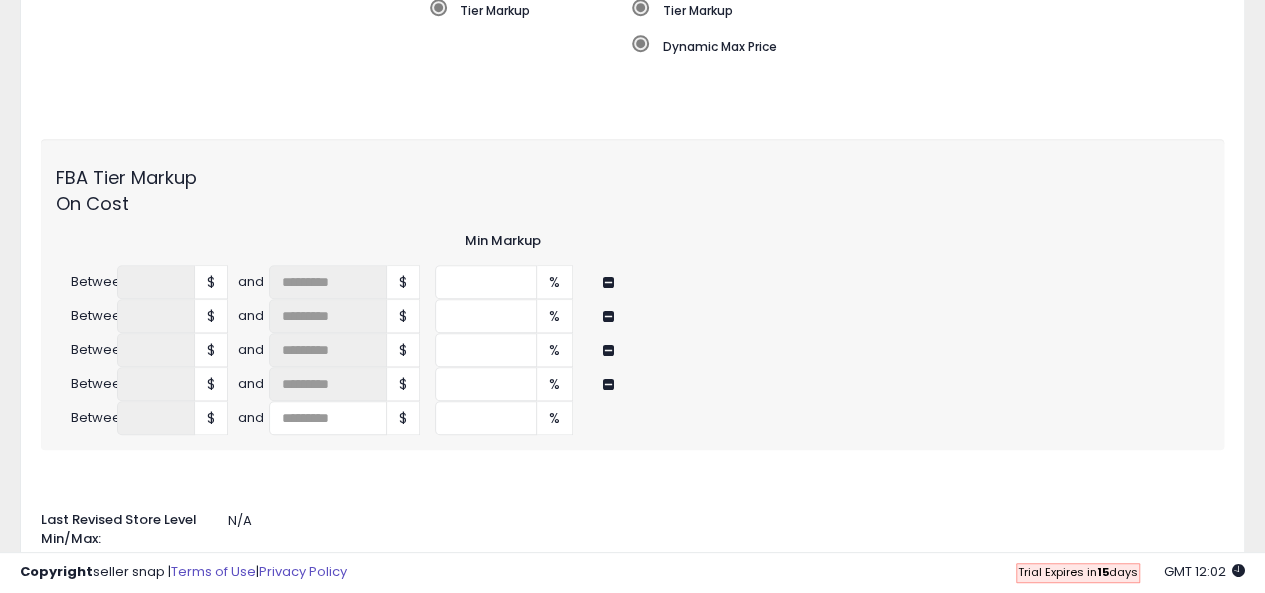 click 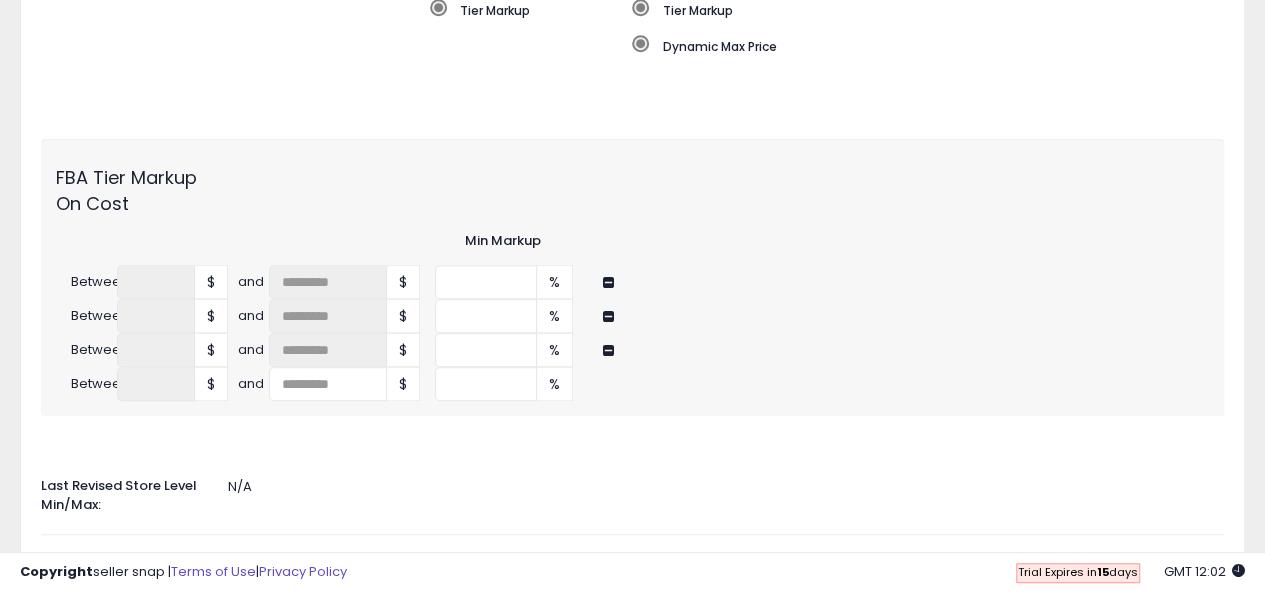 click 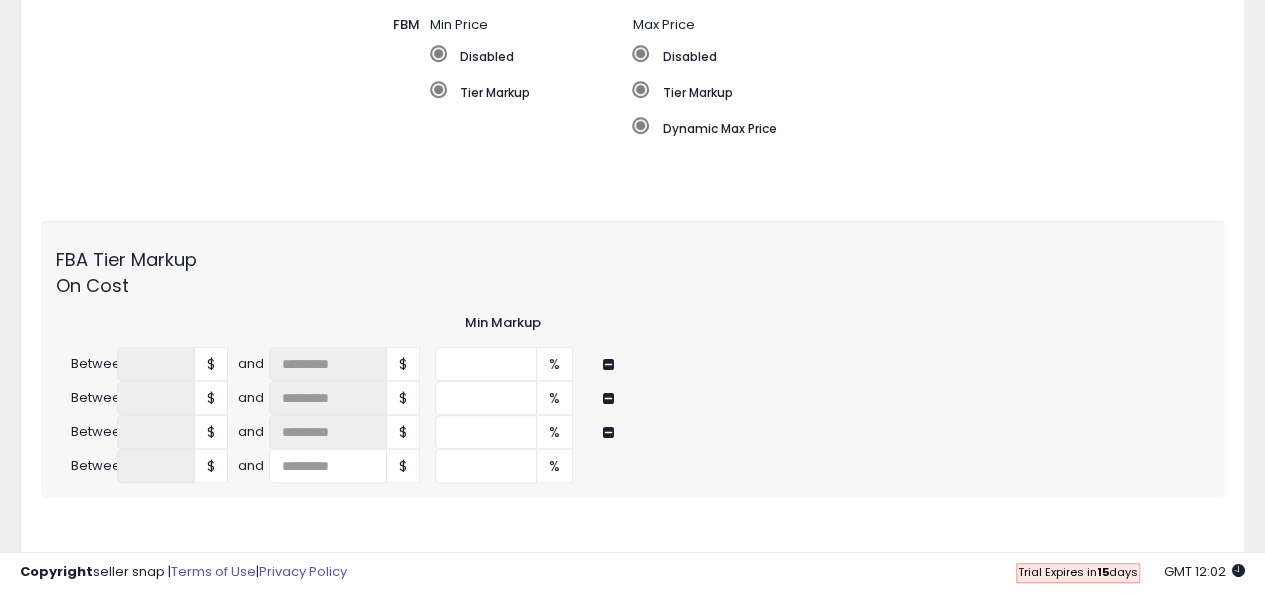 scroll, scrollTop: 864, scrollLeft: 0, axis: vertical 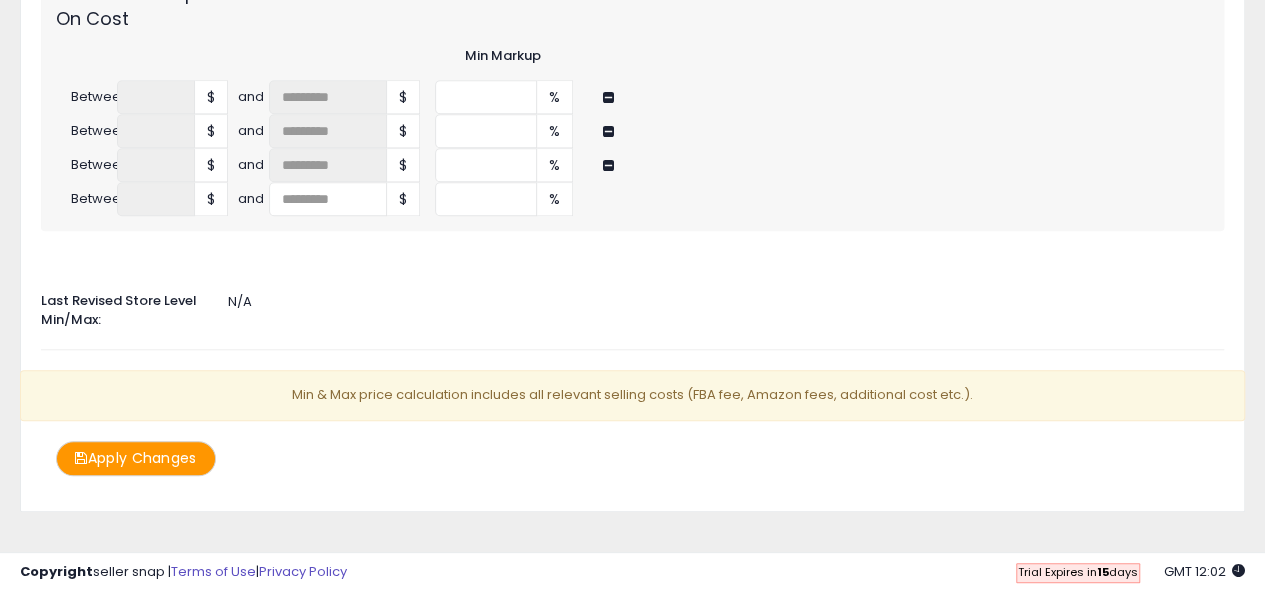 click on "Apply Changes" at bounding box center [136, 458] 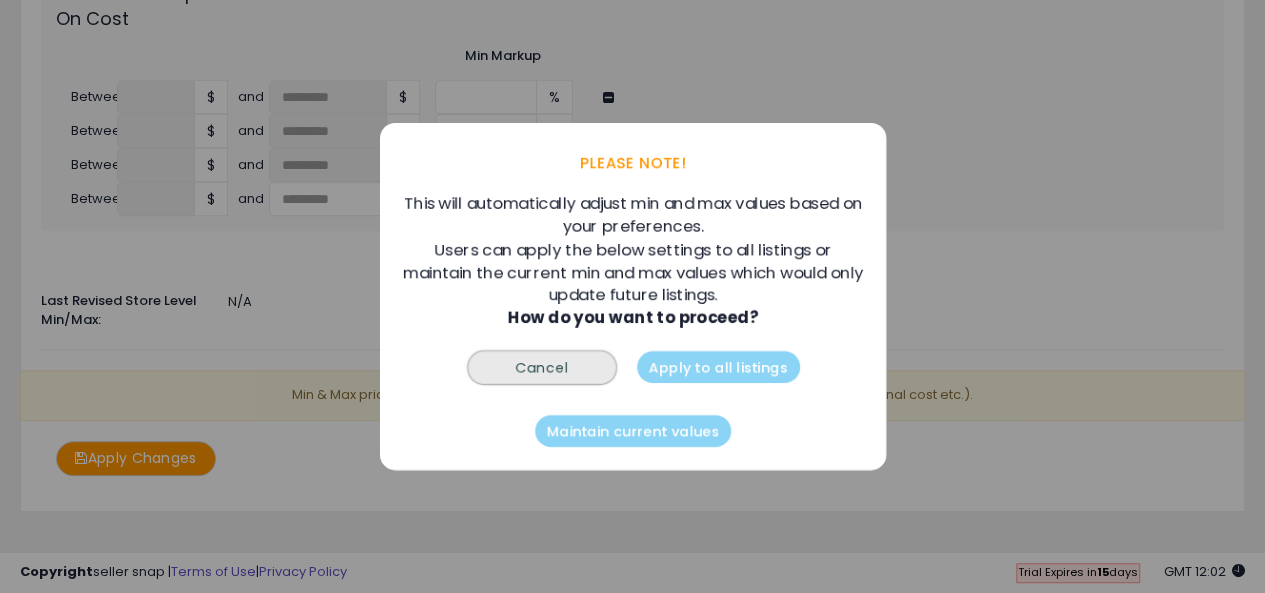 click on "Cancel" at bounding box center [541, 367] 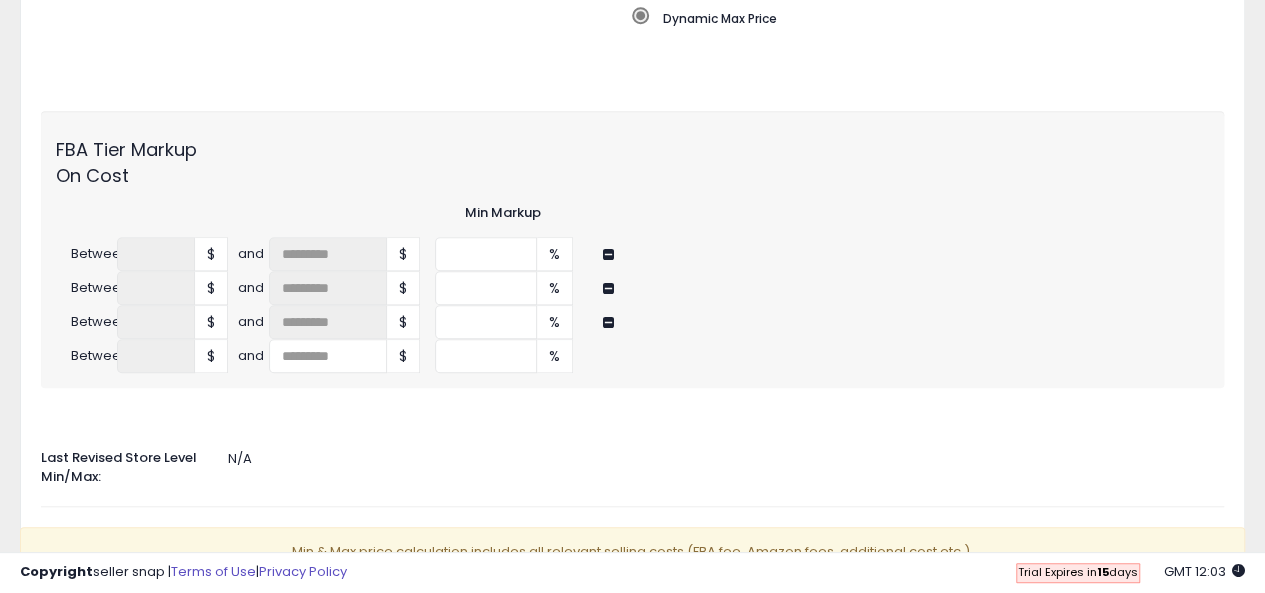 scroll, scrollTop: 864, scrollLeft: 0, axis: vertical 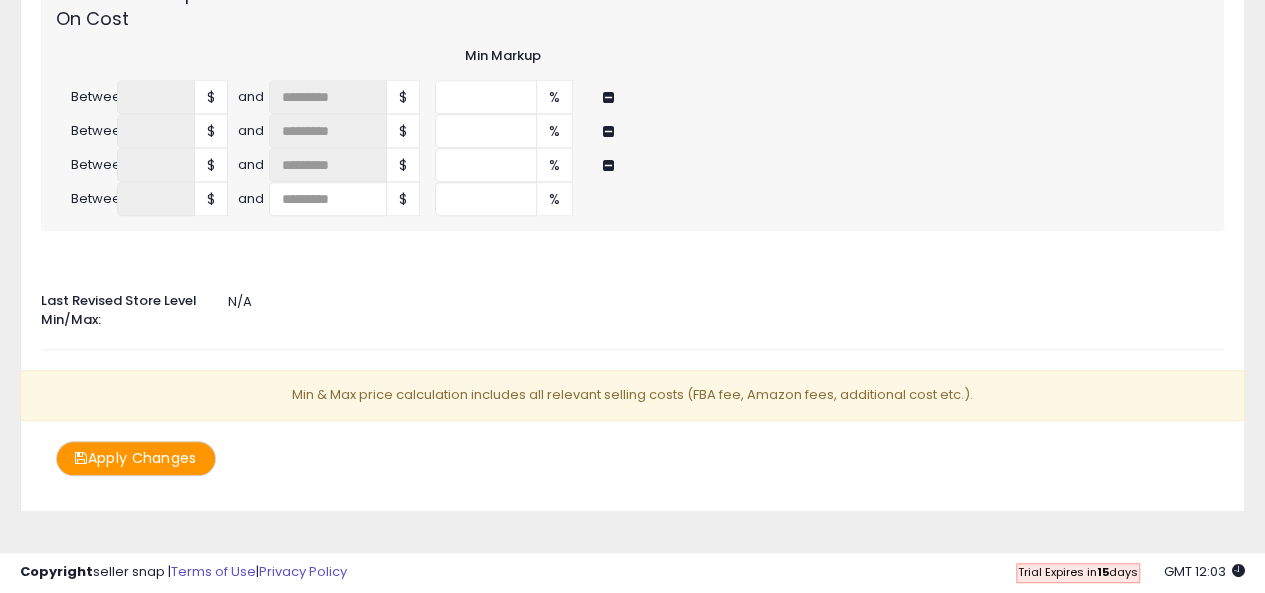 click on "Apply Changes" at bounding box center (136, 458) 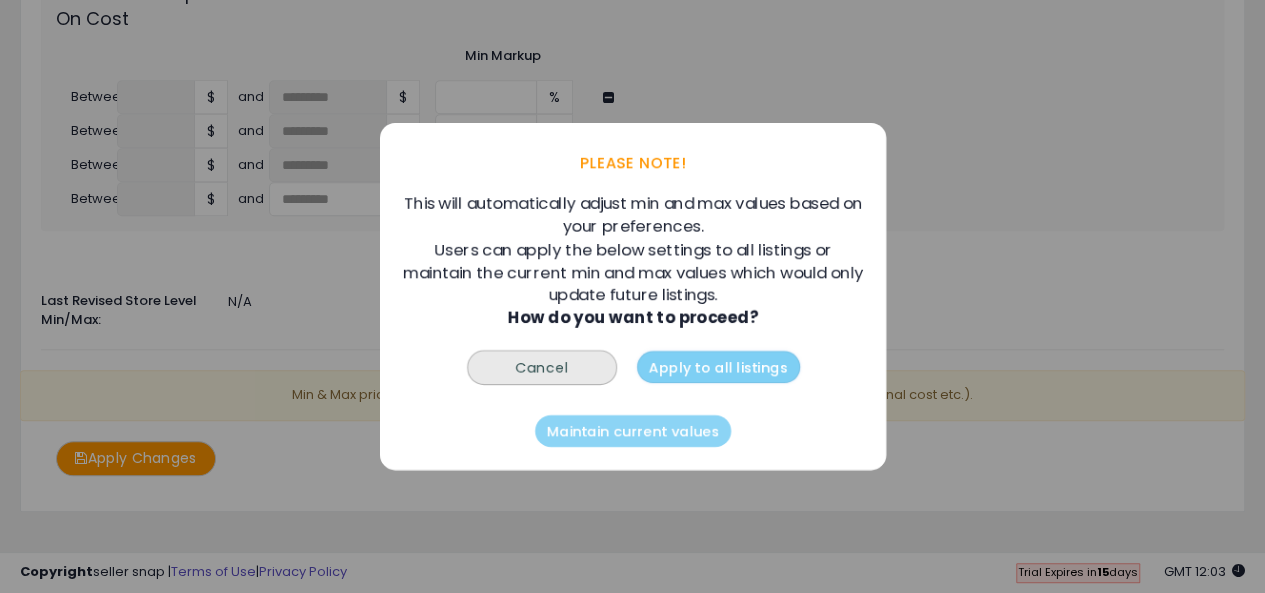 click on "Apply to all listings" at bounding box center [717, 367] 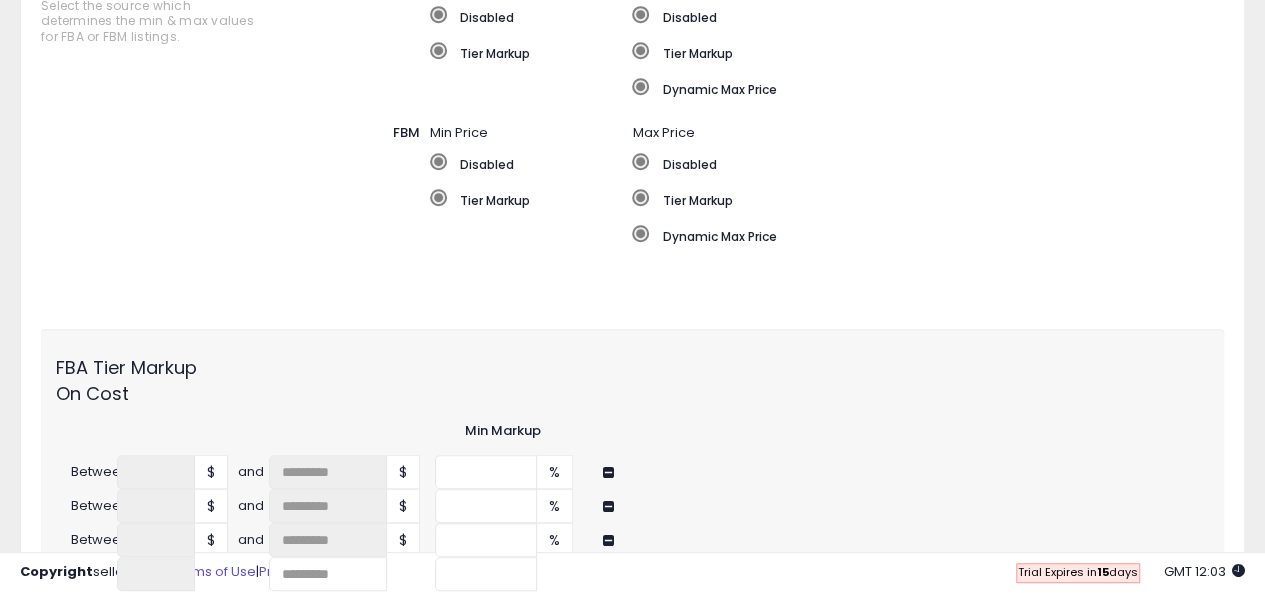scroll, scrollTop: 0, scrollLeft: 0, axis: both 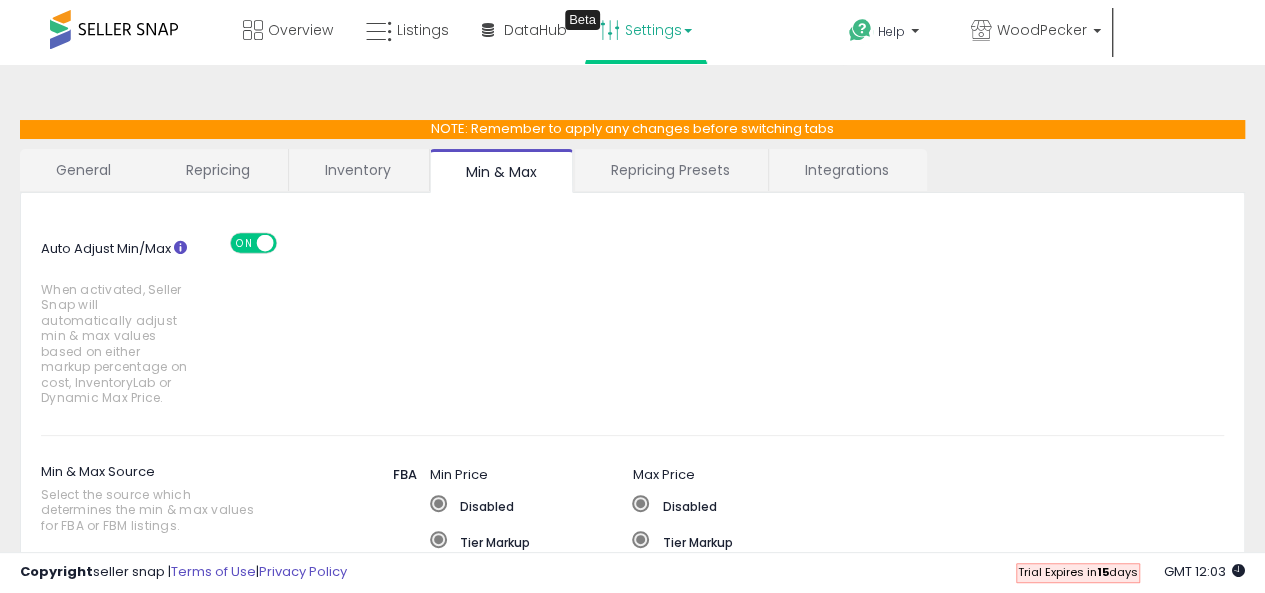 click on "Repricing Presets" at bounding box center [670, 170] 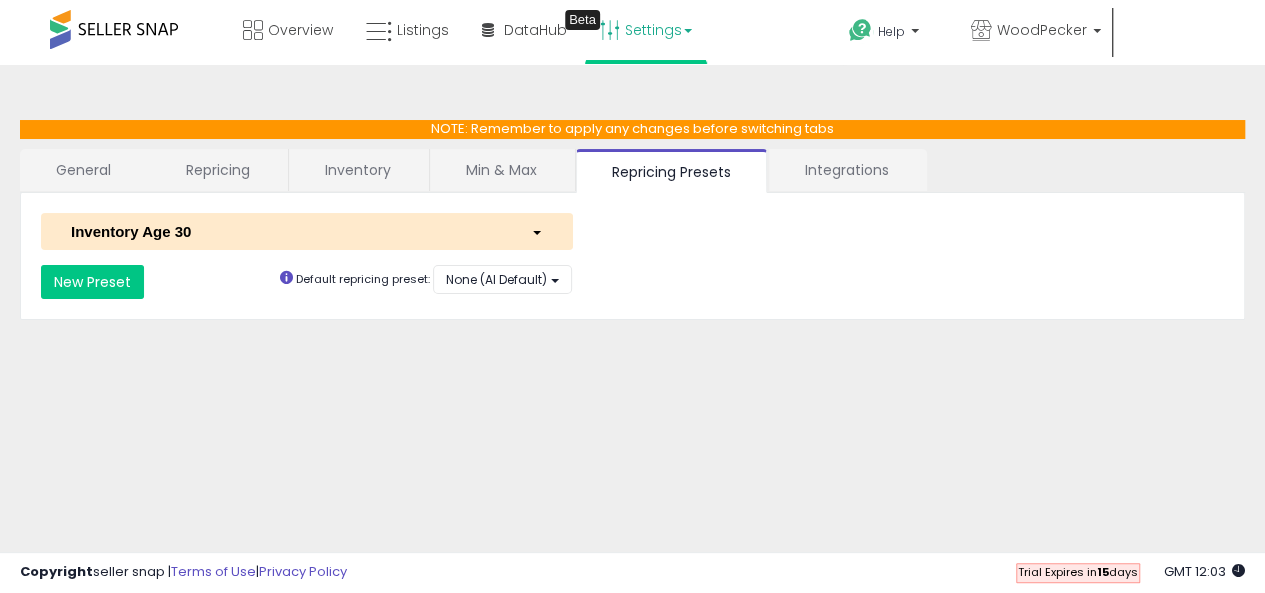 click on "Inventory Age 30" at bounding box center [286, 231] 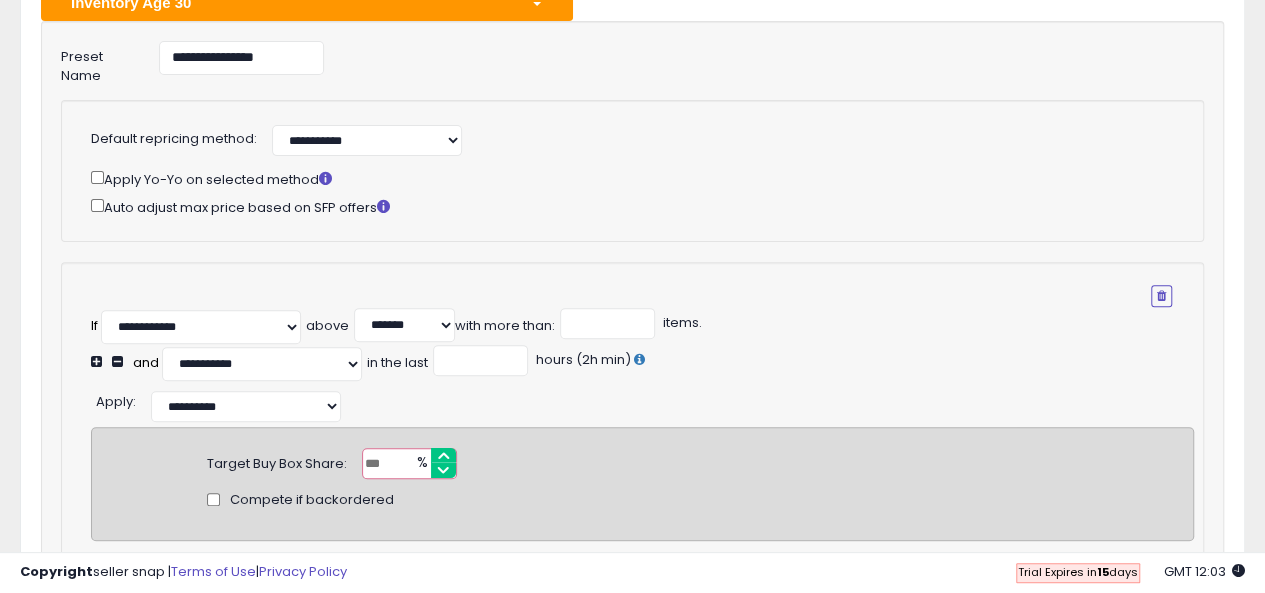 scroll, scrollTop: 238, scrollLeft: 0, axis: vertical 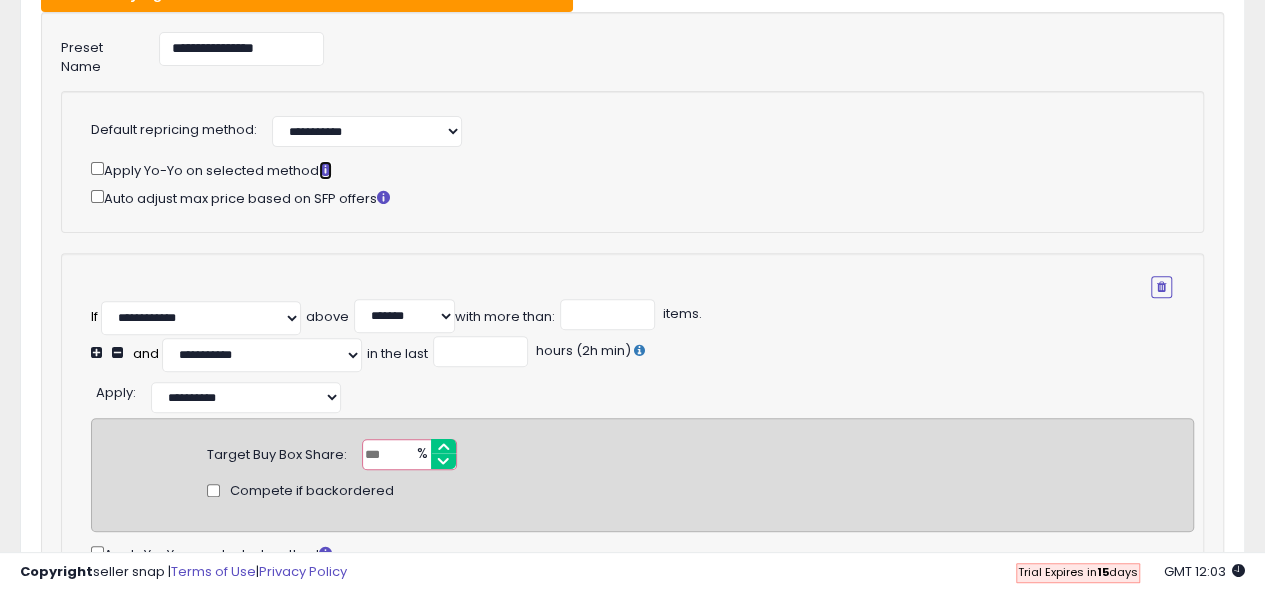 click at bounding box center (325, 169) 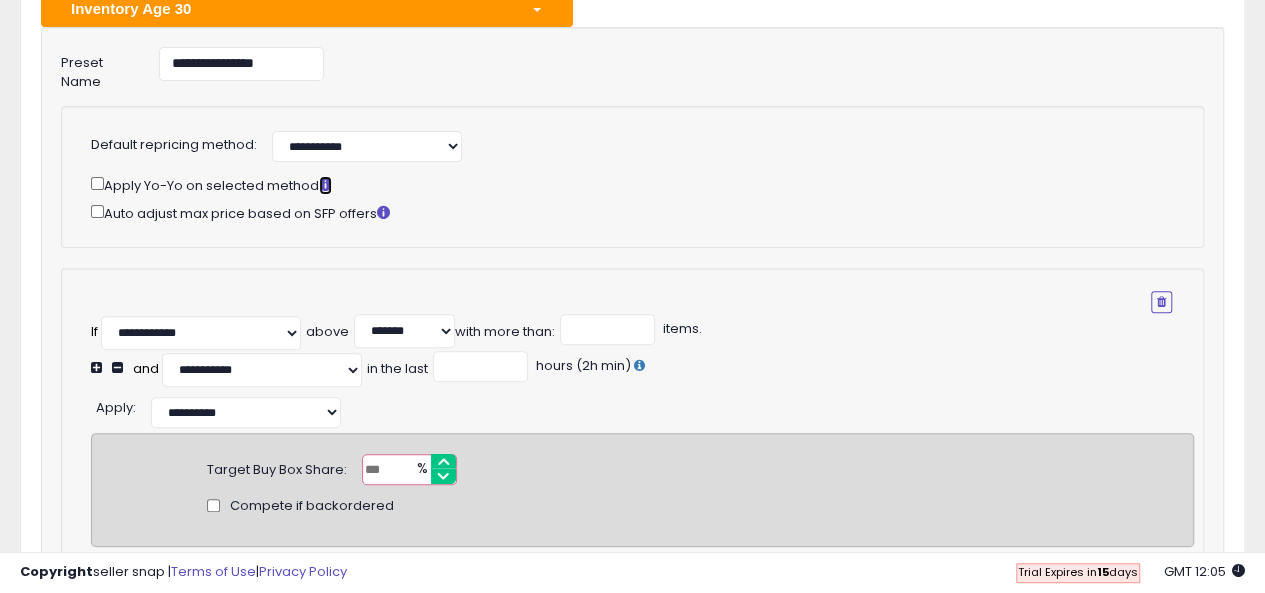 scroll, scrollTop: 222, scrollLeft: 0, axis: vertical 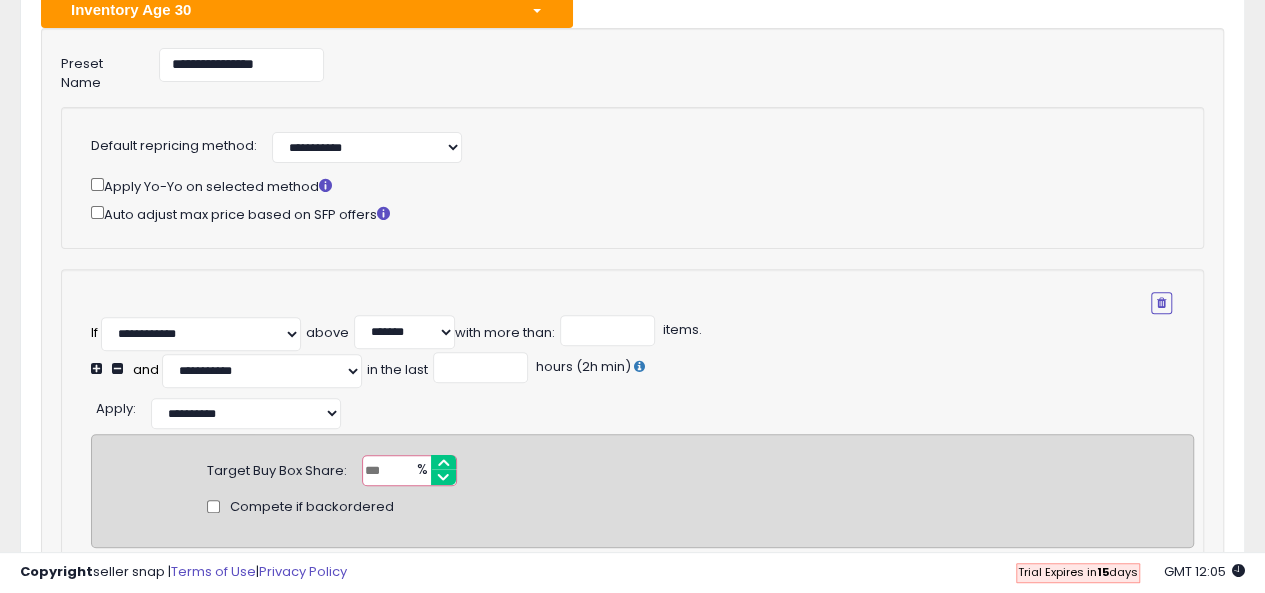 drag, startPoint x: 379, startPoint y: 463, endPoint x: 360, endPoint y: 461, distance: 19.104973 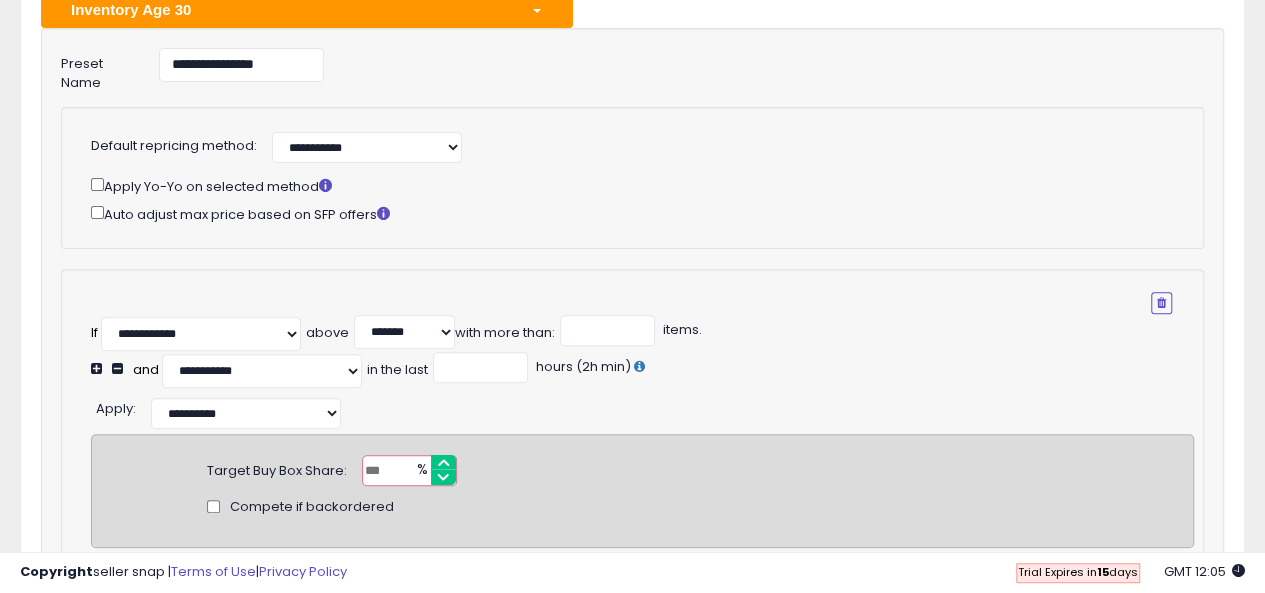 type on "**" 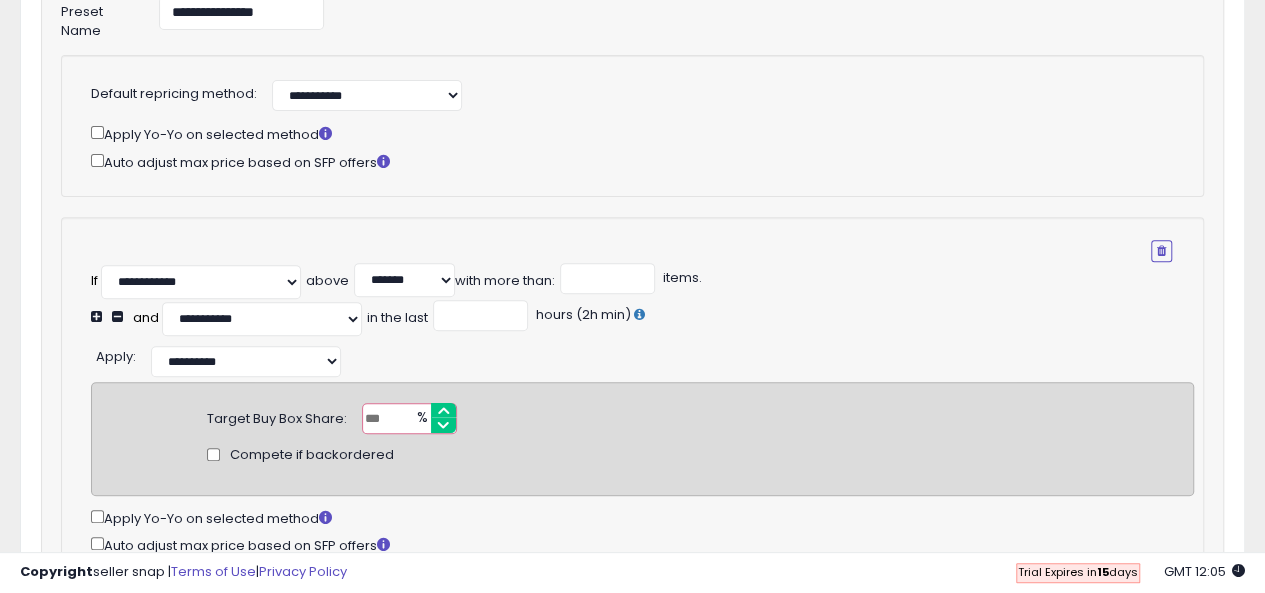 scroll, scrollTop: 281, scrollLeft: 0, axis: vertical 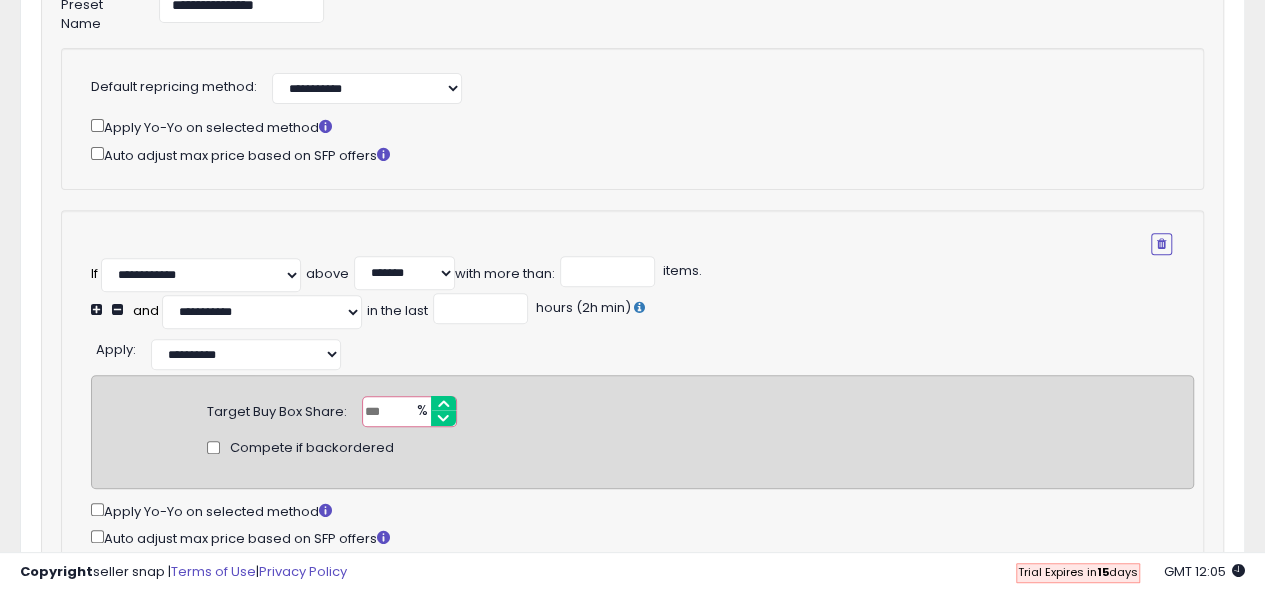 click on "**" at bounding box center [409, 411] 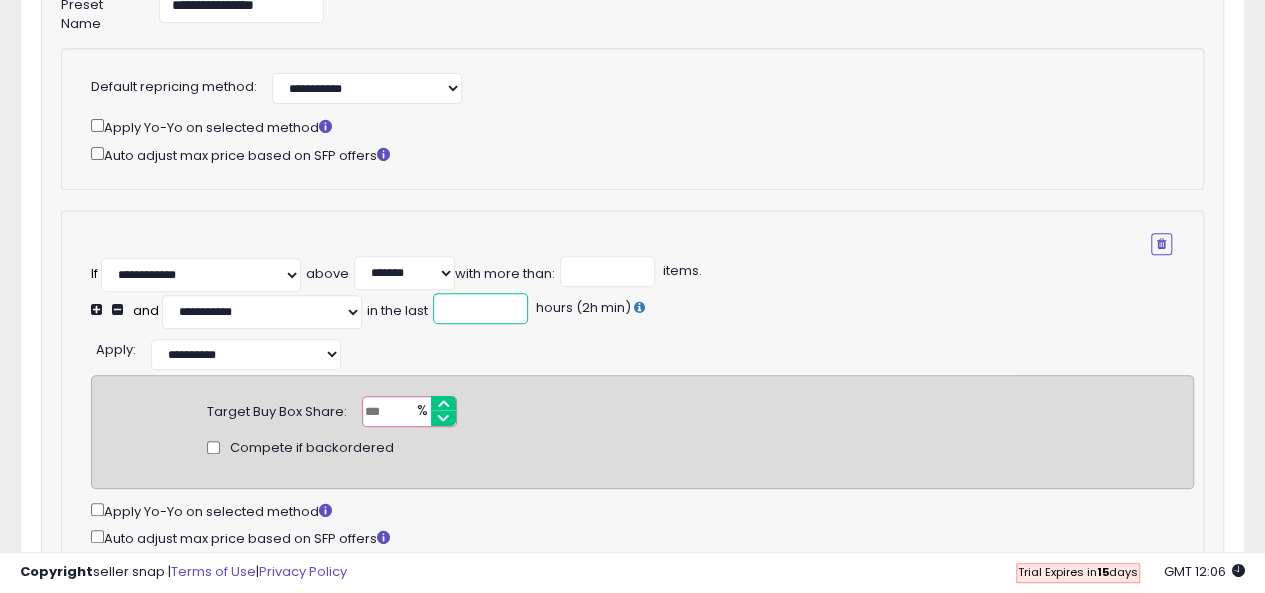 click on "**" at bounding box center [480, 308] 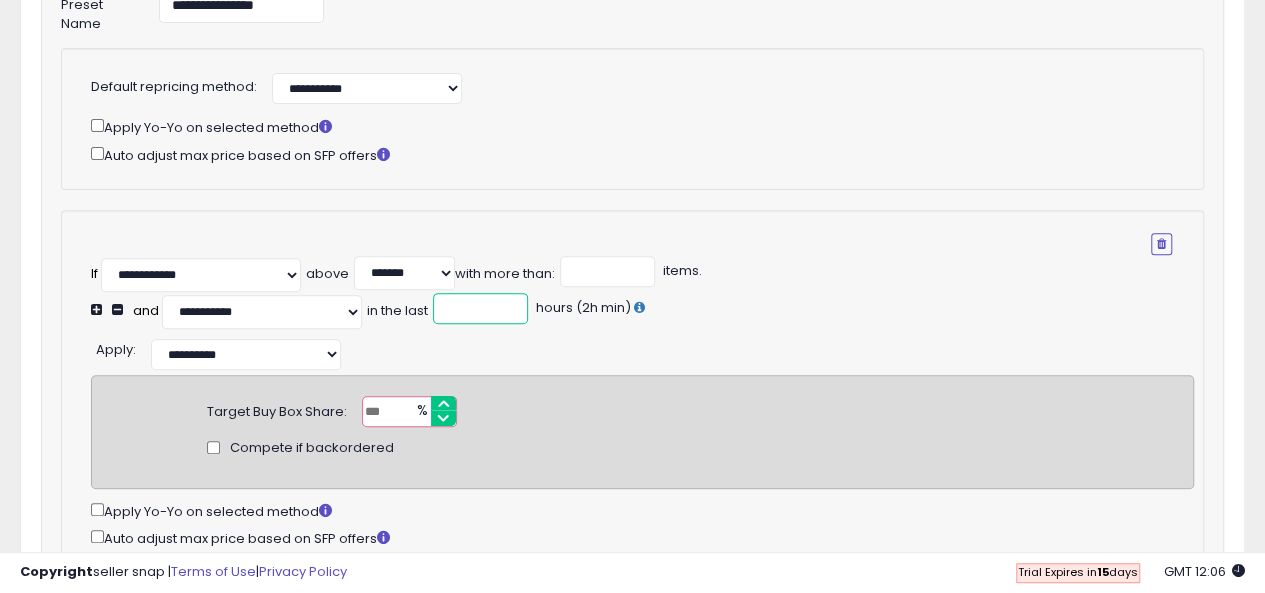 drag, startPoint x: 470, startPoint y: 304, endPoint x: 436, endPoint y: 307, distance: 34.132095 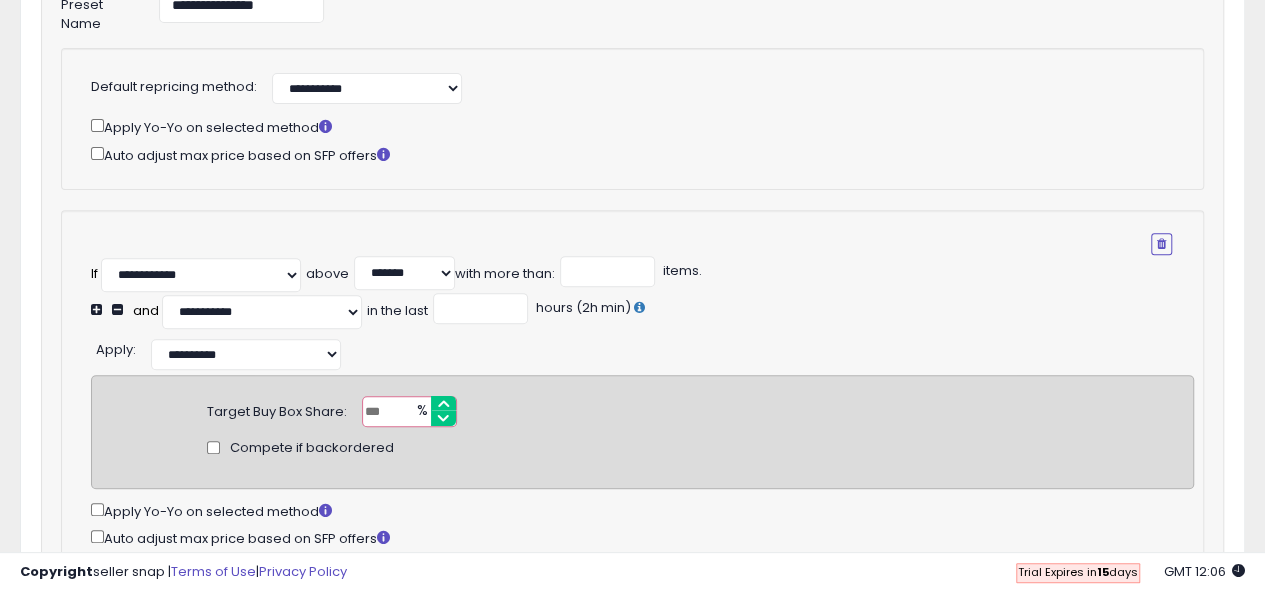click on "**********" at bounding box center (642, 352) 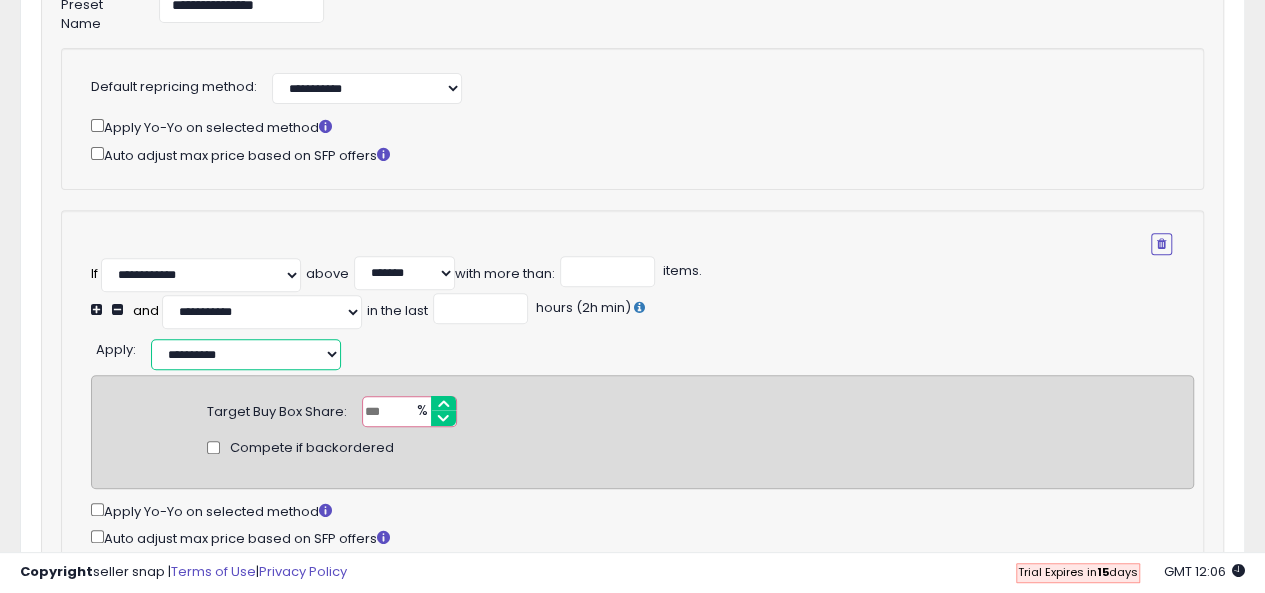 click on "**********" at bounding box center [246, 354] 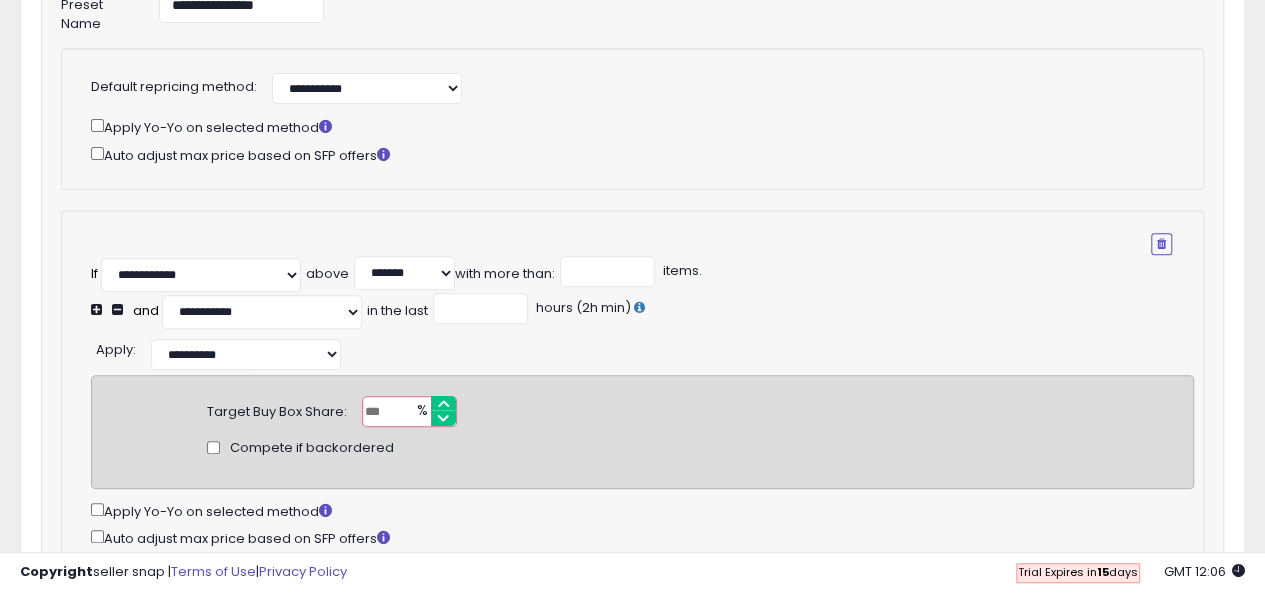 click on "**********" at bounding box center [642, 352] 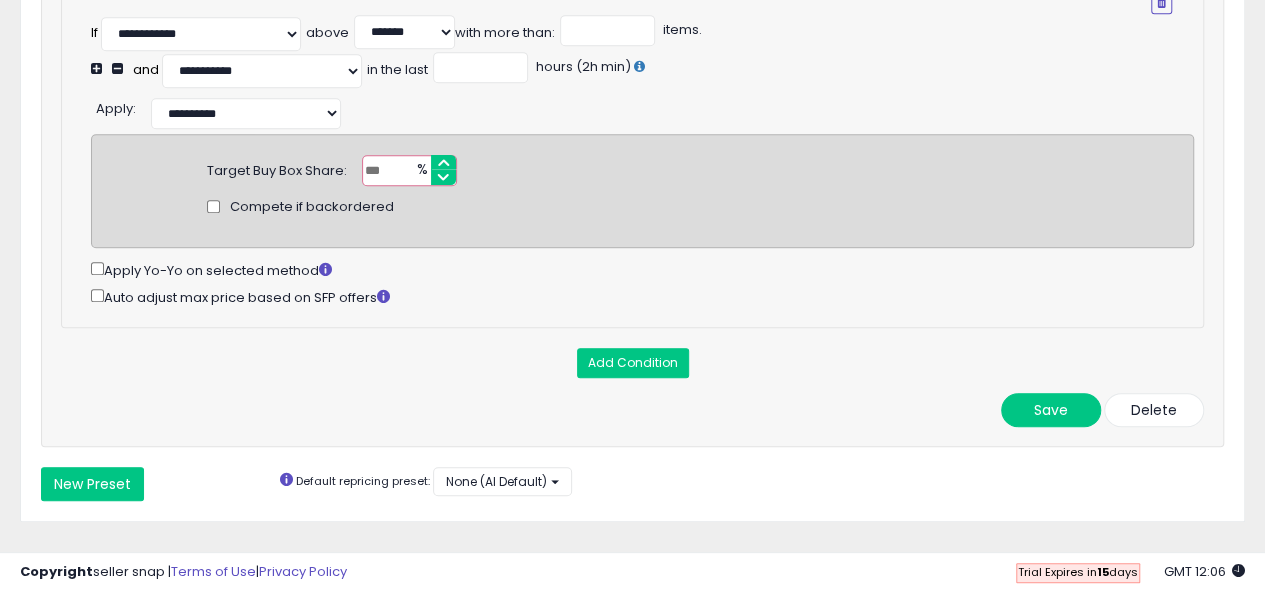 scroll, scrollTop: 523, scrollLeft: 0, axis: vertical 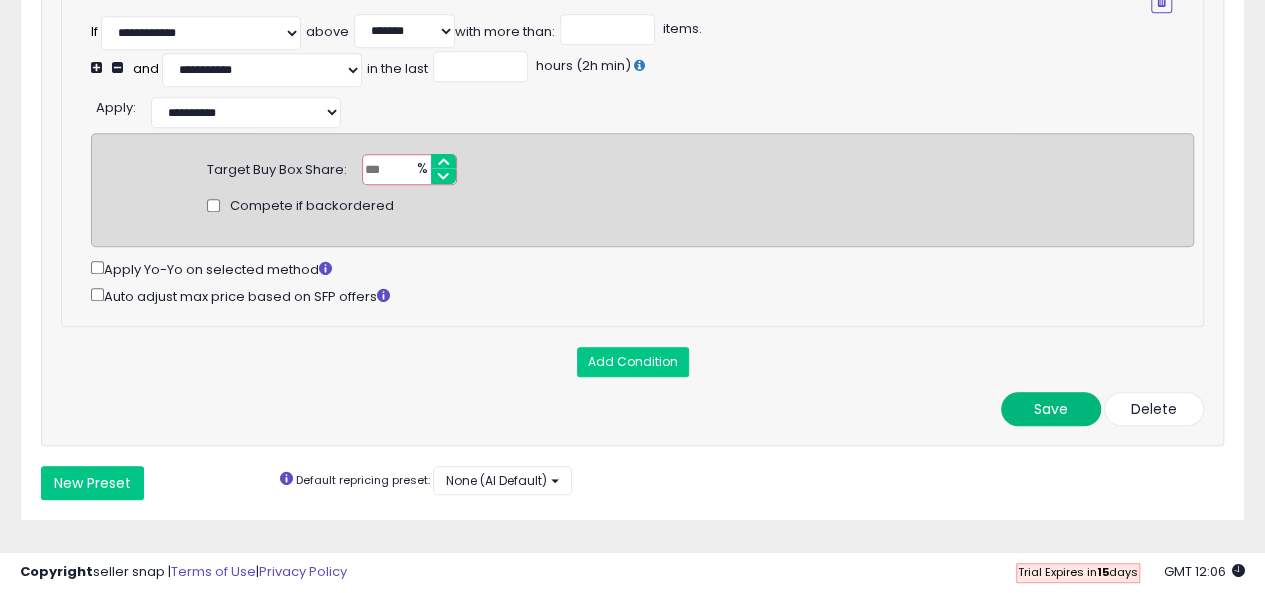 click on "Save" at bounding box center (1051, 409) 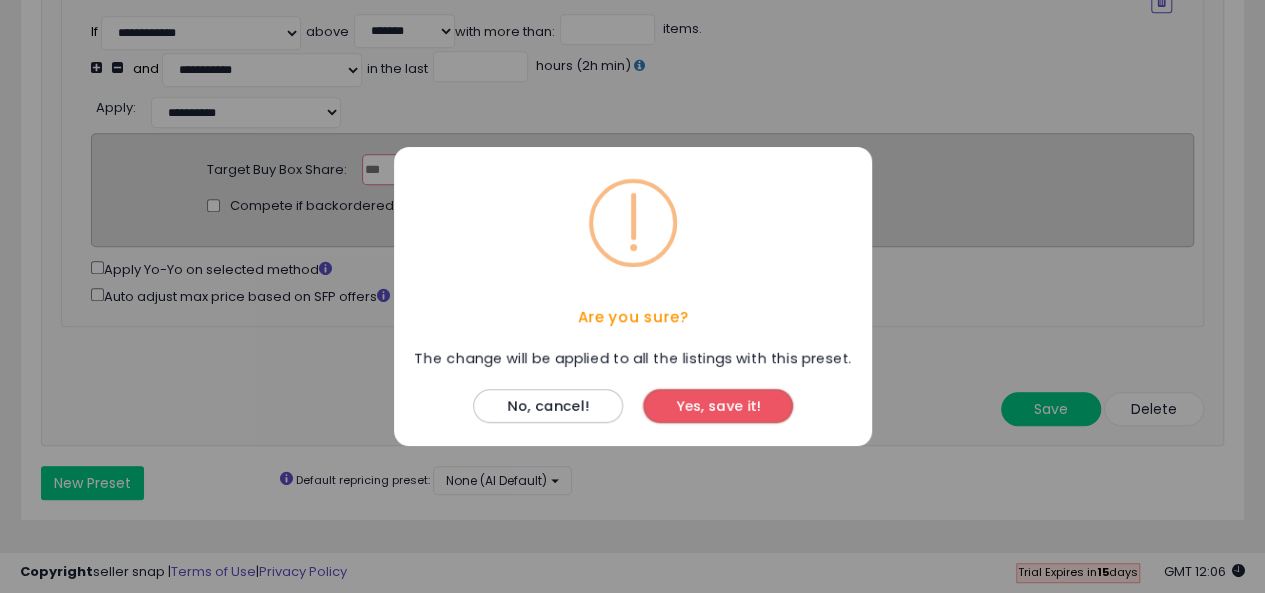 click on "Yes, save it!" at bounding box center [718, 406] 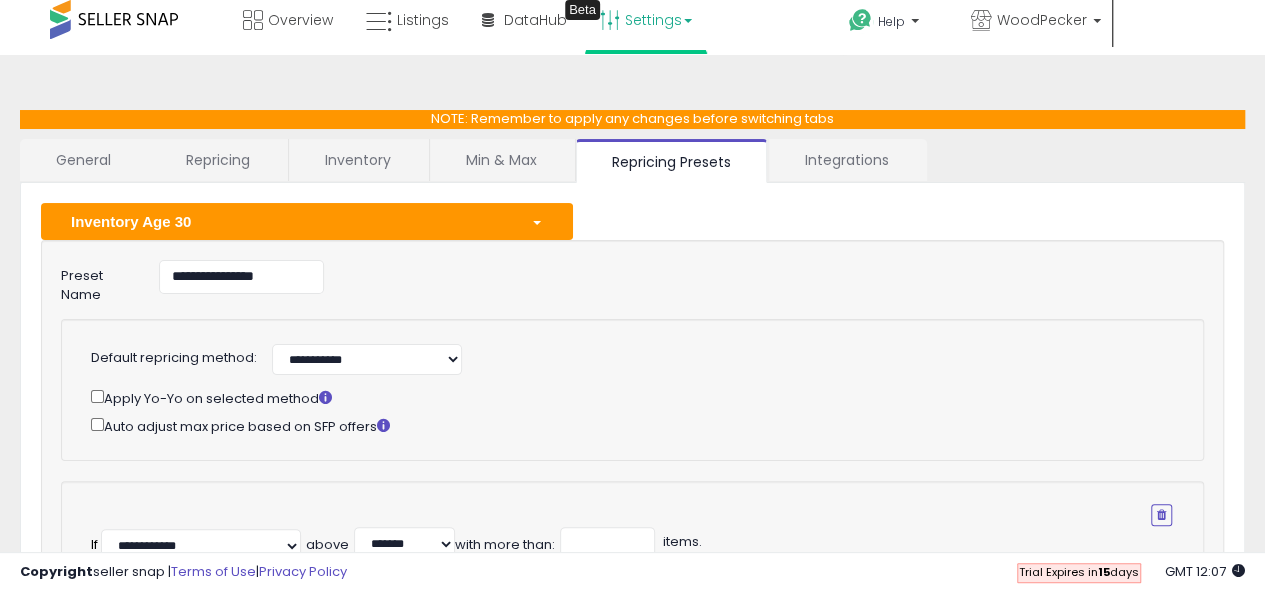 scroll, scrollTop: 0, scrollLeft: 0, axis: both 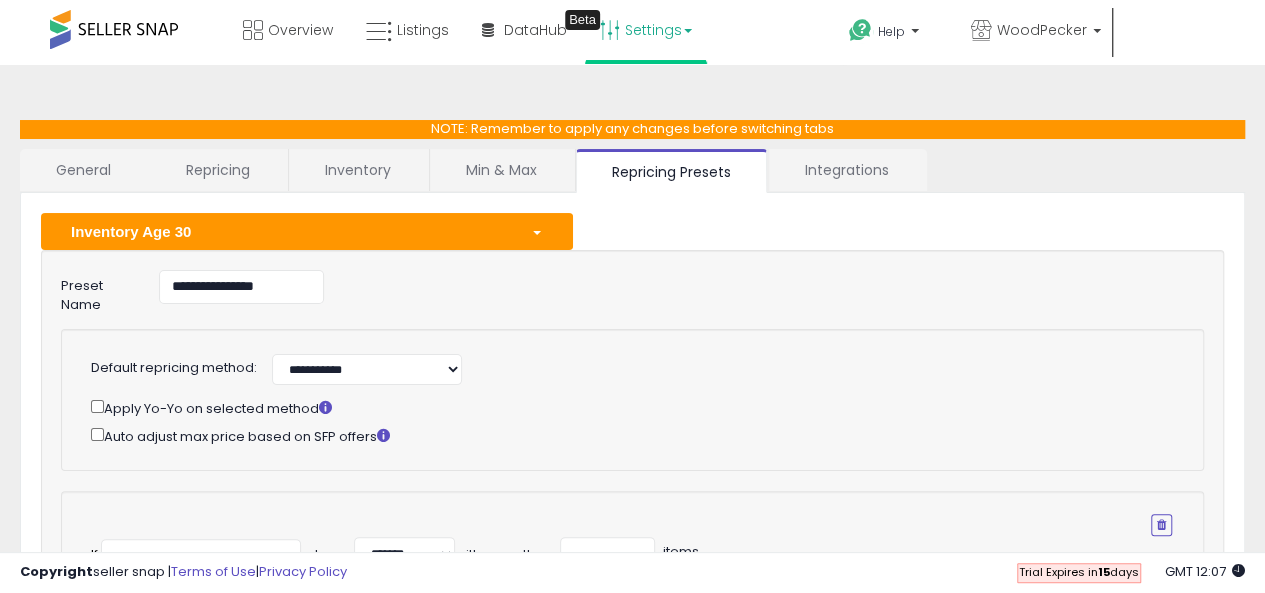 click on "Integrations" at bounding box center [847, 170] 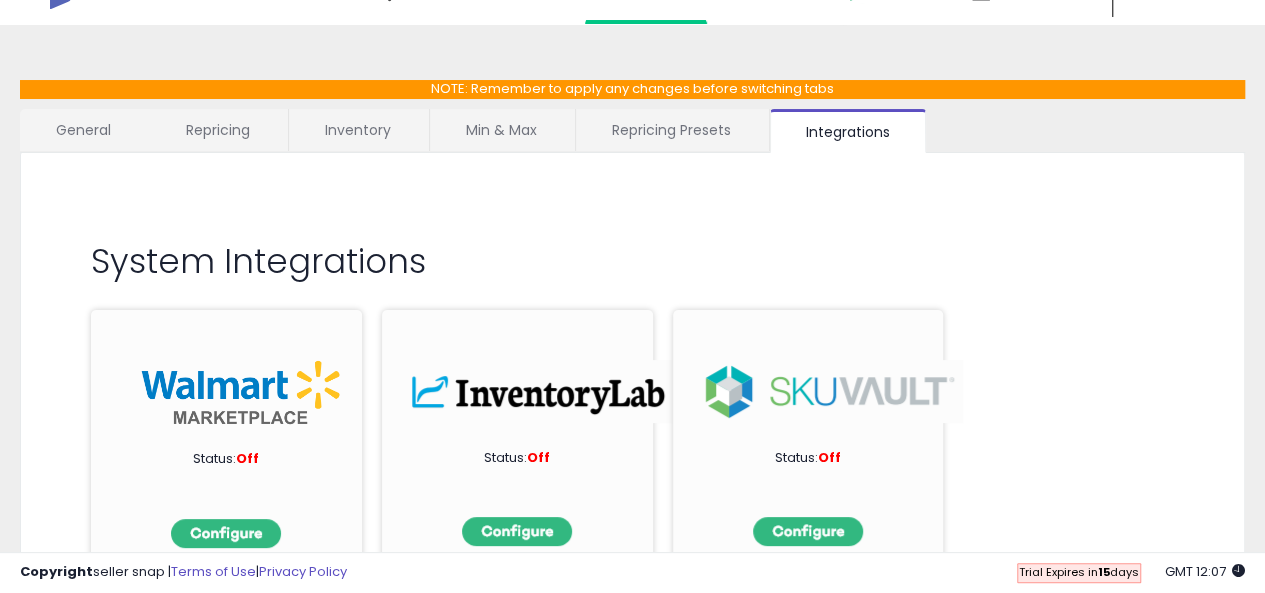scroll, scrollTop: 0, scrollLeft: 0, axis: both 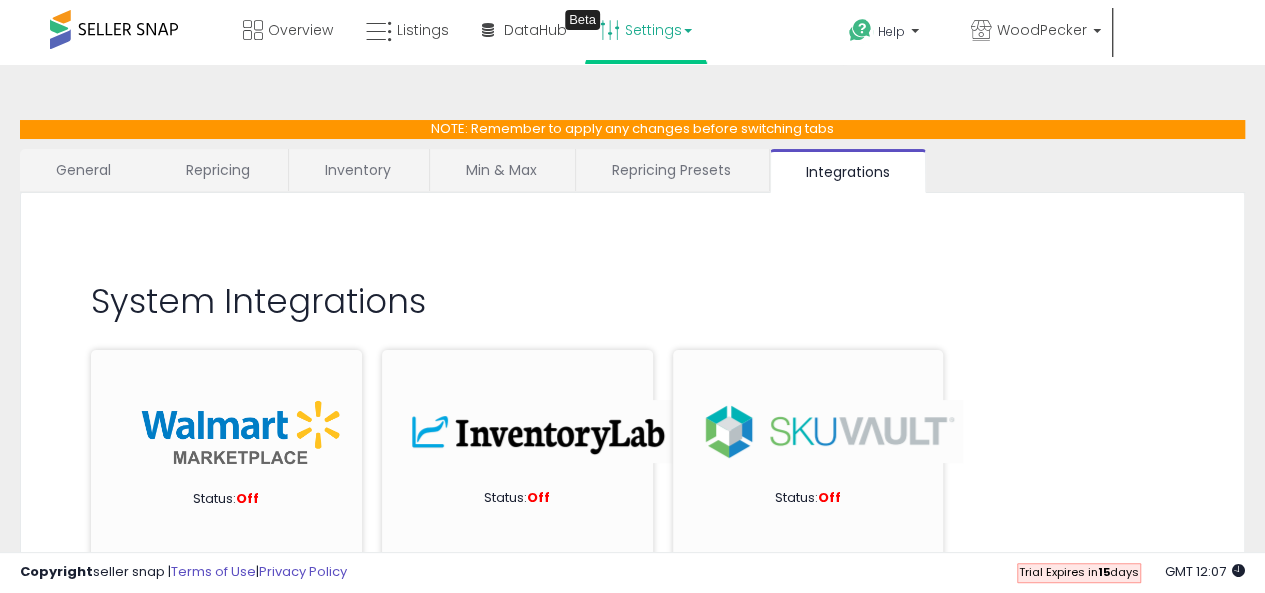 click on "Repricing Presets" at bounding box center (671, 170) 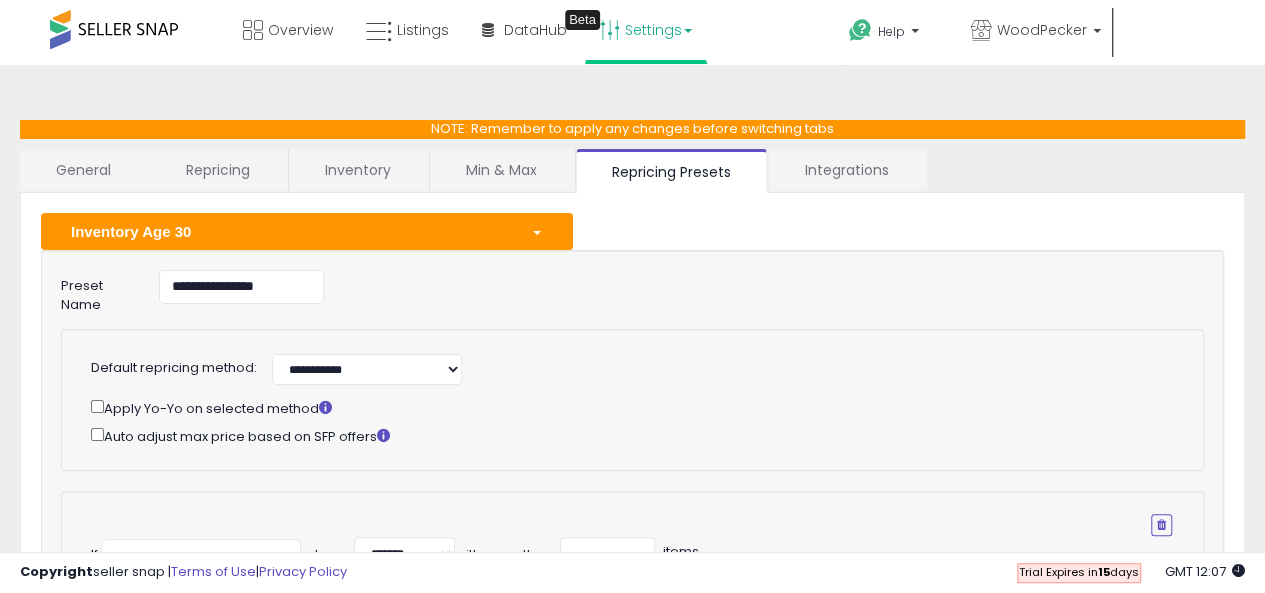 click on "**********" at bounding box center (632, 292) 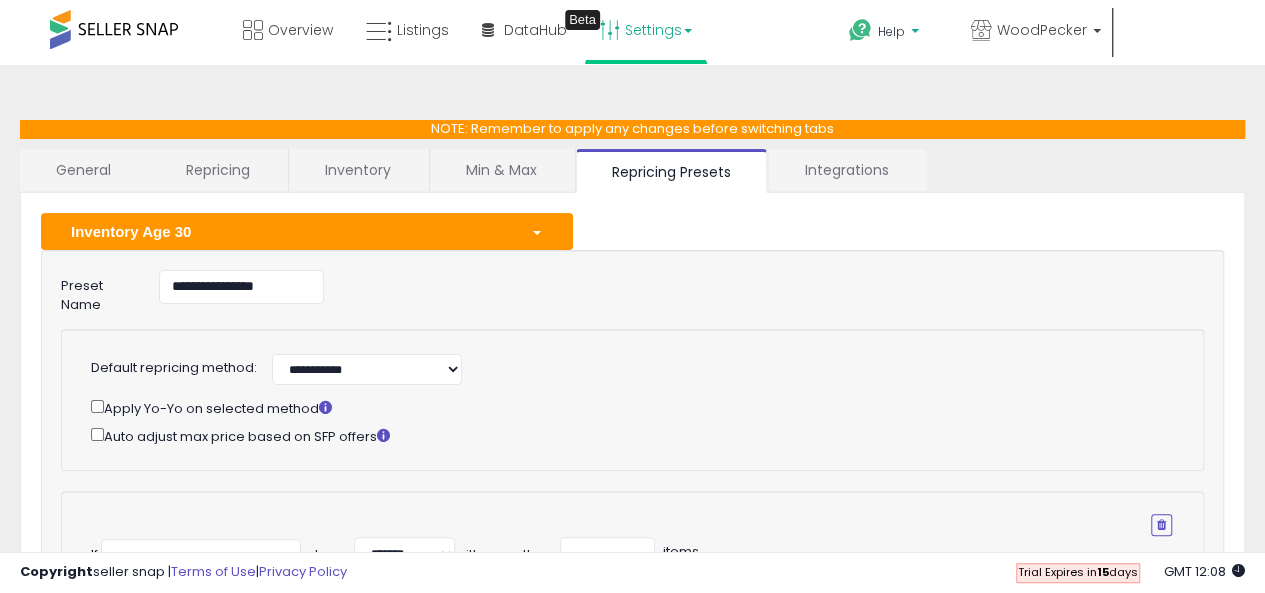 click on "Help" at bounding box center [893, 34] 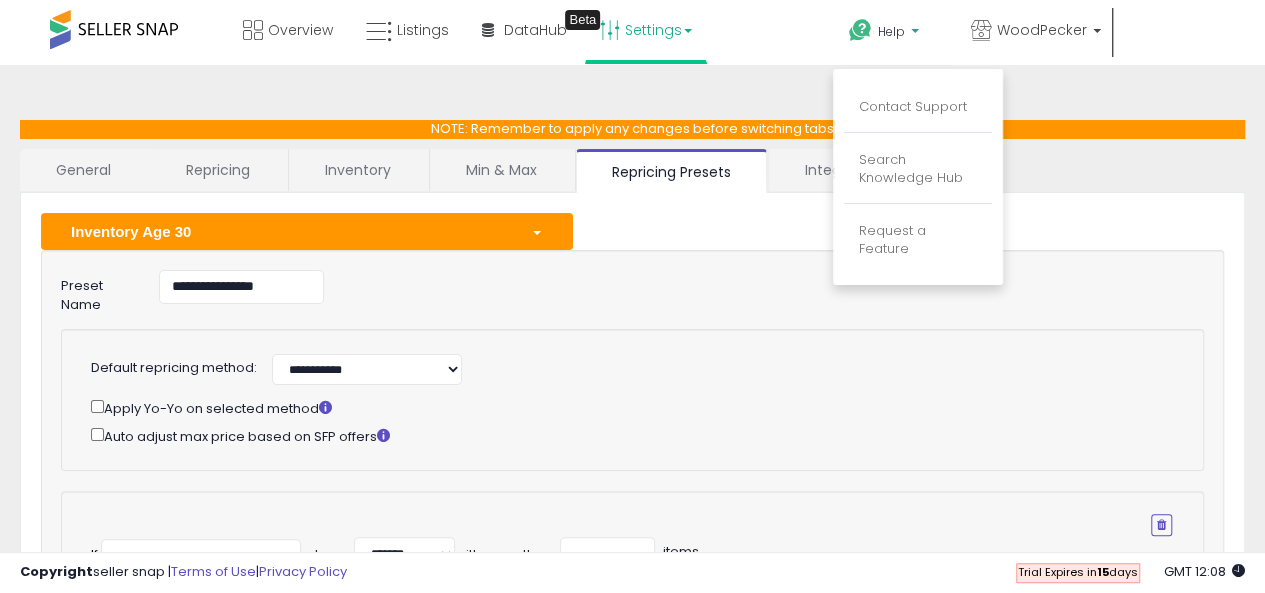 click on "**********" at bounding box center [632, 292] 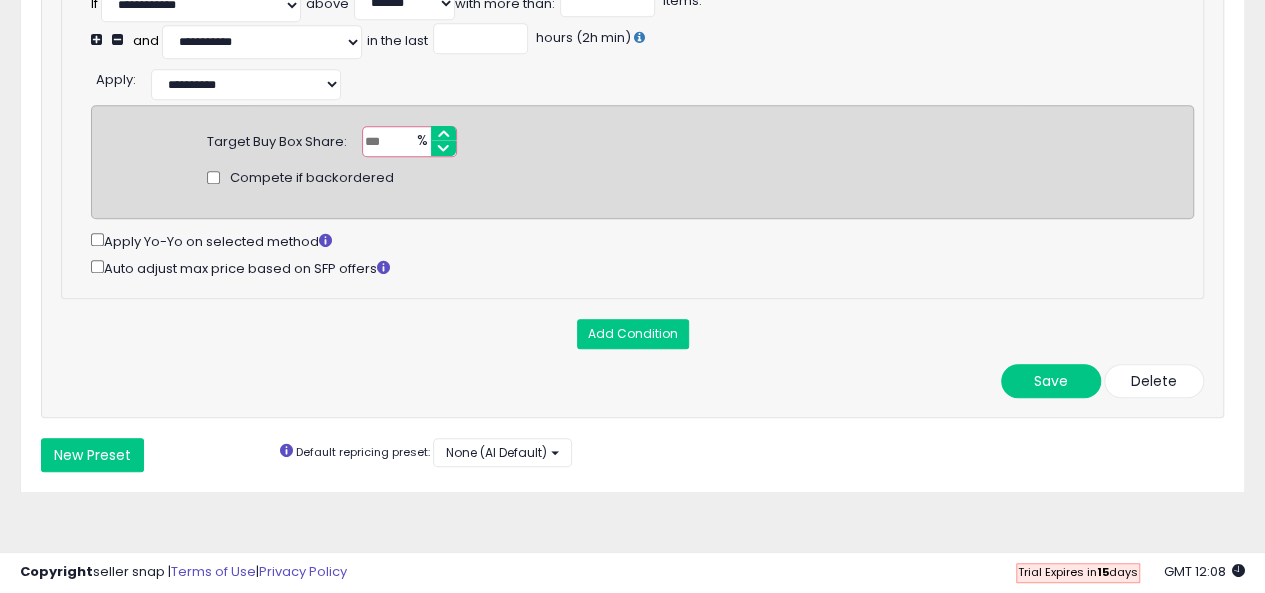 scroll, scrollTop: 0, scrollLeft: 0, axis: both 